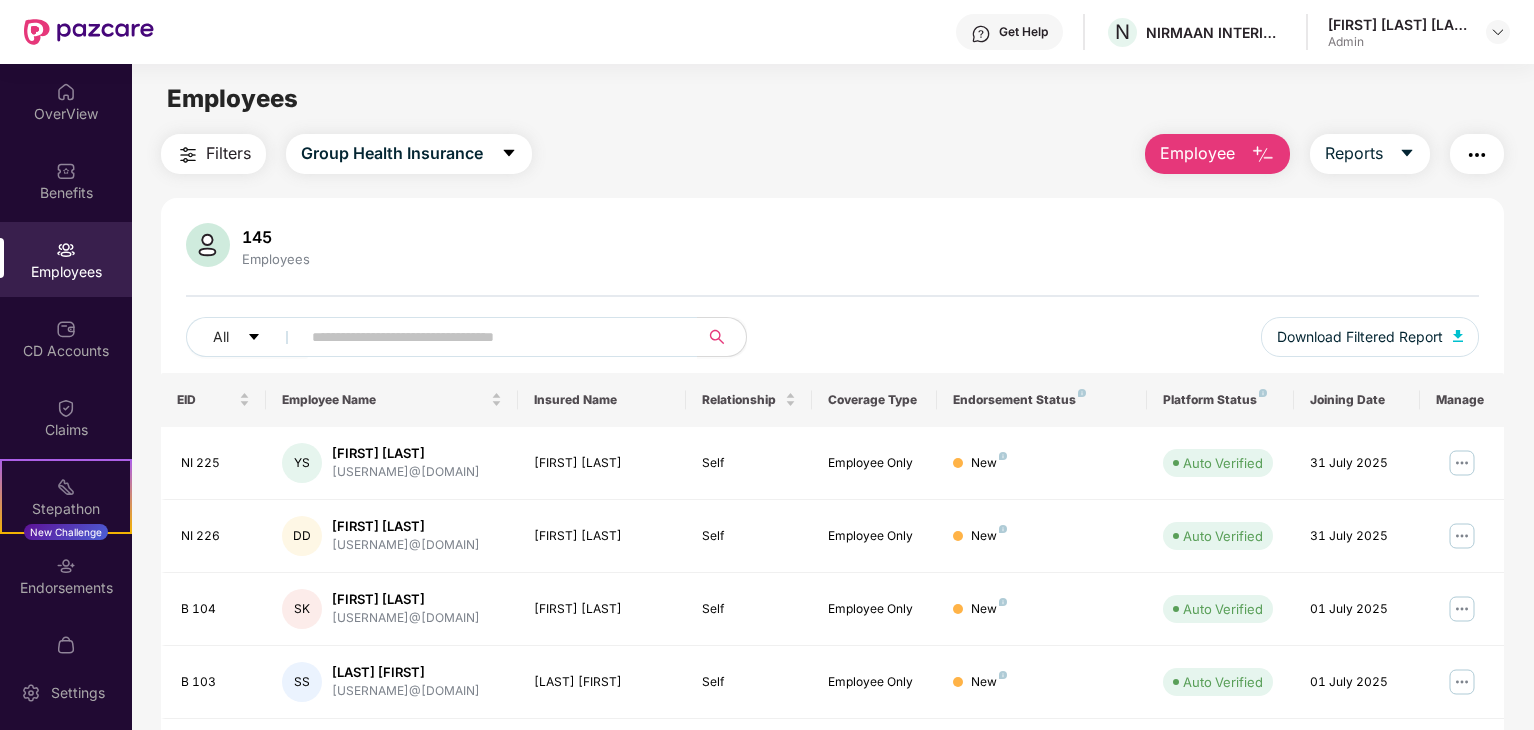 scroll, scrollTop: 0, scrollLeft: 0, axis: both 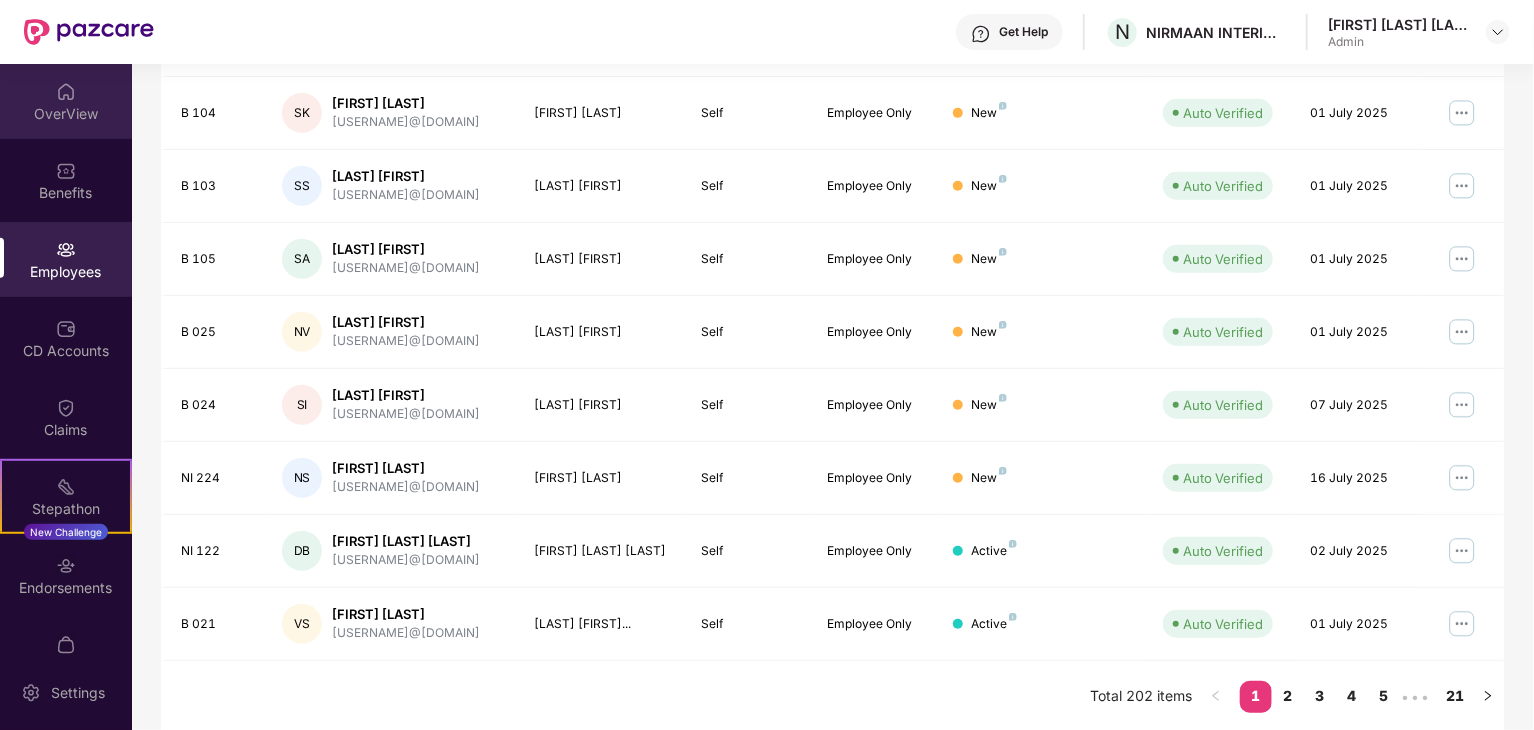 click on "OverView" at bounding box center [66, 101] 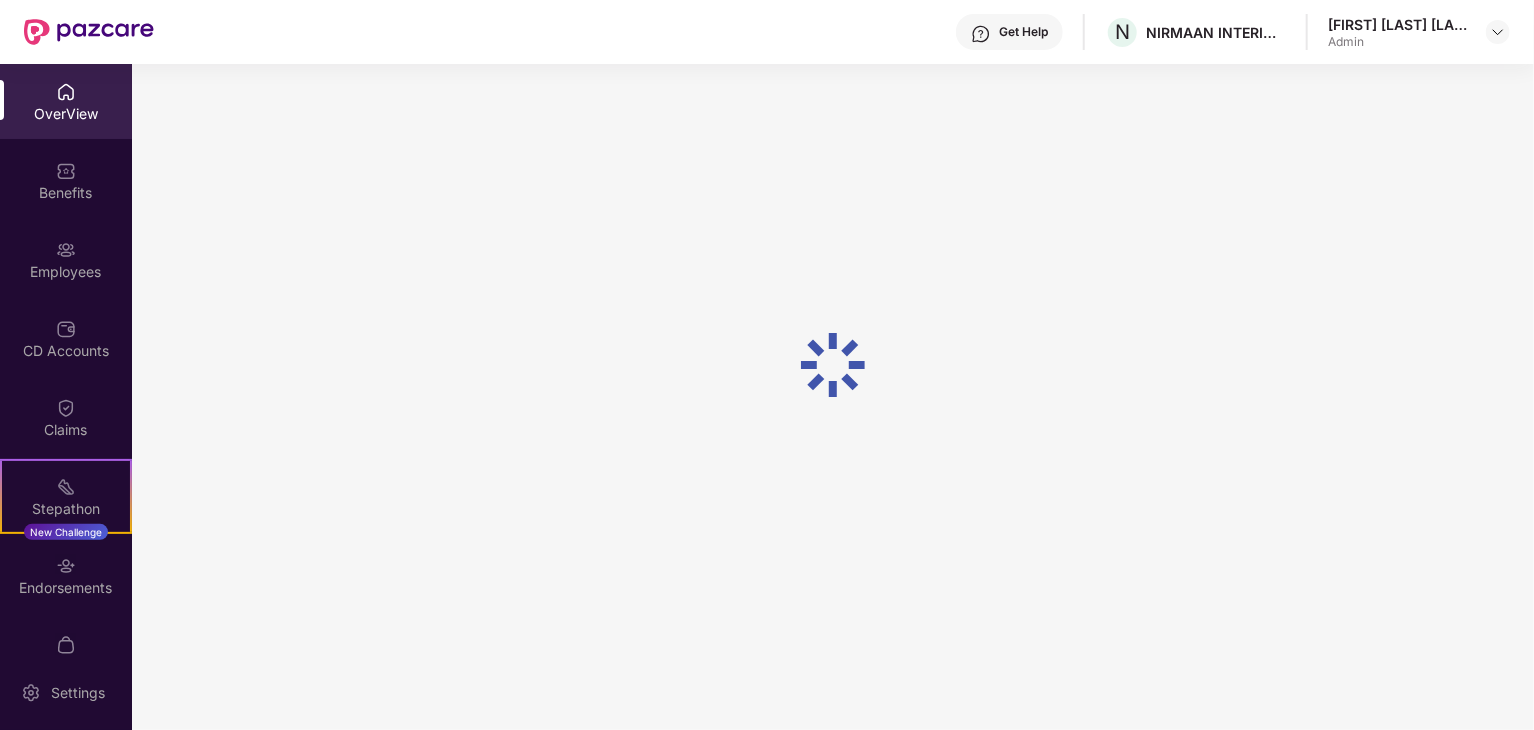 scroll, scrollTop: 64, scrollLeft: 0, axis: vertical 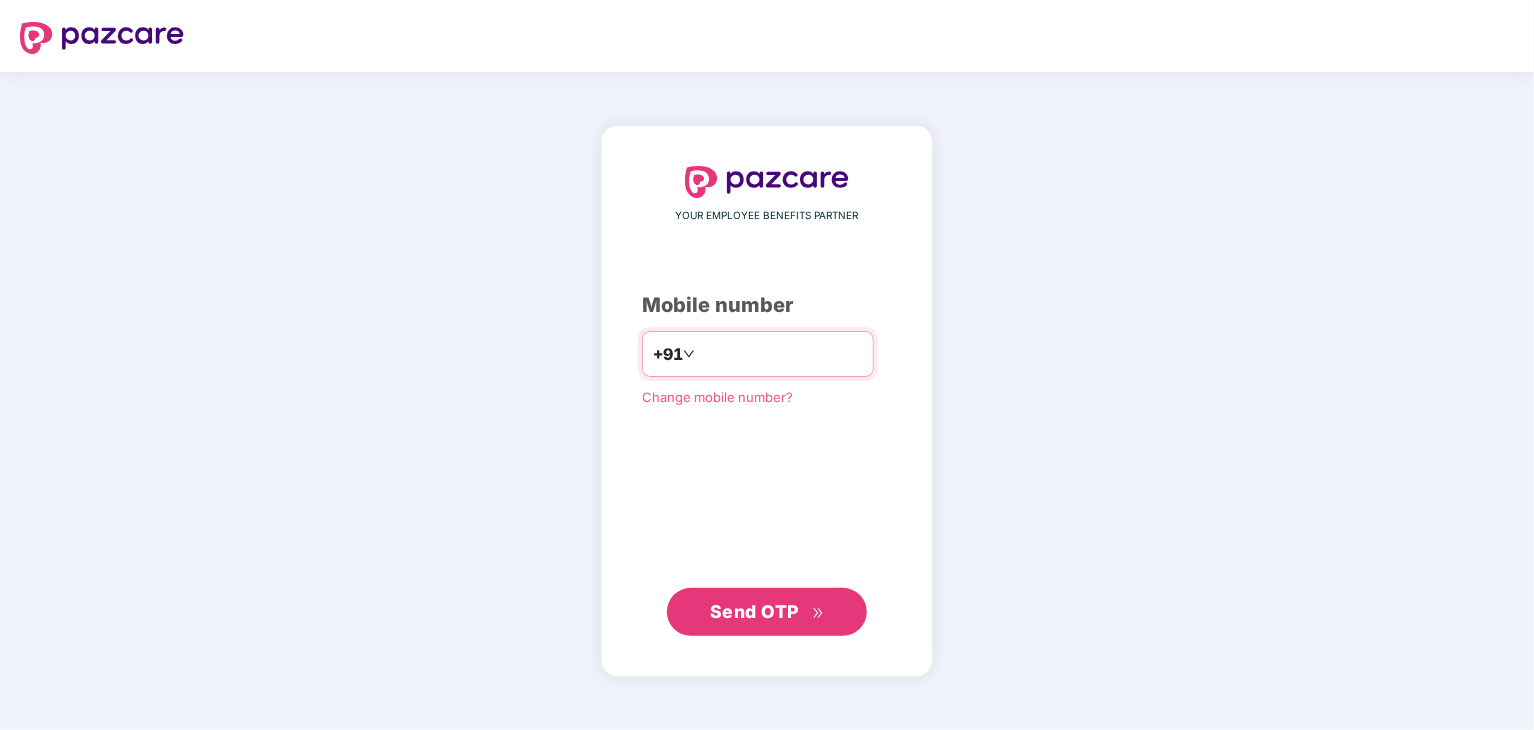 type on "**********" 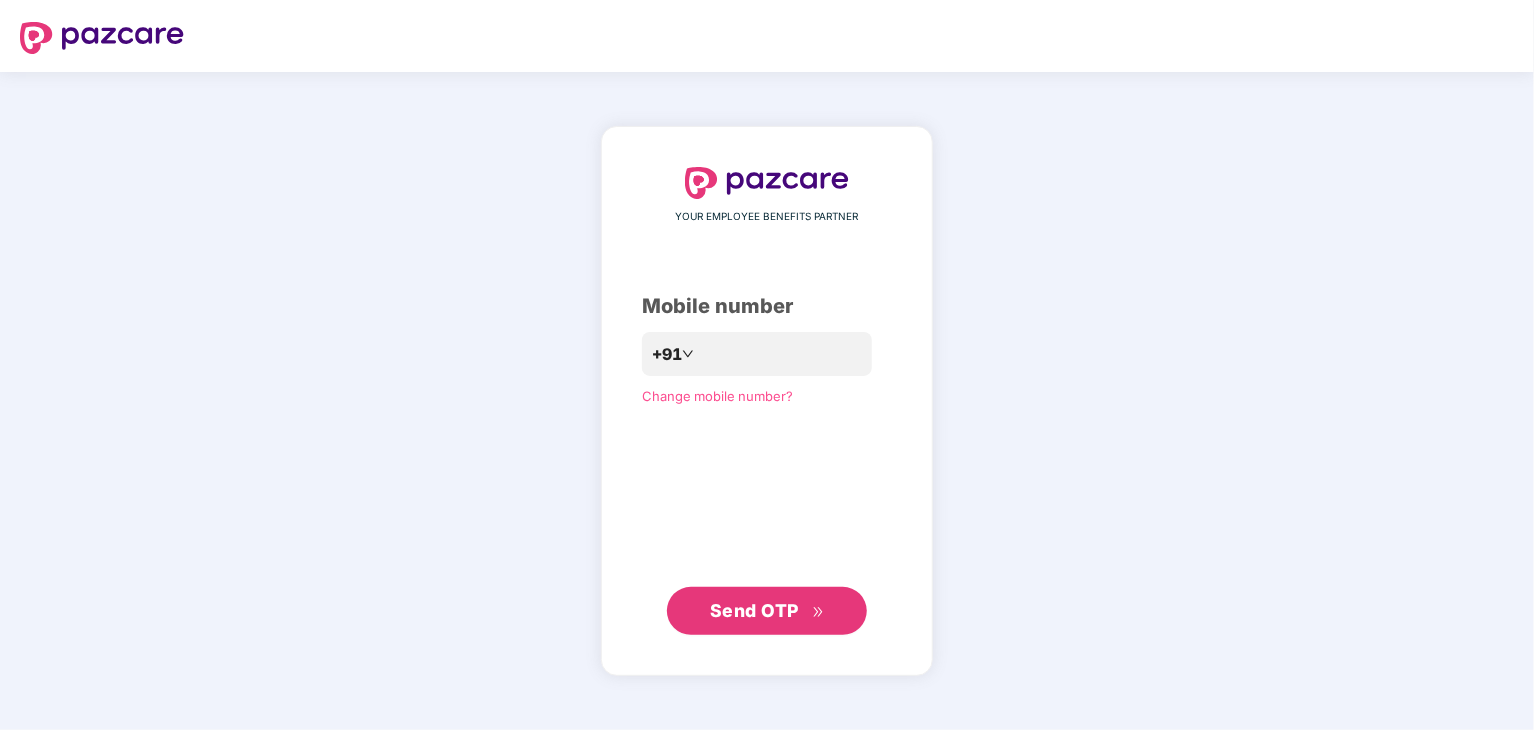 click on "Send OTP" at bounding box center [767, 611] 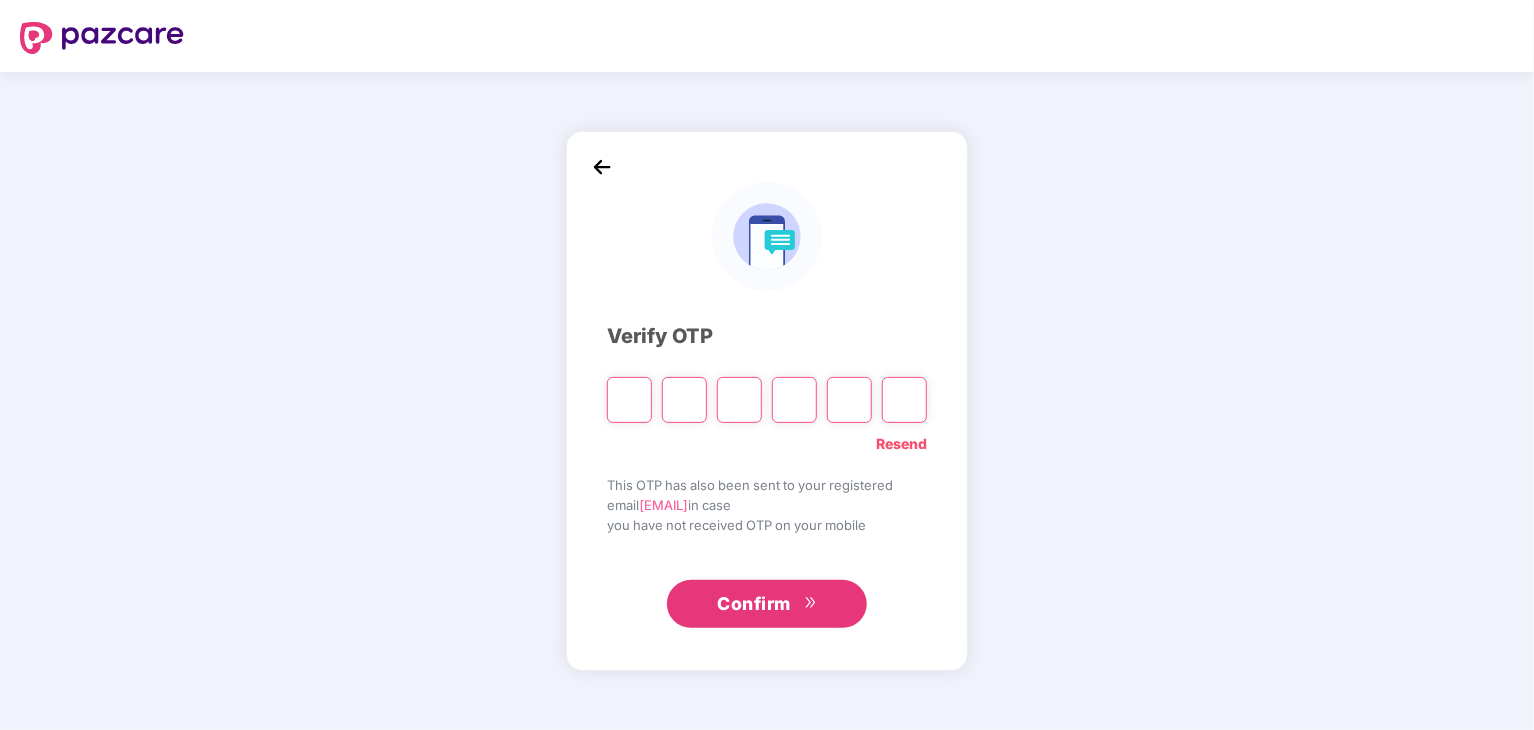 type on "*" 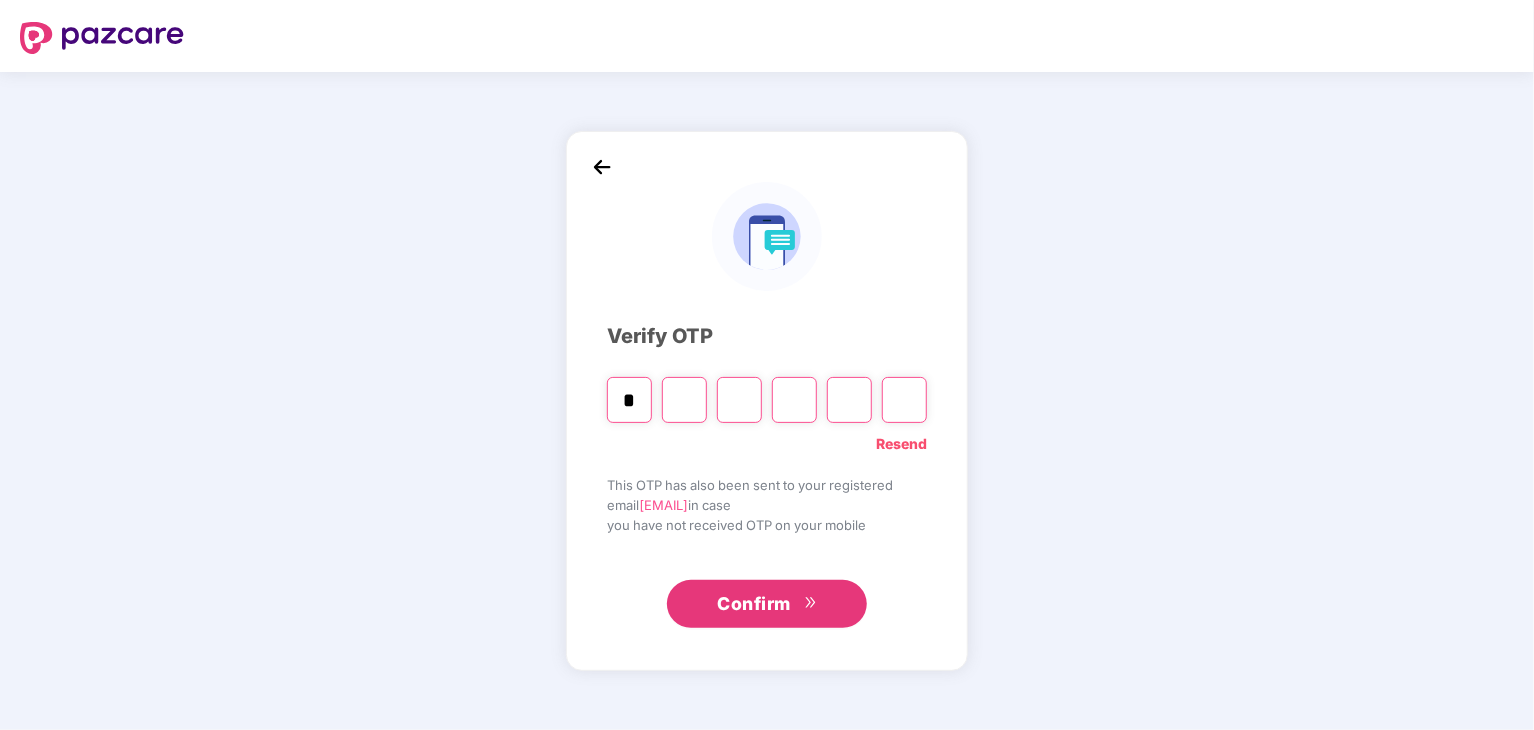 type on "*" 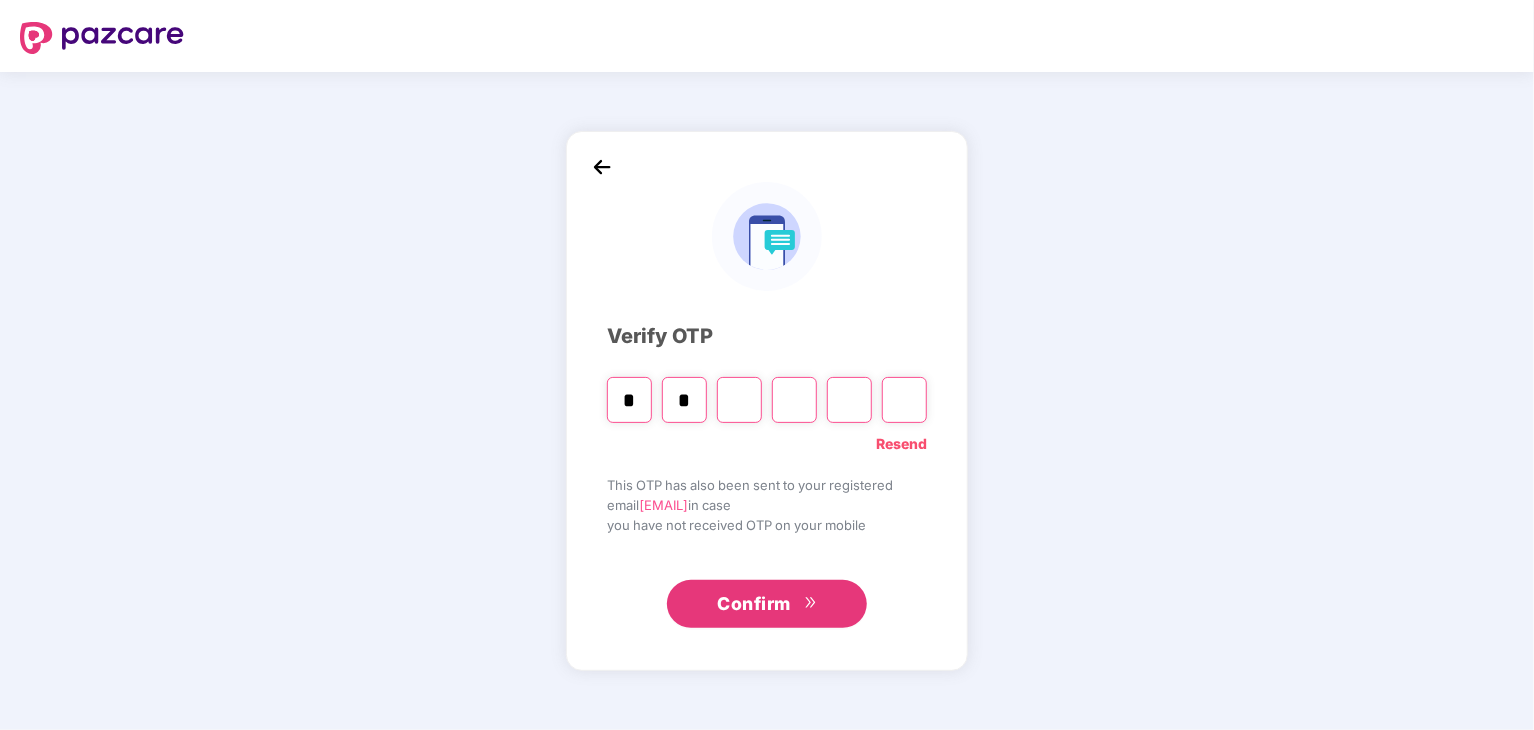 type on "*" 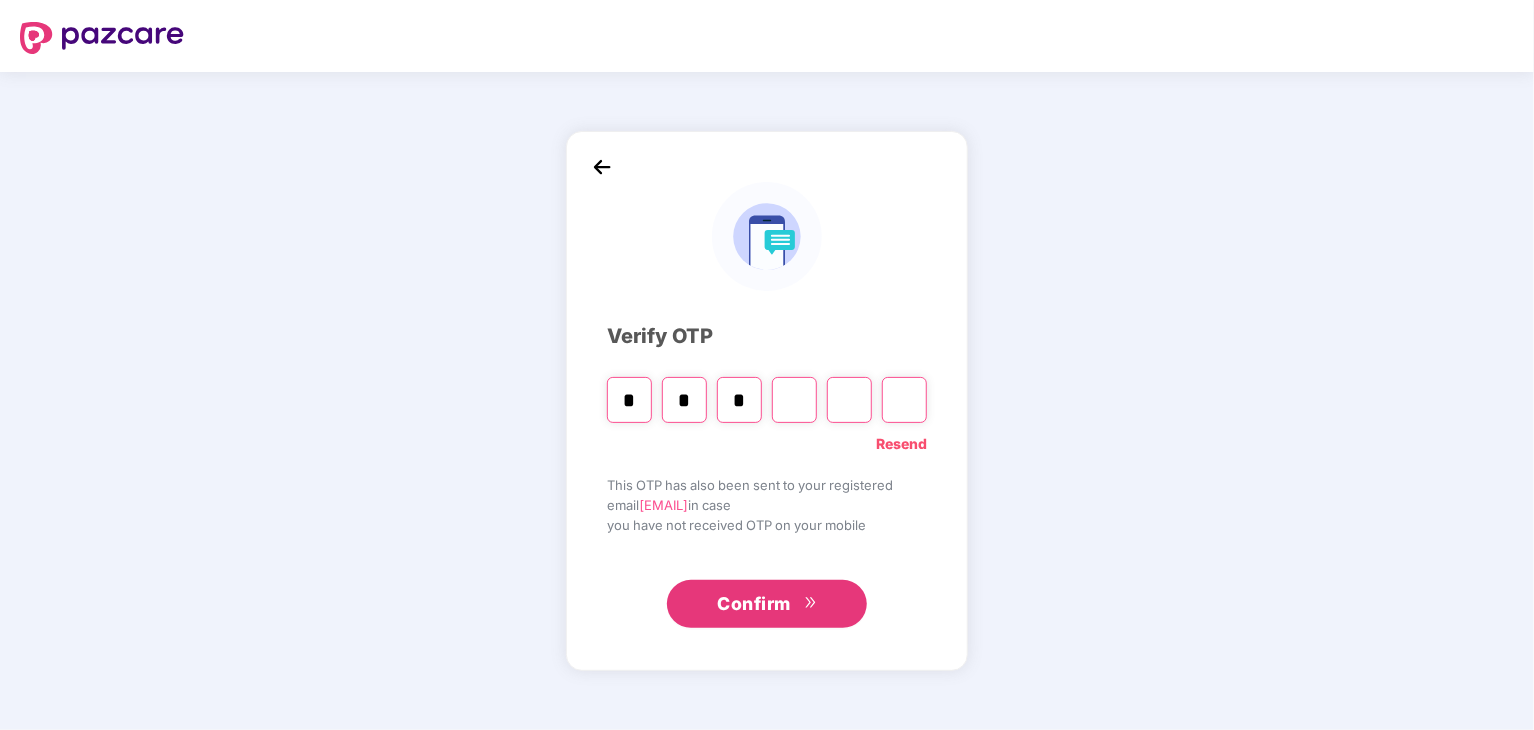 type on "*" 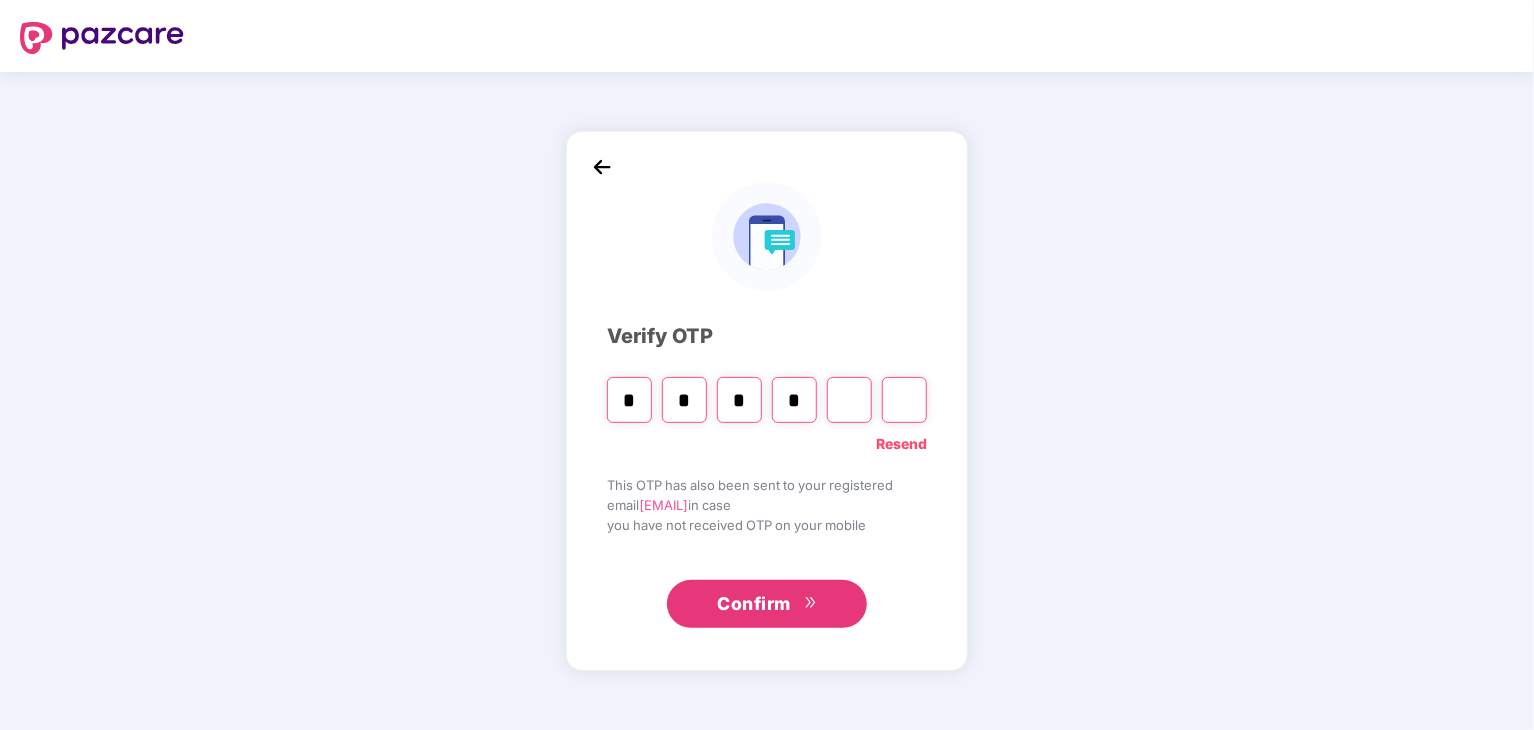 type on "*" 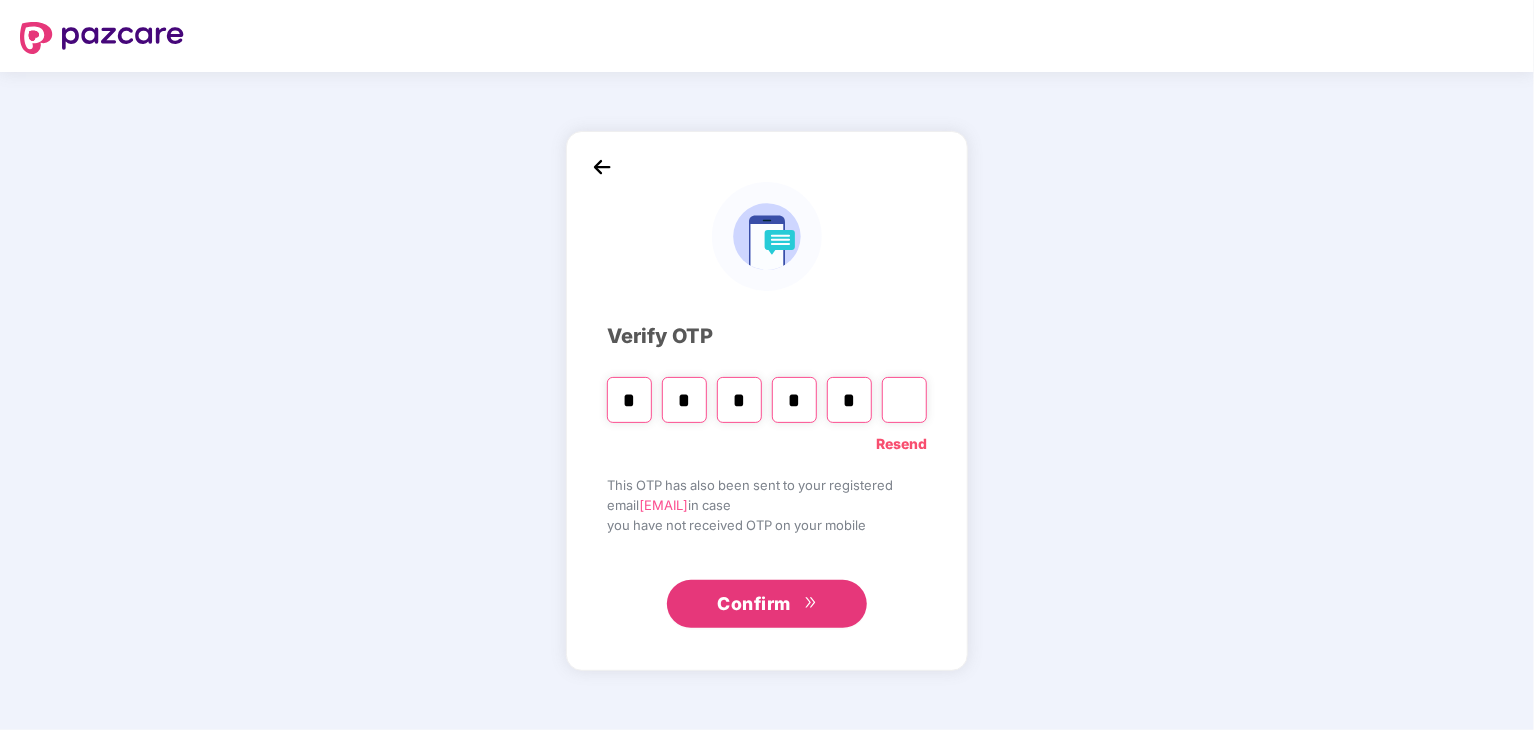 type on "*" 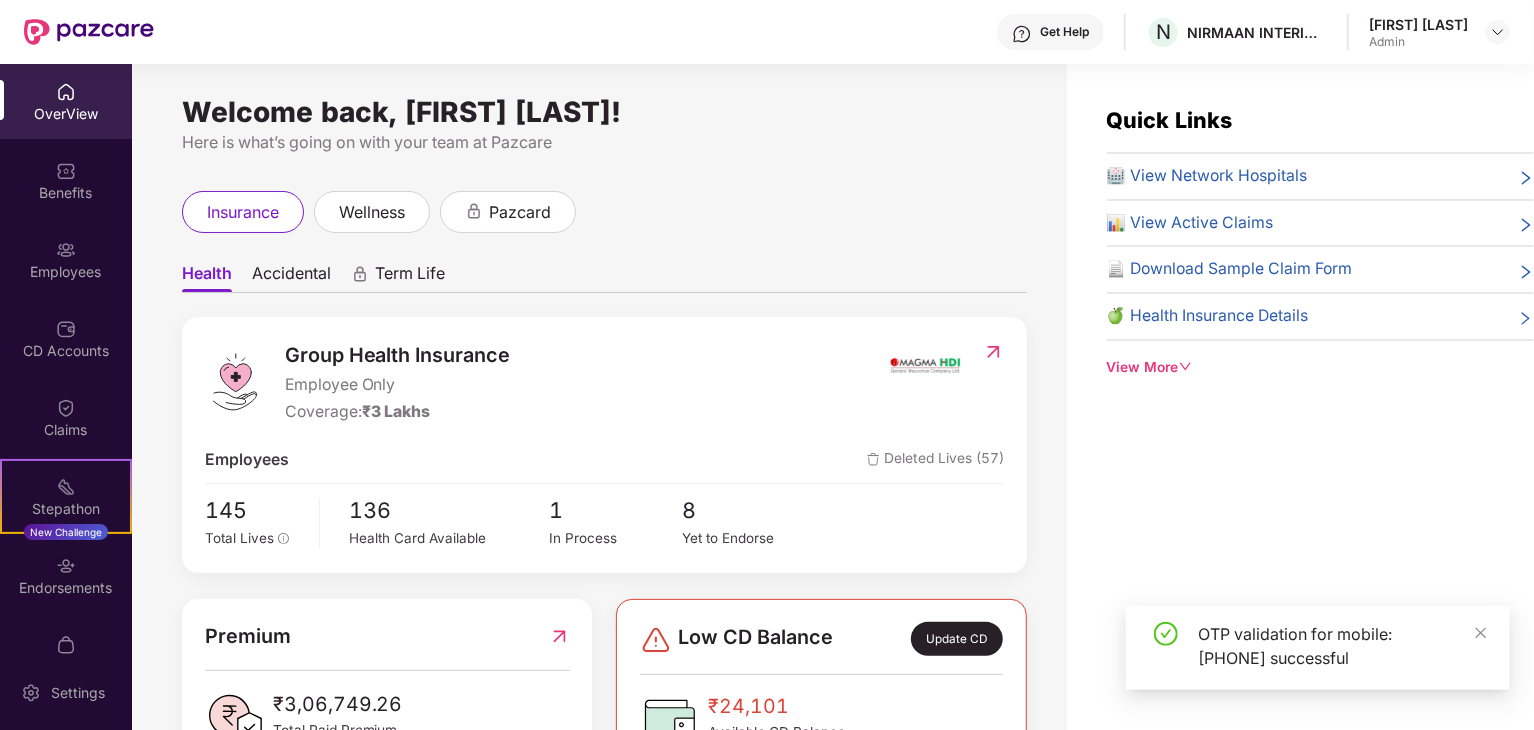 click at bounding box center (66, 92) 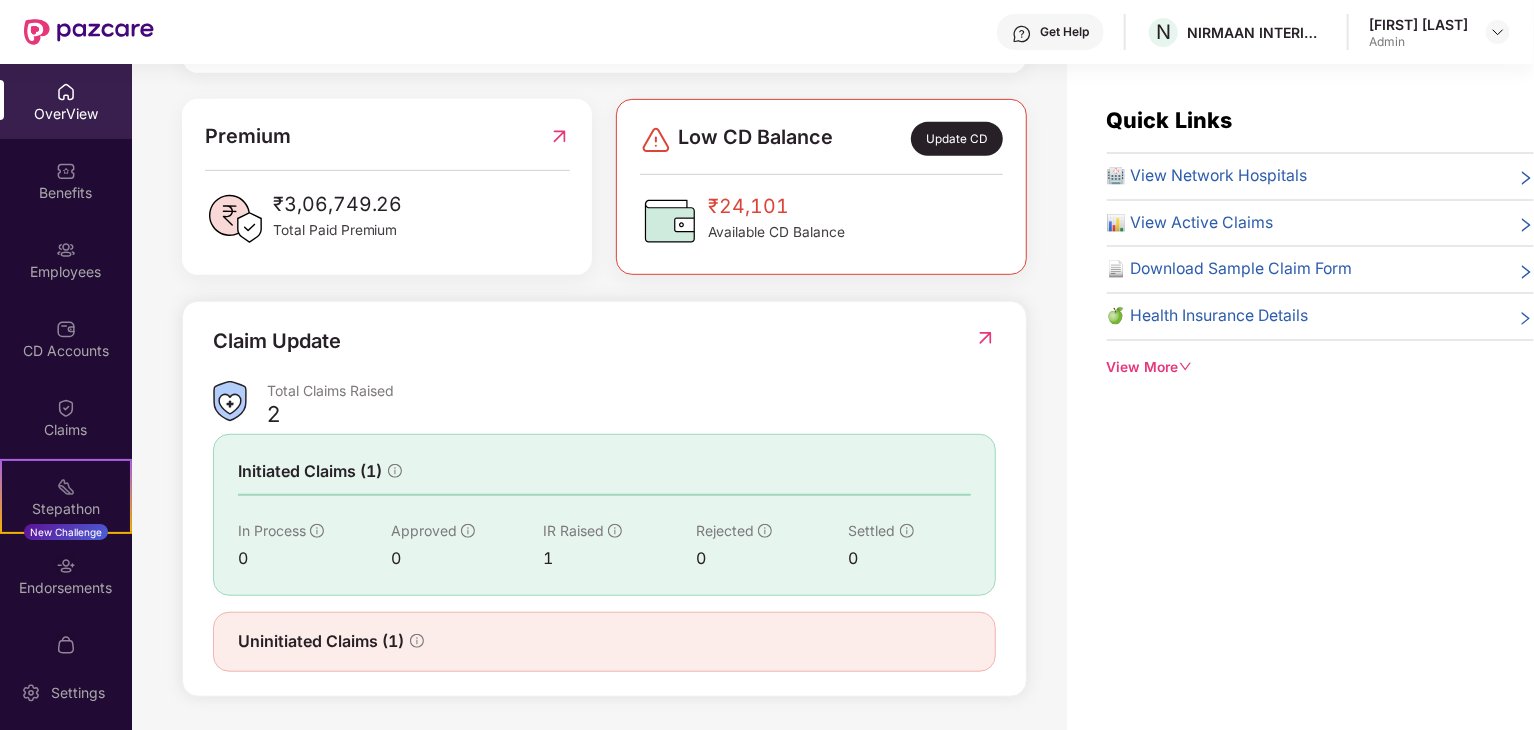 scroll, scrollTop: 500, scrollLeft: 0, axis: vertical 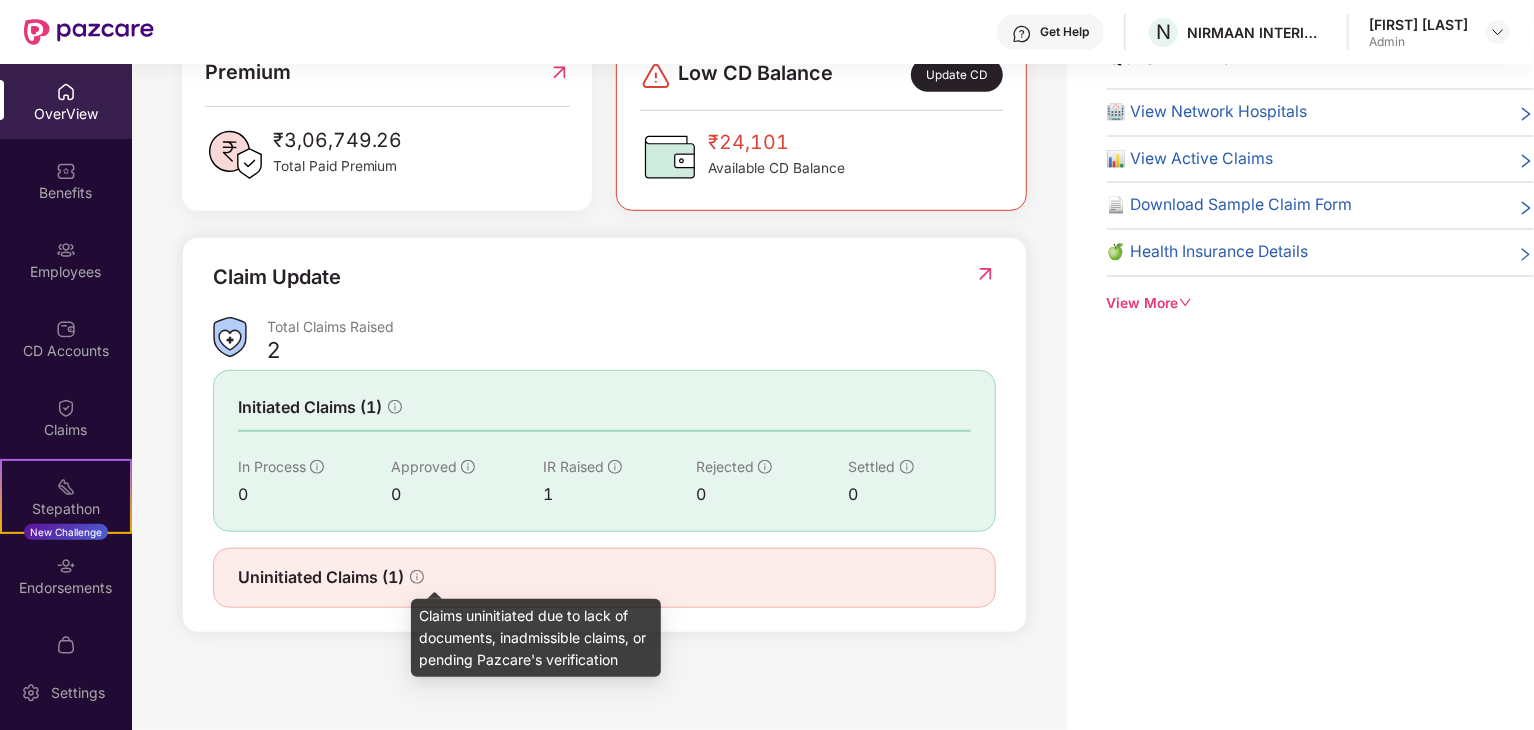 click 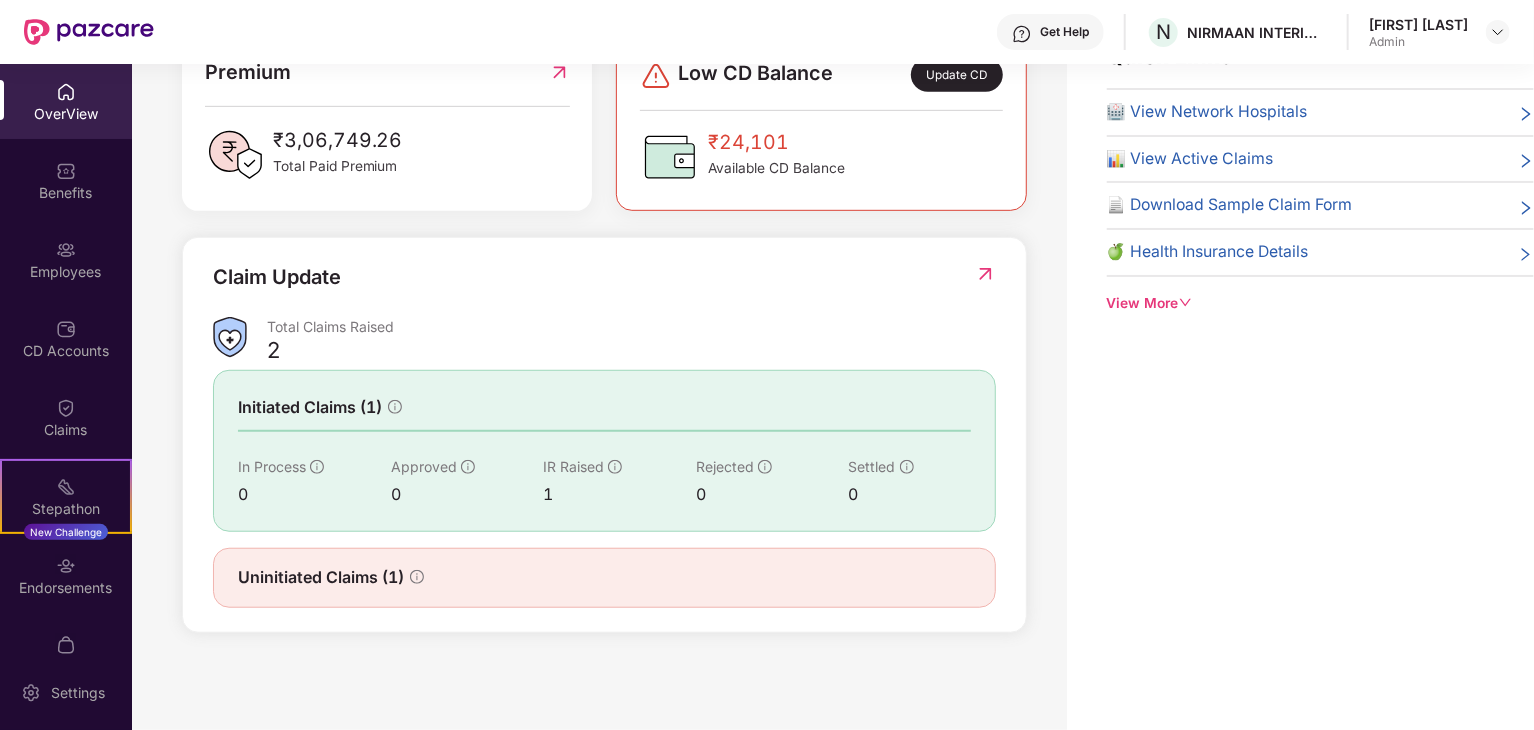 click on "Uninitiated Claims (1)" at bounding box center (604, 577) 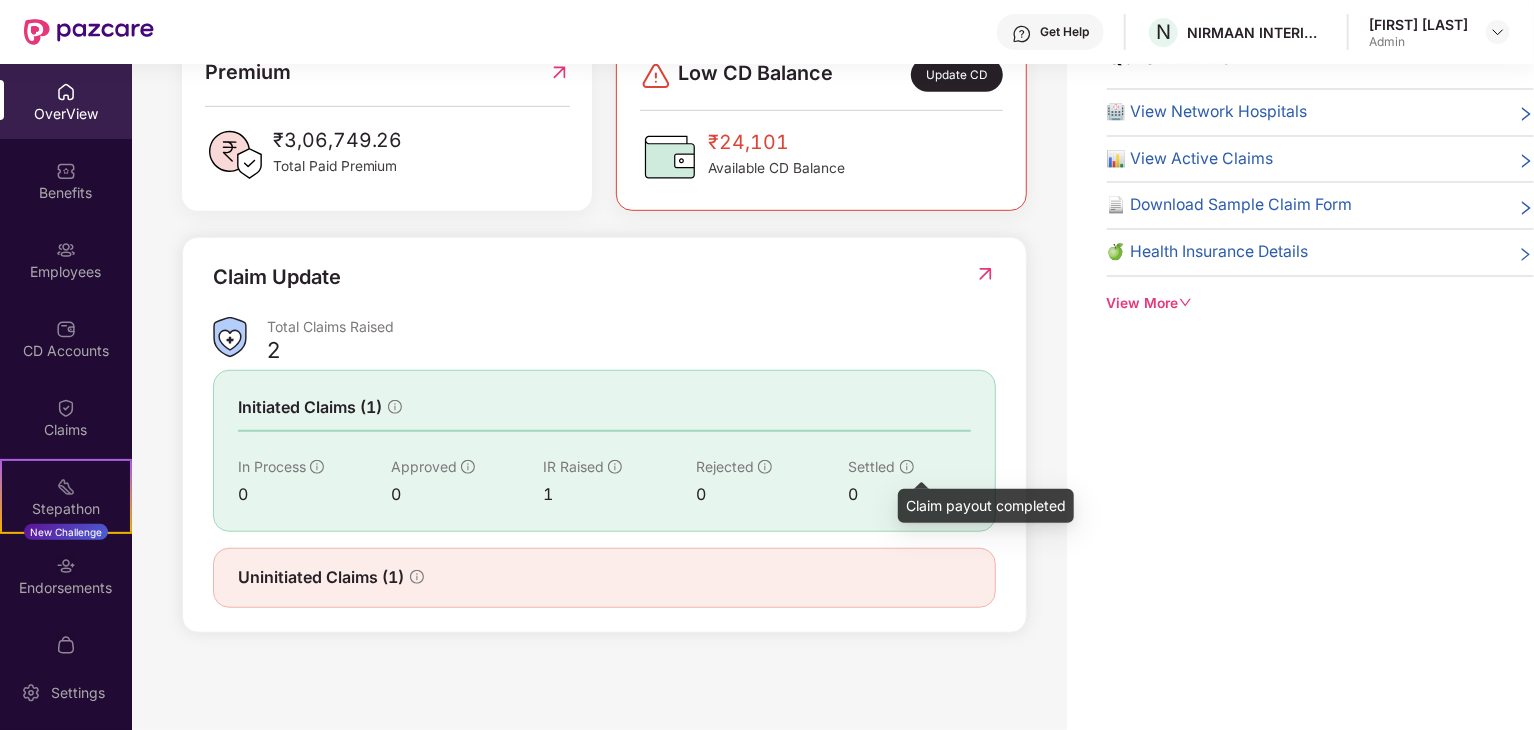 click 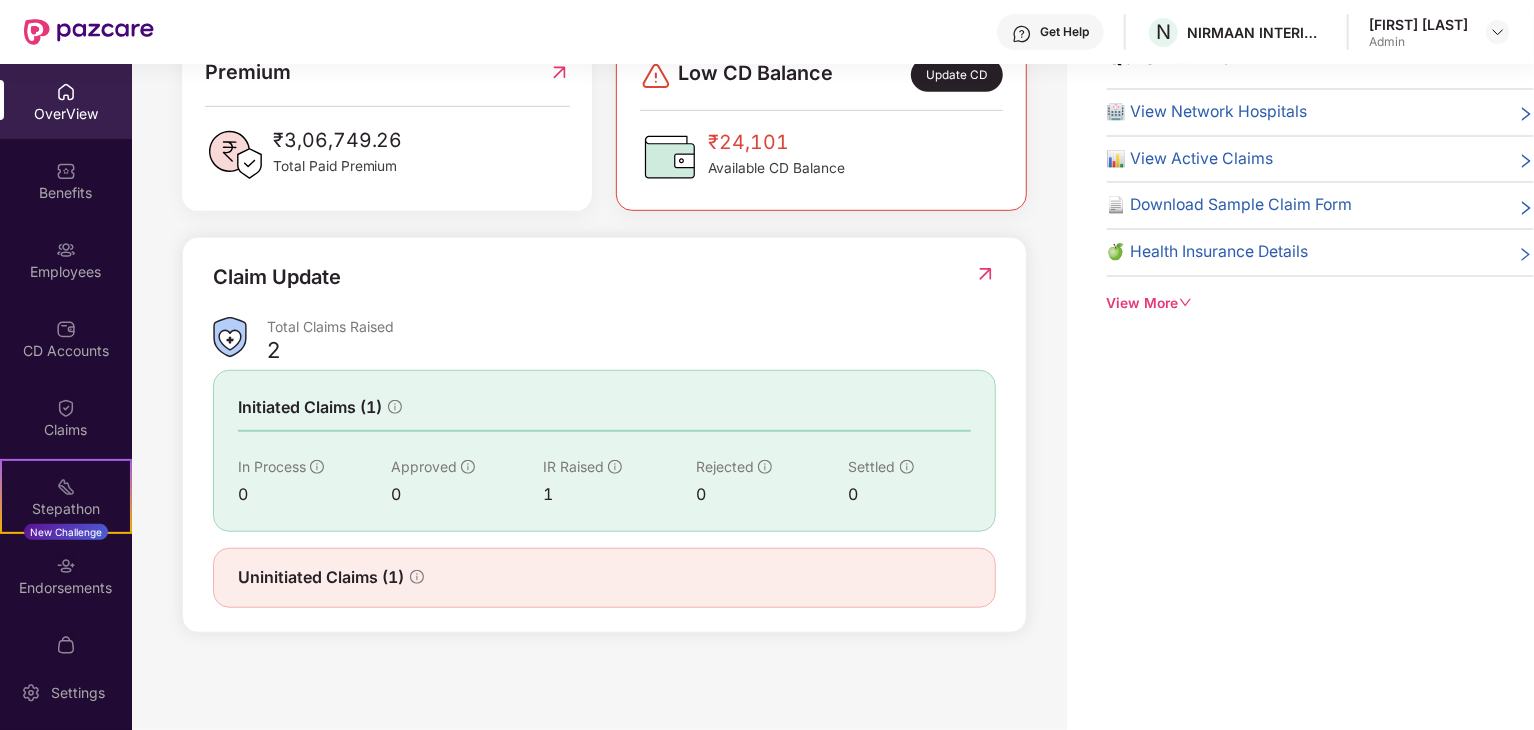 click 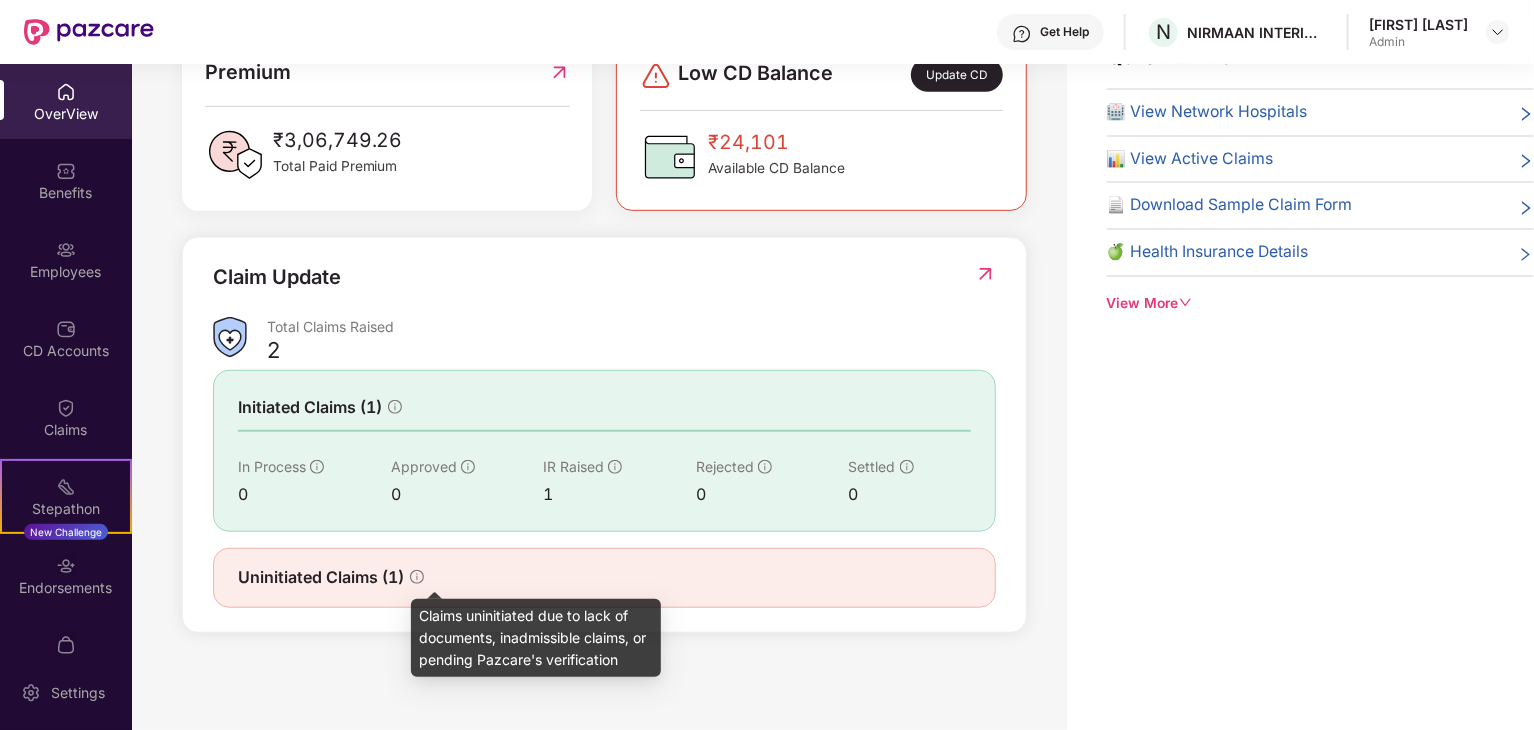 click 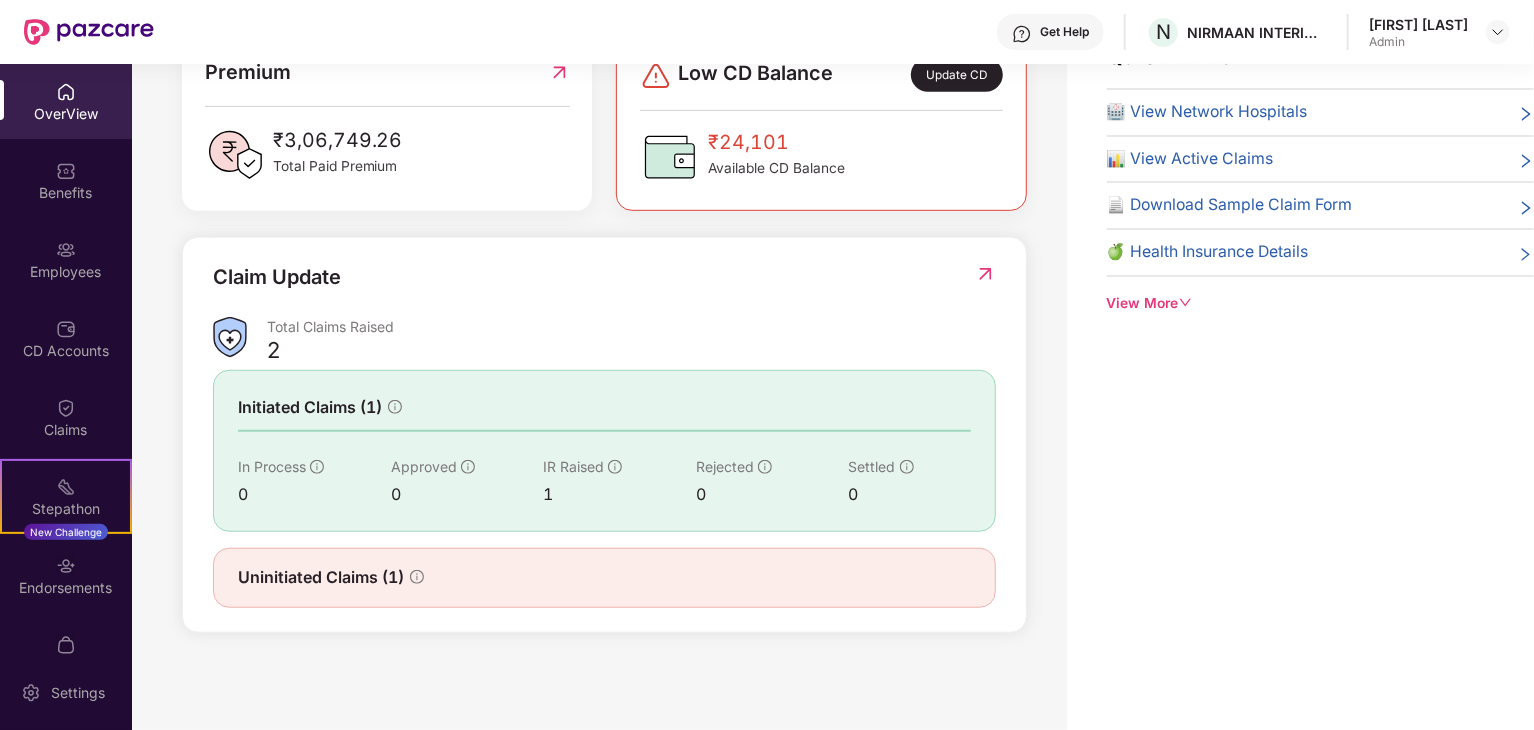 click at bounding box center [985, 274] 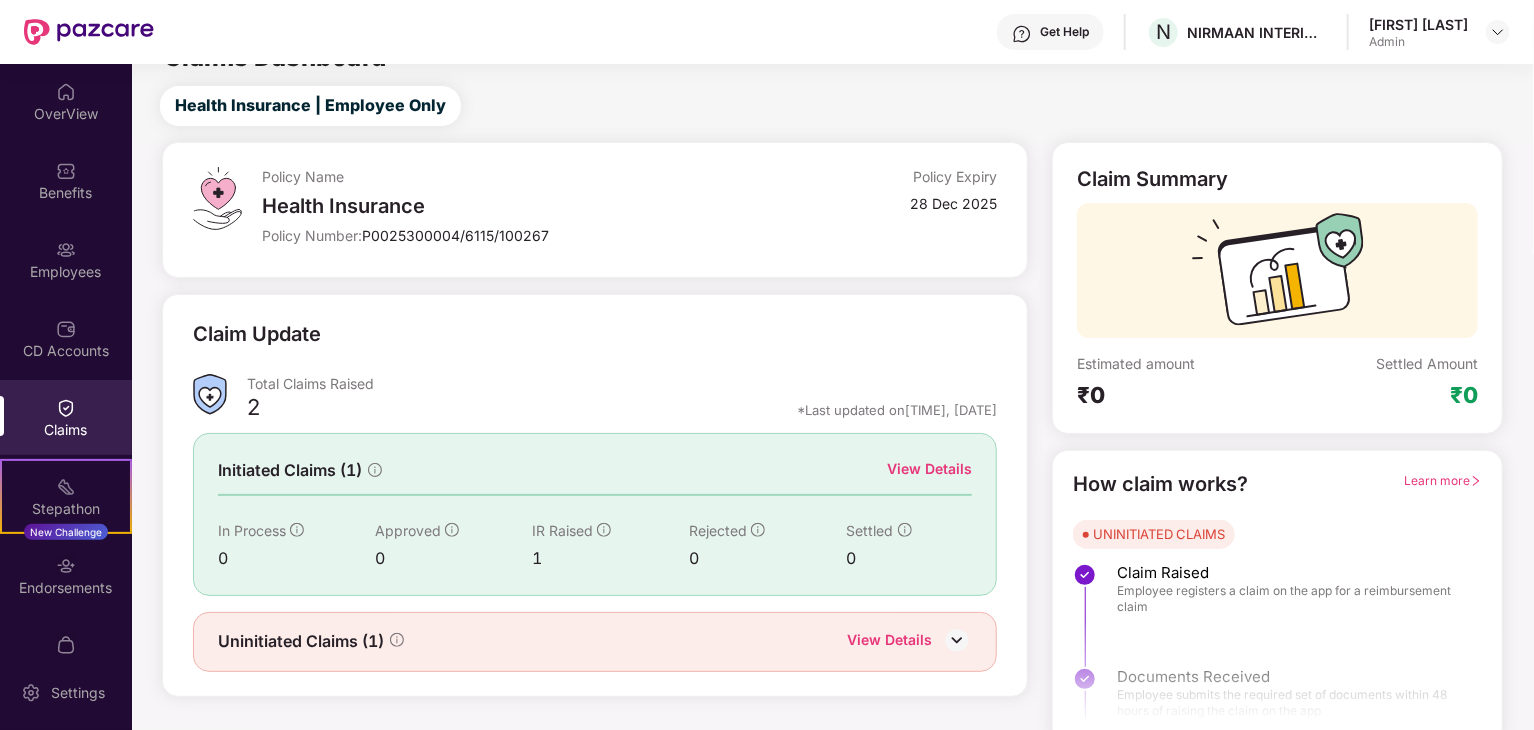 scroll, scrollTop: 52, scrollLeft: 0, axis: vertical 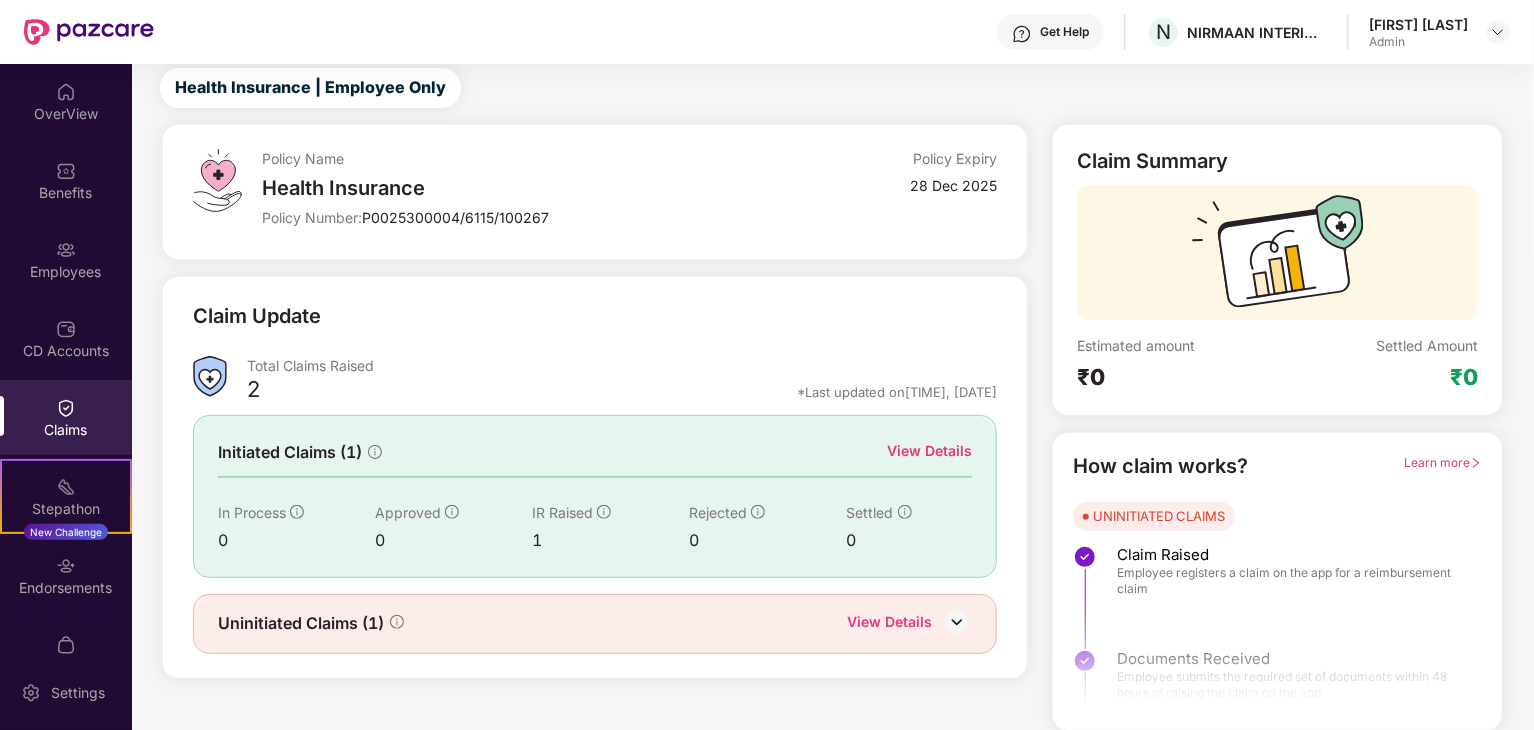 click on "View Details" at bounding box center (929, 451) 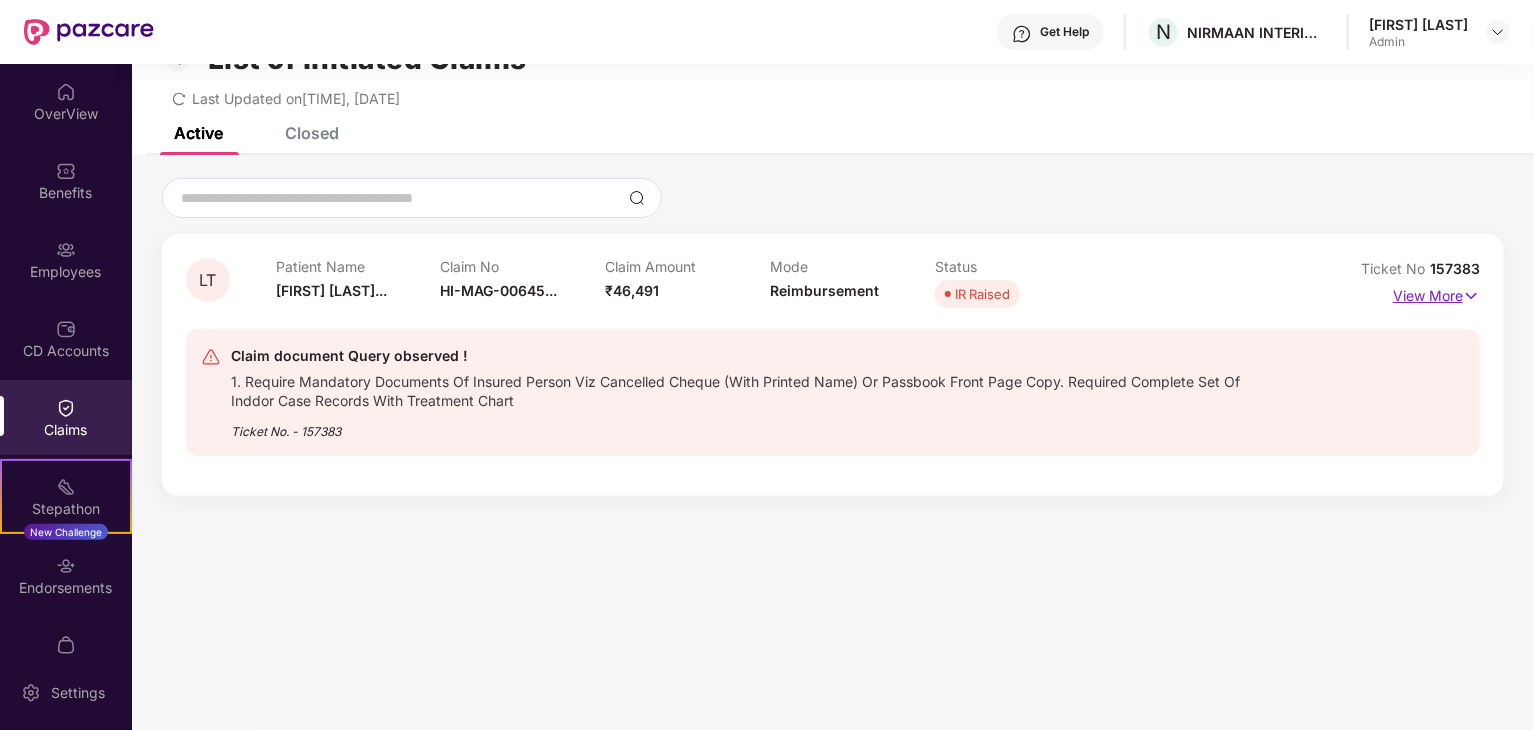 click on "View More" at bounding box center [1436, 293] 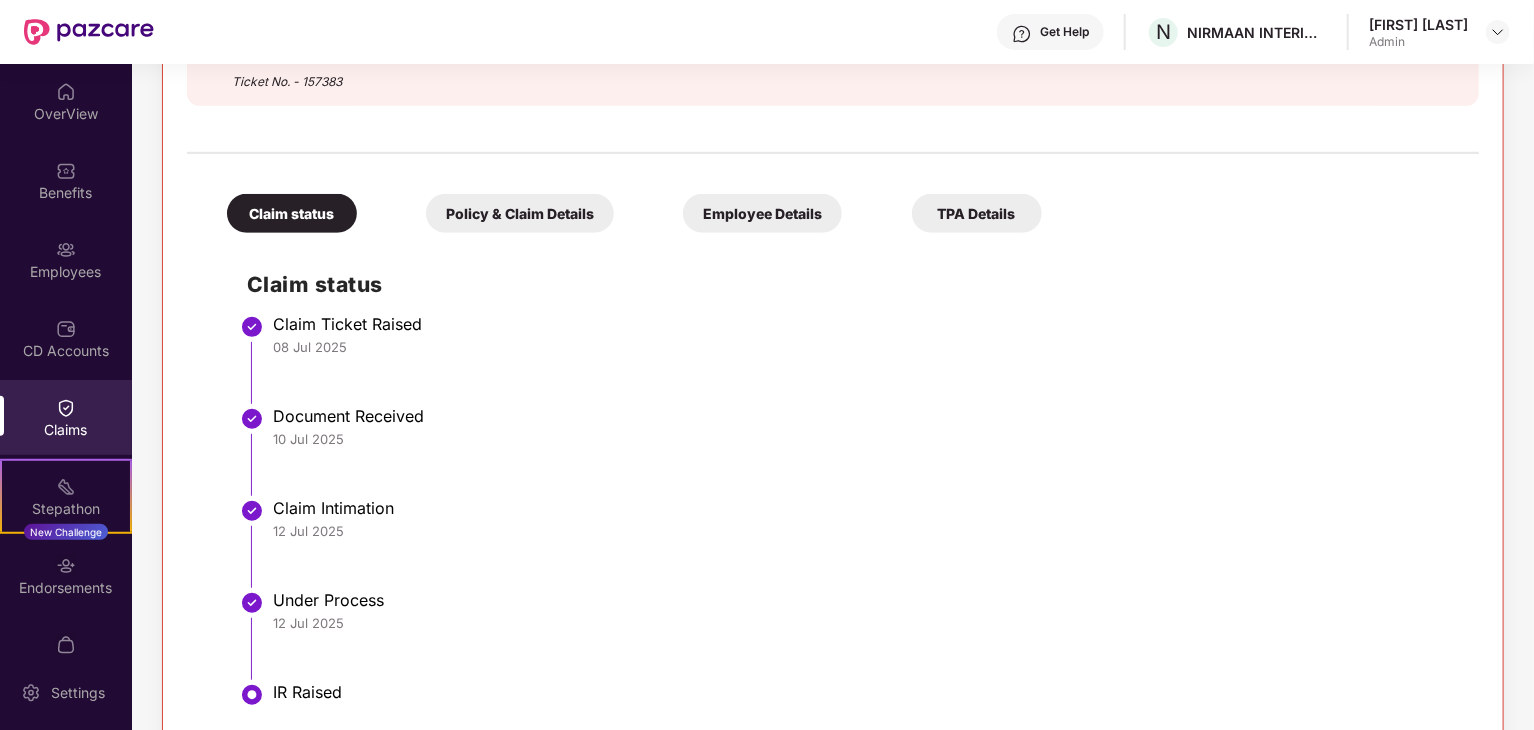 scroll, scrollTop: 419, scrollLeft: 0, axis: vertical 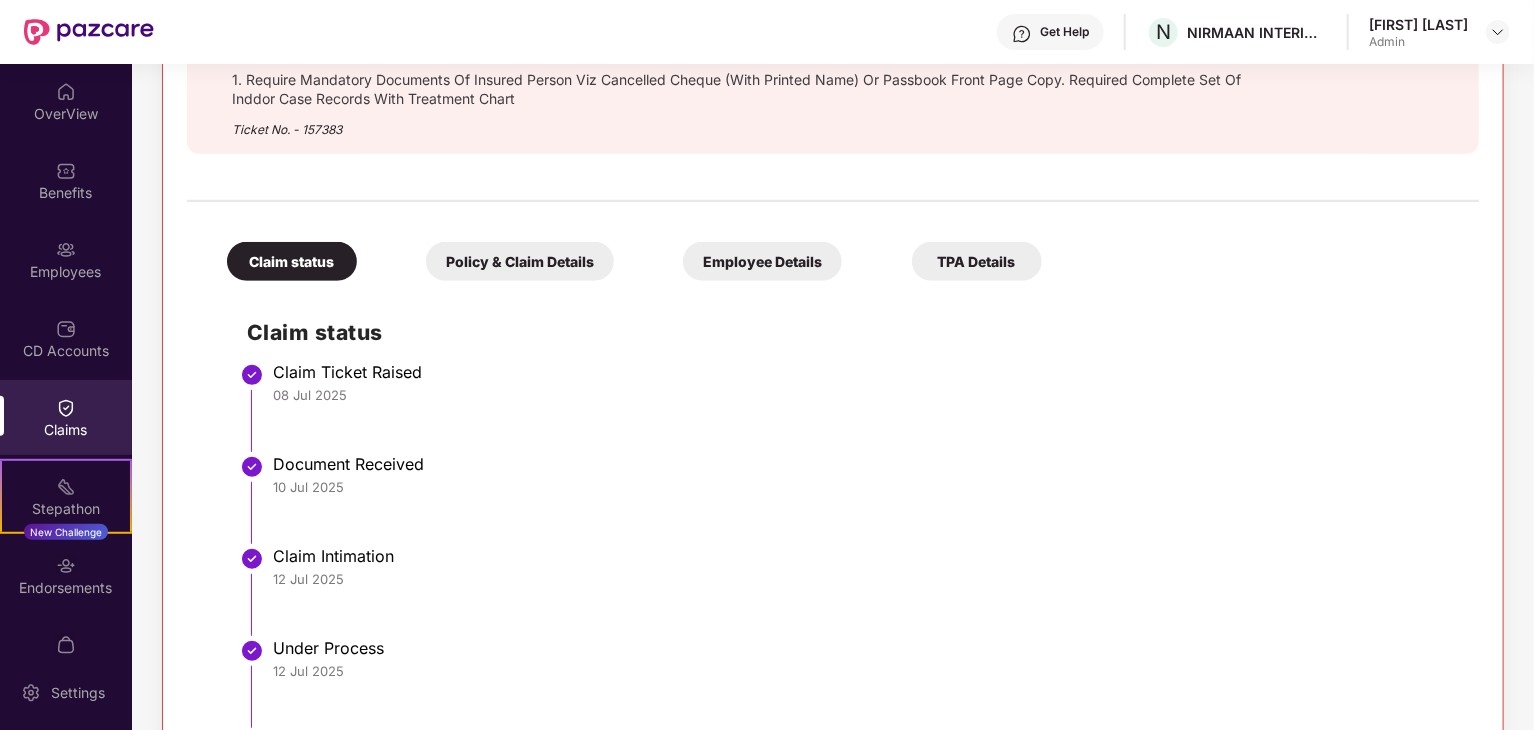 click on "Employee Details" at bounding box center [762, 261] 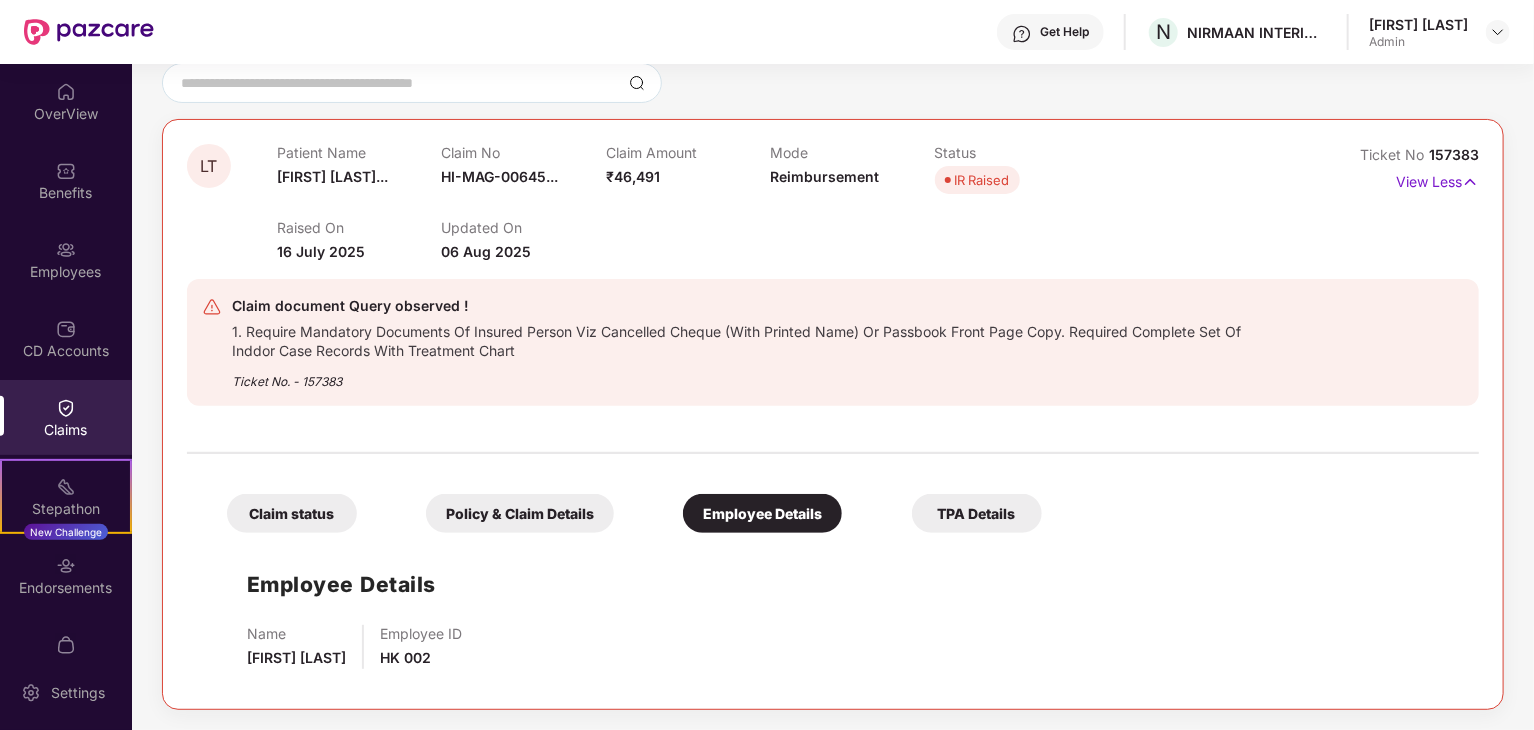 scroll, scrollTop: 167, scrollLeft: 0, axis: vertical 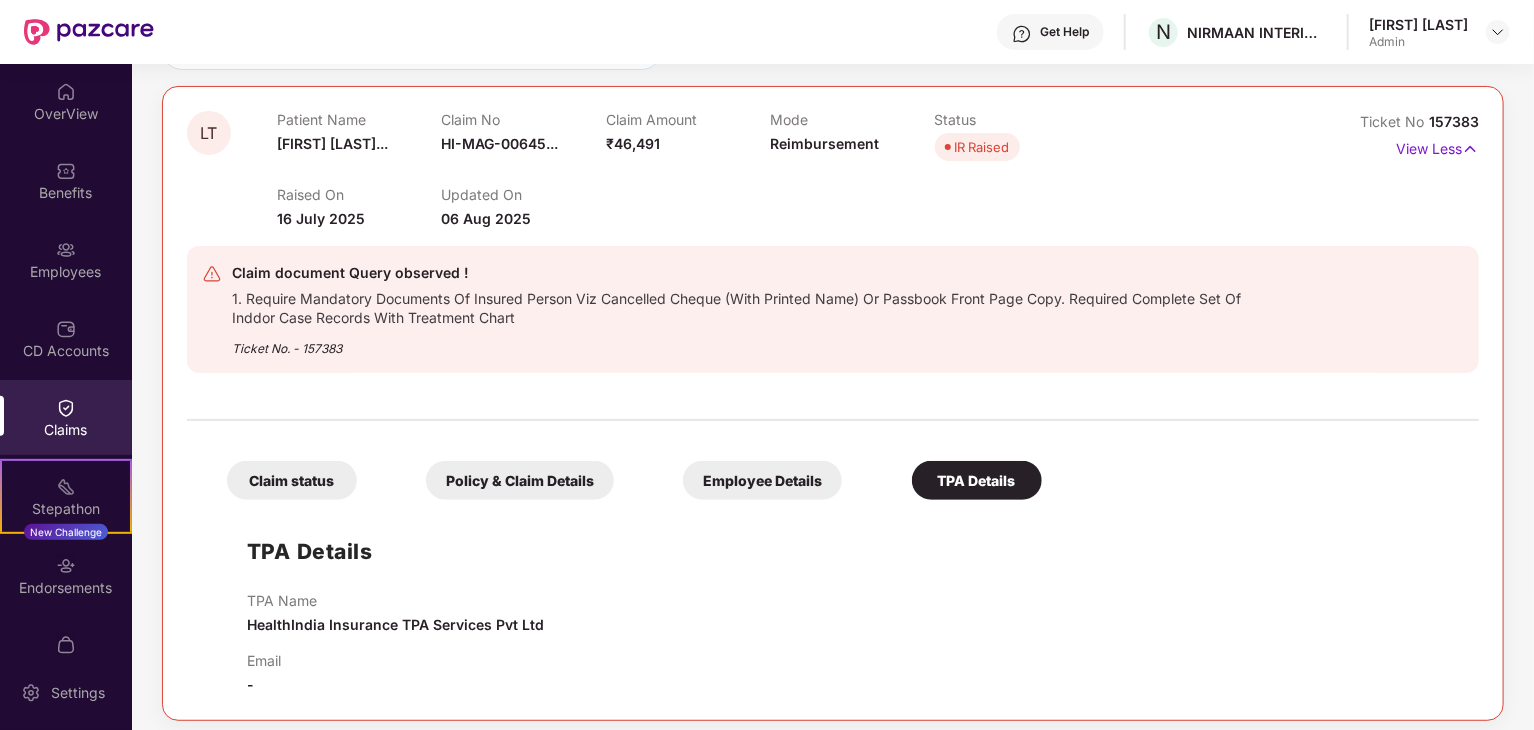 click on "Ticket No. - 157383" at bounding box center (743, 342) 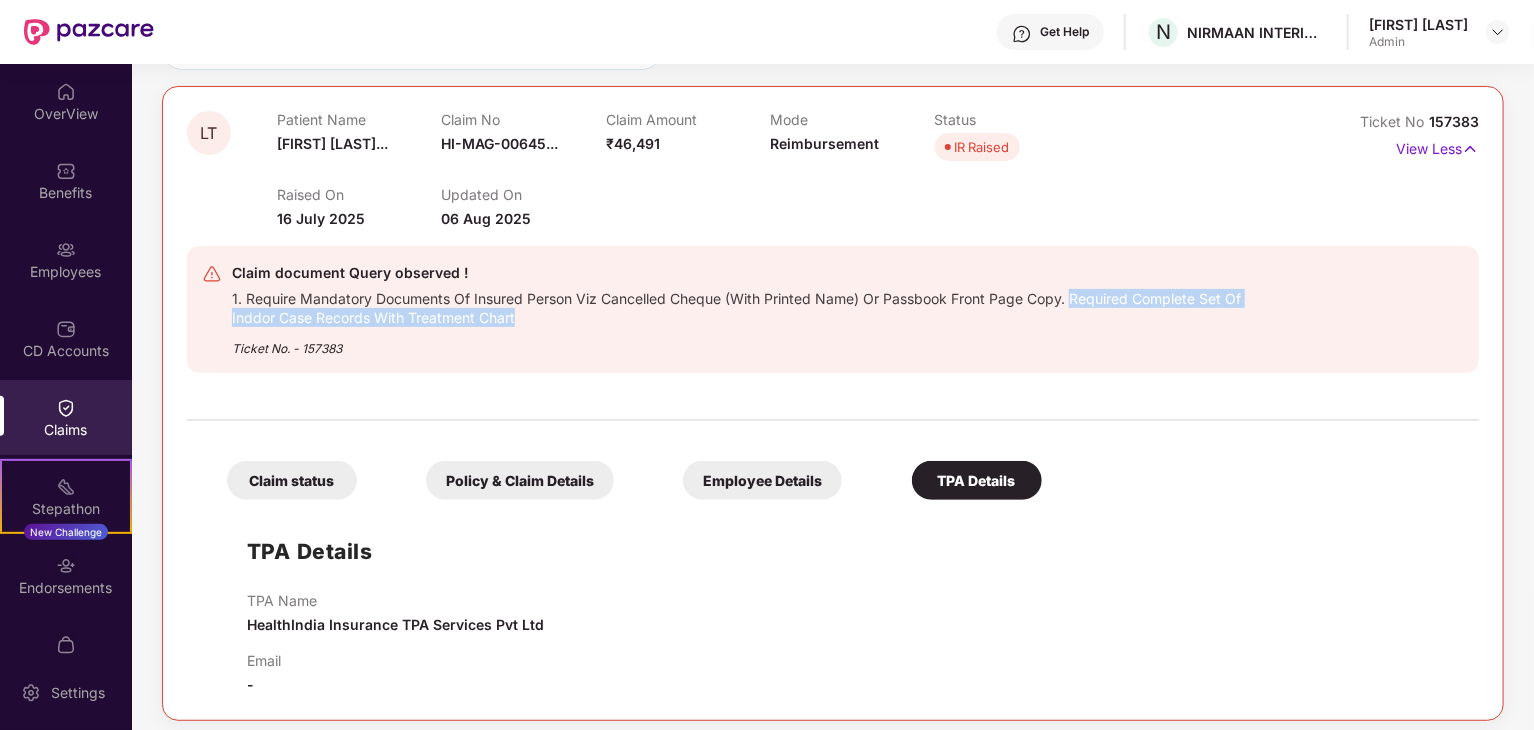 drag, startPoint x: 1072, startPoint y: 293, endPoint x: 1084, endPoint y: 315, distance: 25.059929 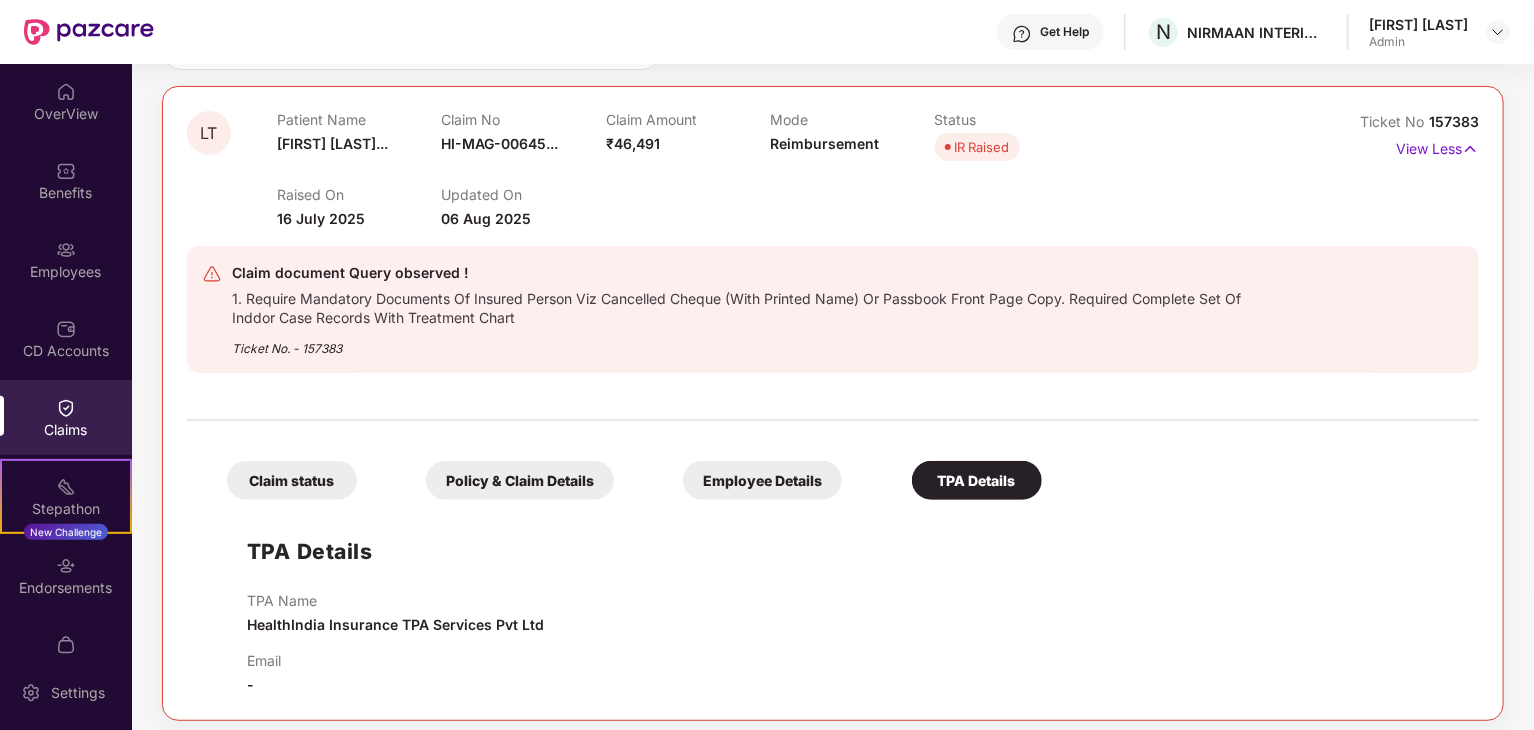 click at bounding box center (833, 410) 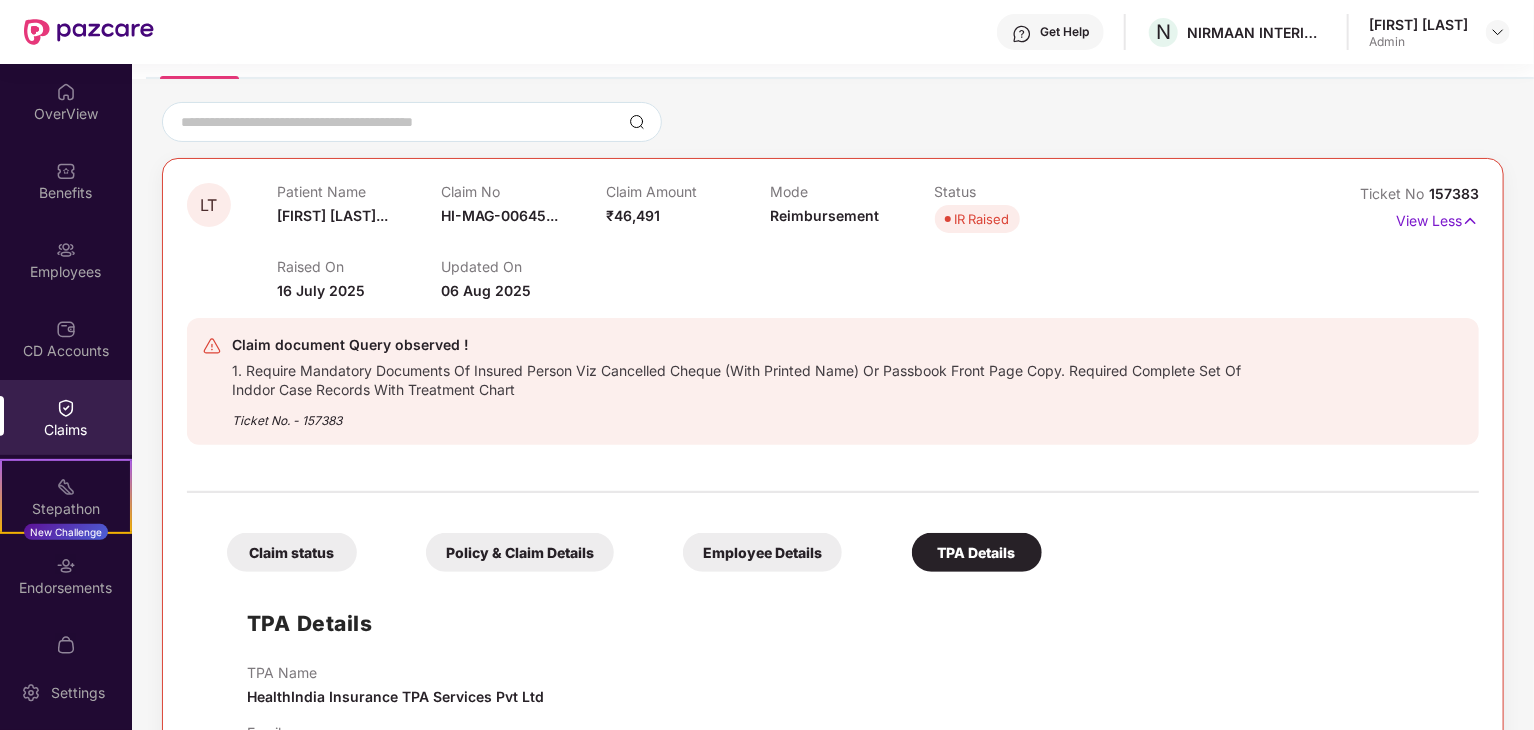 scroll, scrollTop: 0, scrollLeft: 0, axis: both 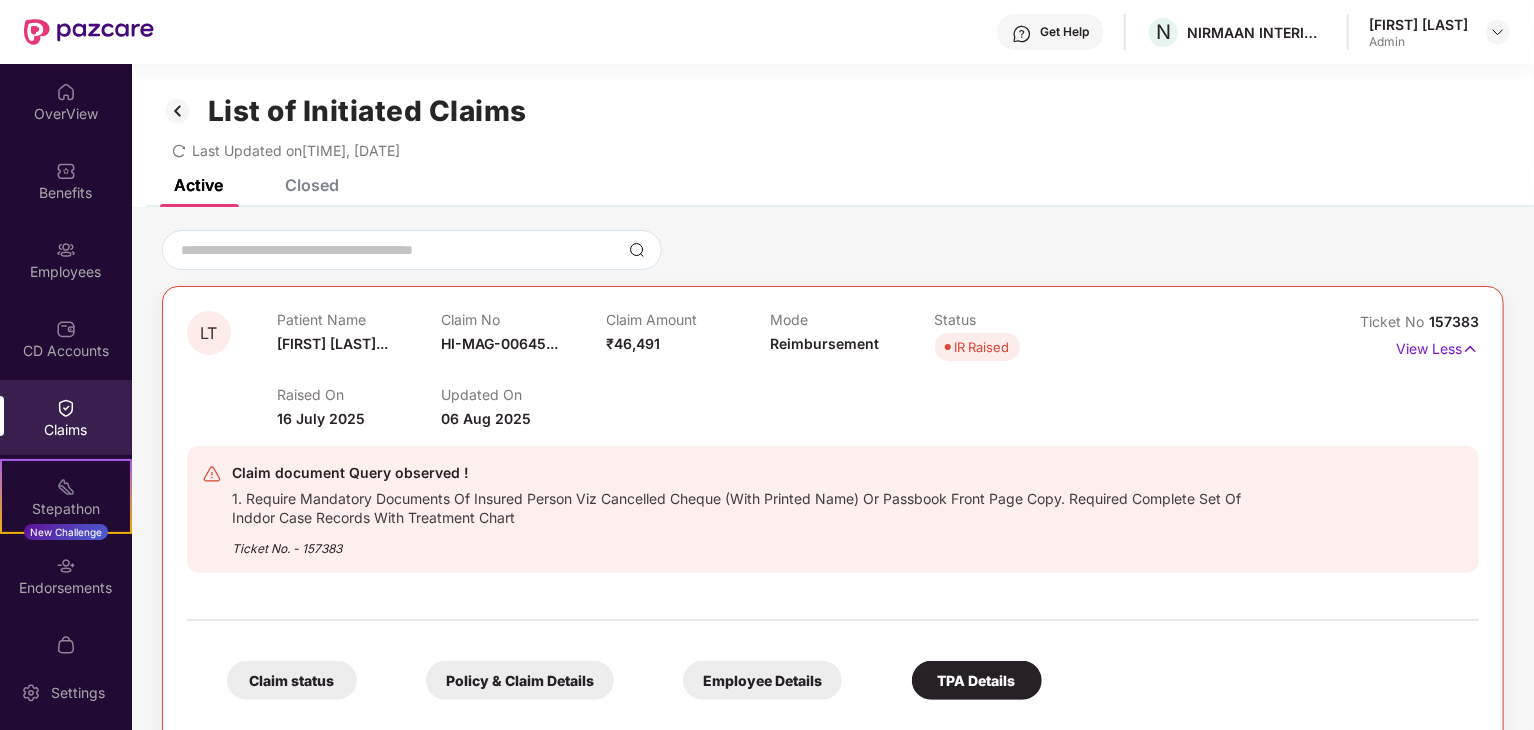 click on "Closed" at bounding box center (312, 185) 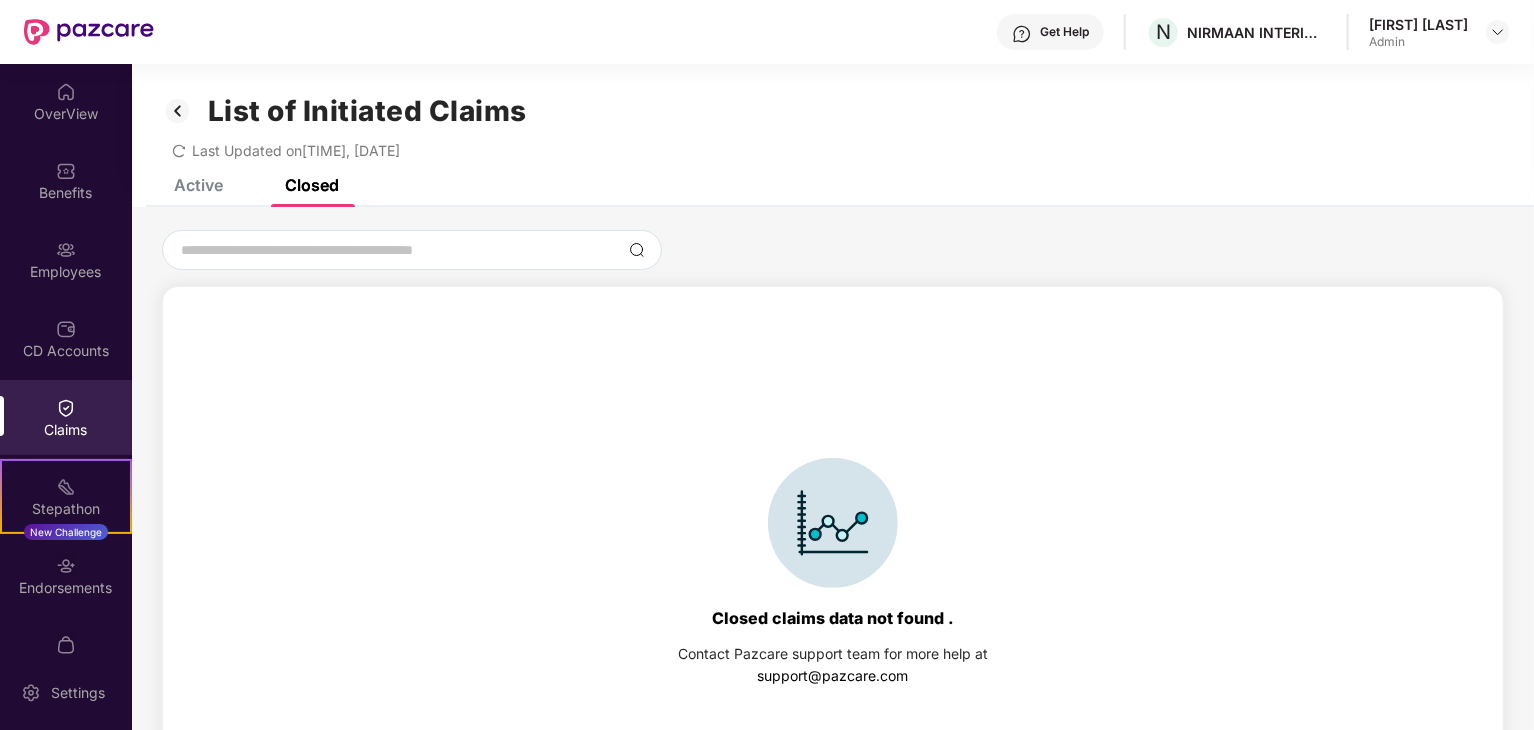 click on "Active" at bounding box center (198, 185) 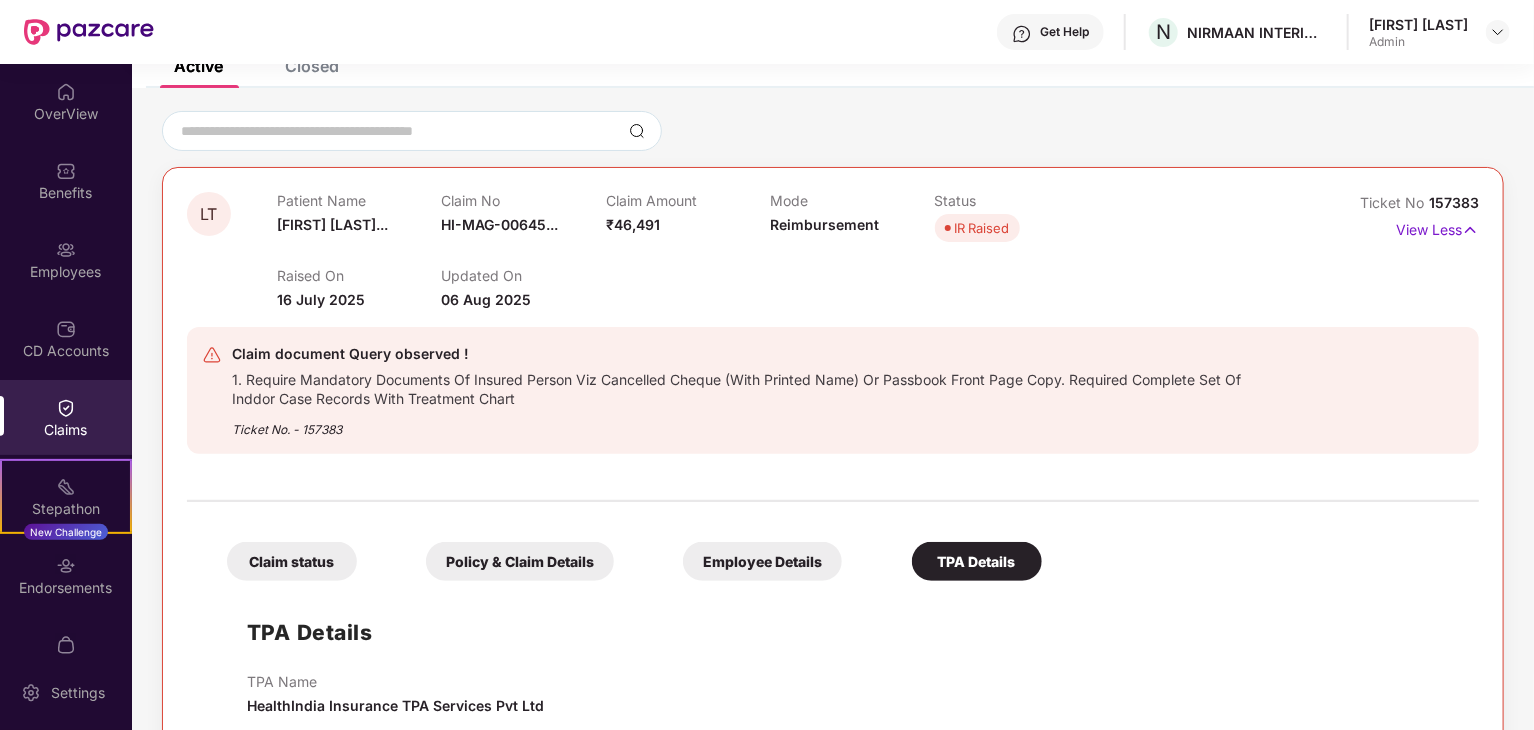 scroll, scrollTop: 211, scrollLeft: 0, axis: vertical 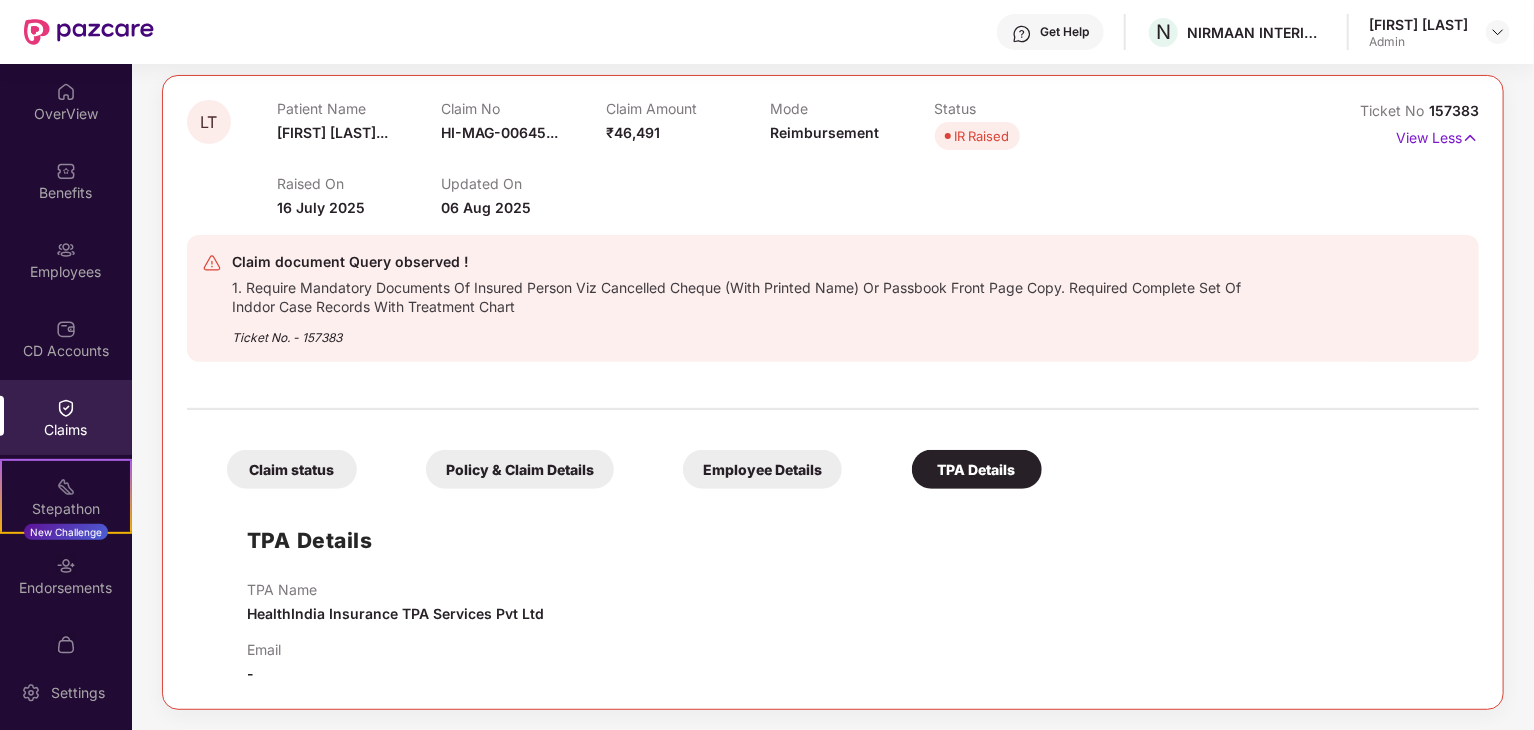 click on "06 Aug 2025" at bounding box center [486, 207] 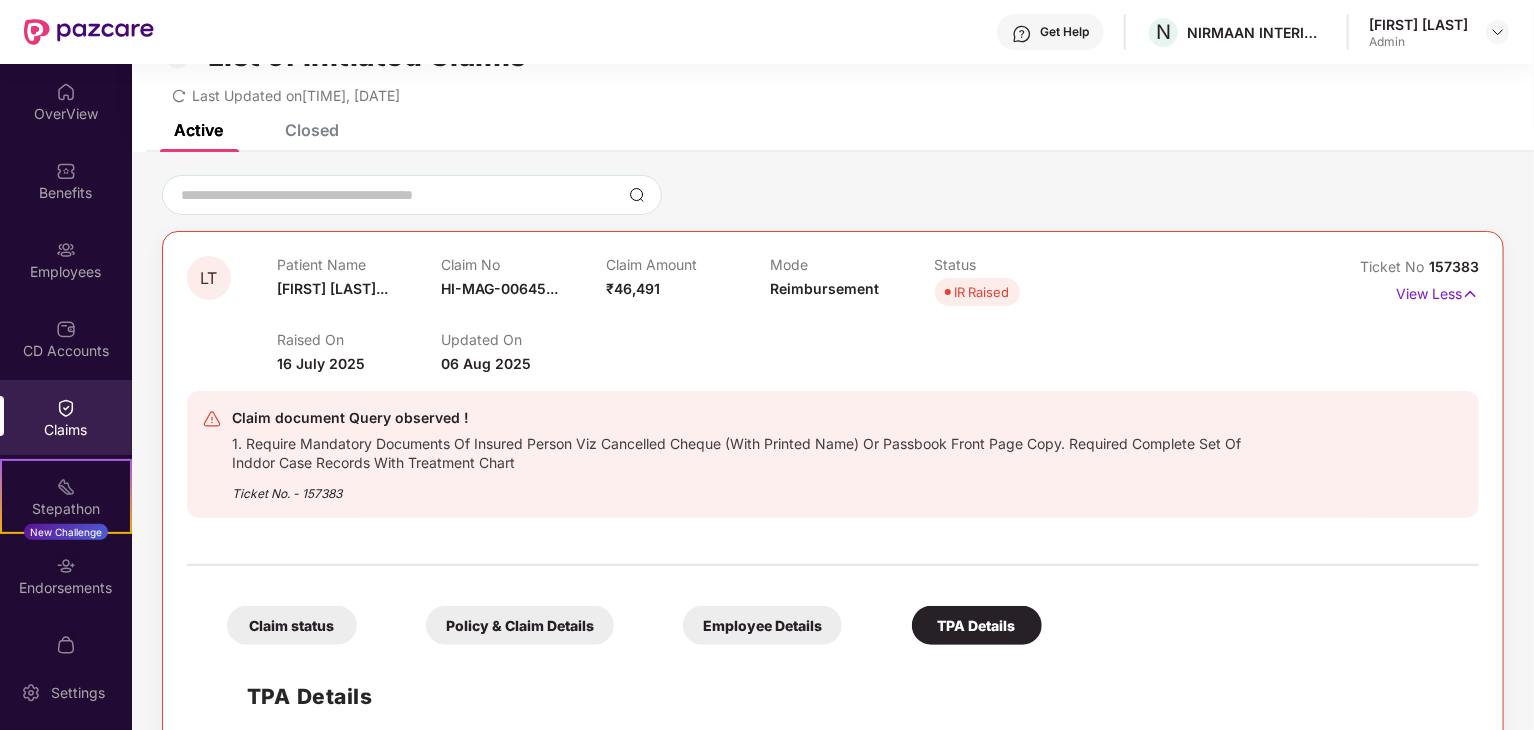 scroll, scrollTop: 11, scrollLeft: 0, axis: vertical 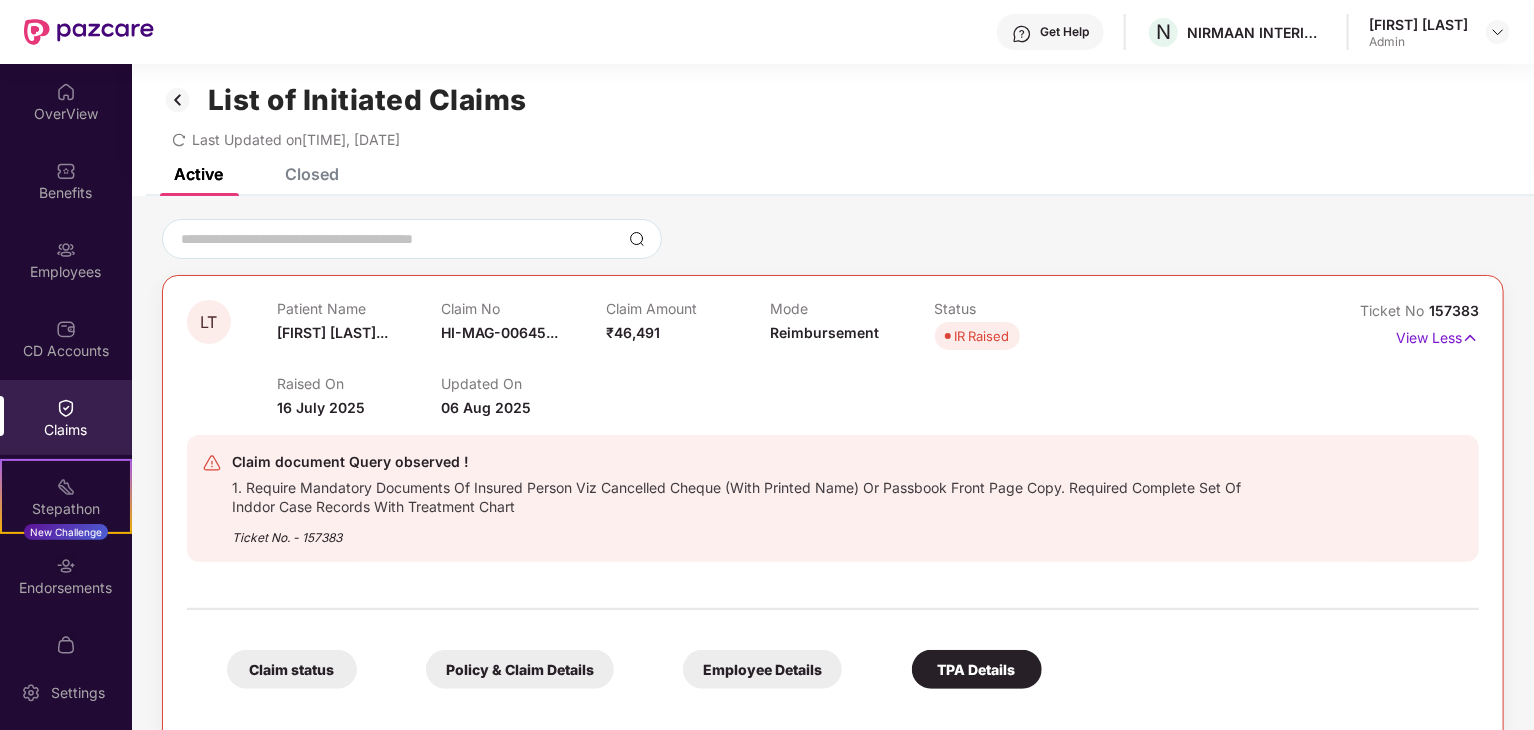 click on "Updated On" at bounding box center (523, 383) 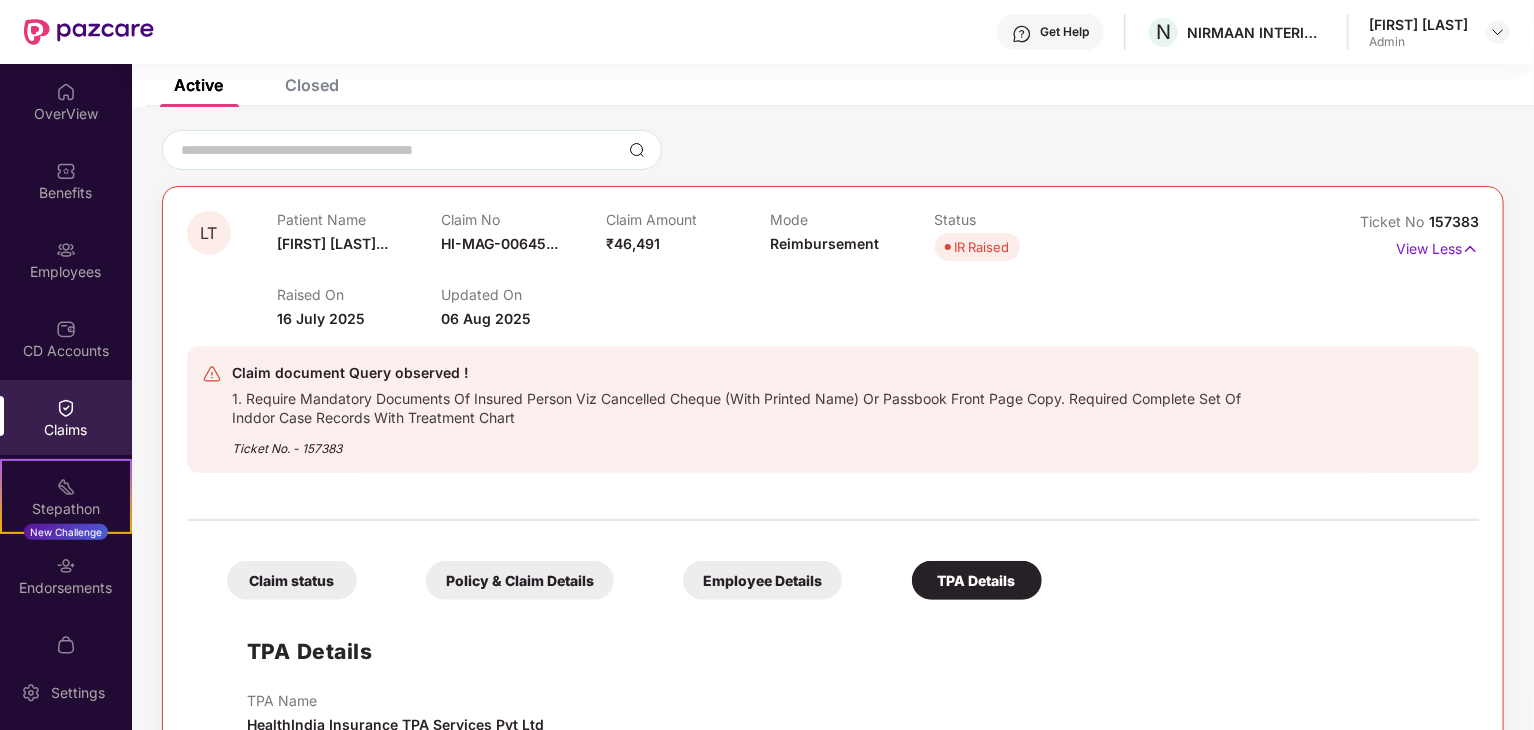 scroll, scrollTop: 0, scrollLeft: 0, axis: both 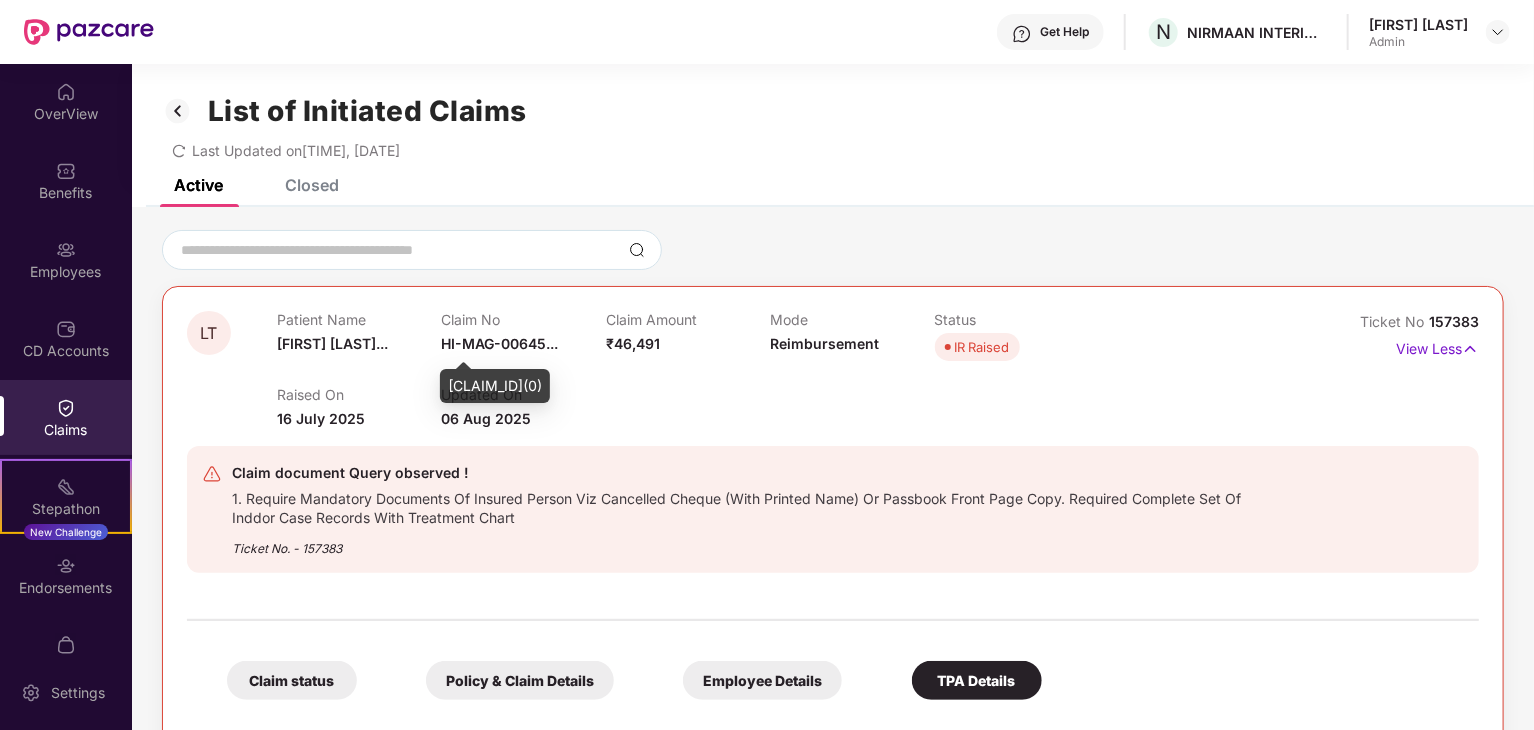 click on "HI-MAG-00645..." at bounding box center [499, 343] 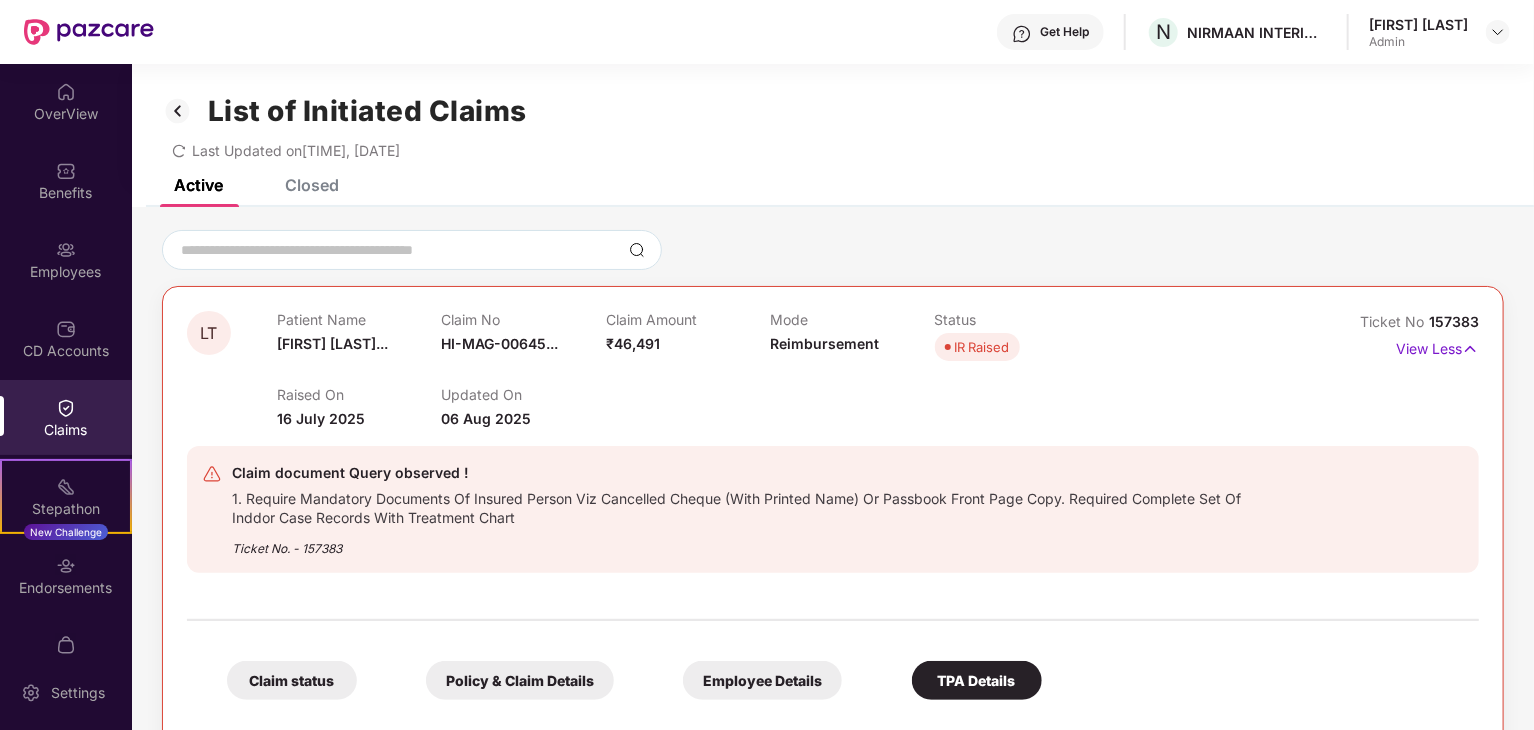 click on "Claim document Query observed ! 1. Require Mandatory Documents Of Insured Person Viz Cancelled Cheque (With Printed Name) Or Passbook Front Page Copy. Required Complete Set Of Inddor Case Records With Treatment Chart Ticket No. - [TICKET]" at bounding box center [833, 509] 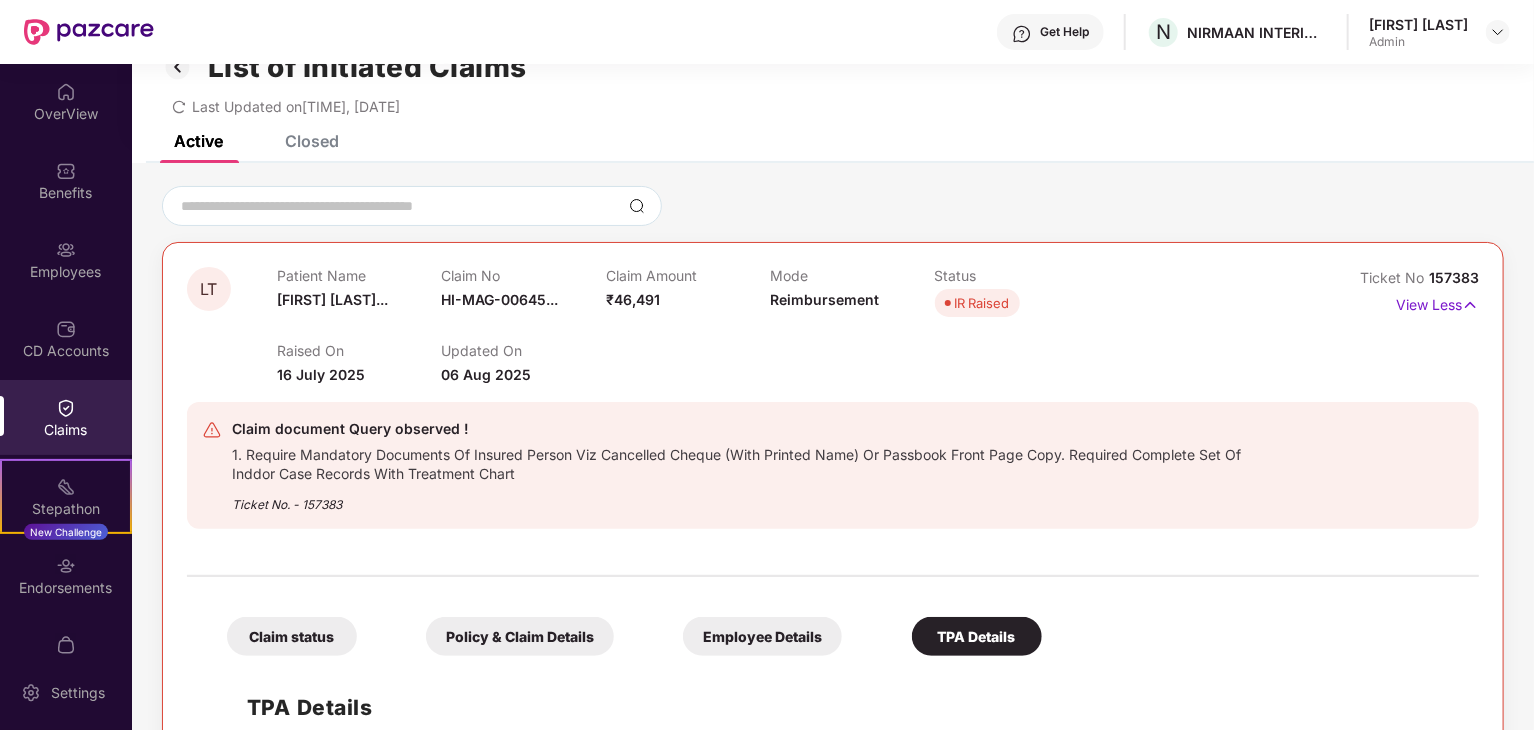 scroll, scrollTop: 0, scrollLeft: 0, axis: both 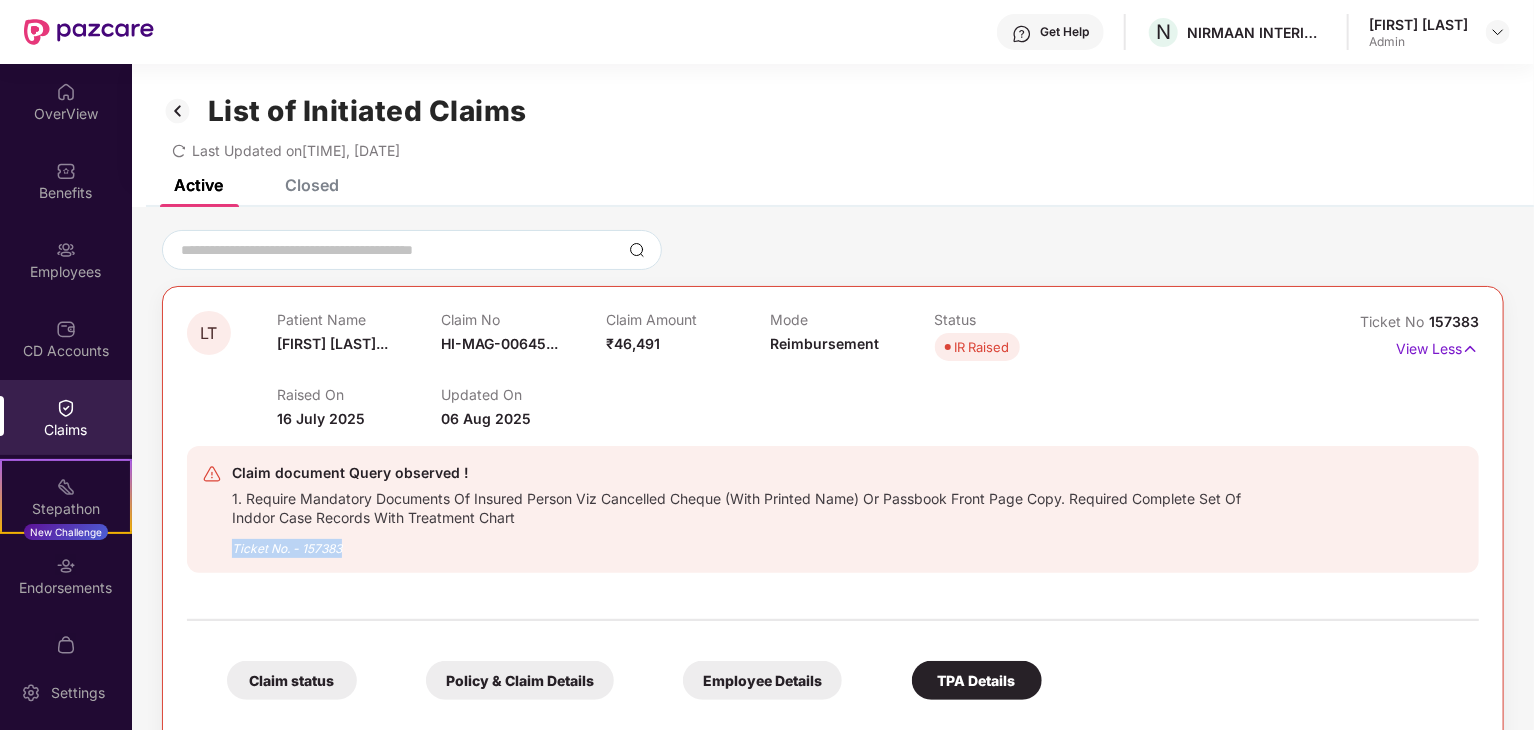 drag, startPoint x: 347, startPoint y: 549, endPoint x: 218, endPoint y: 528, distance: 130.69812 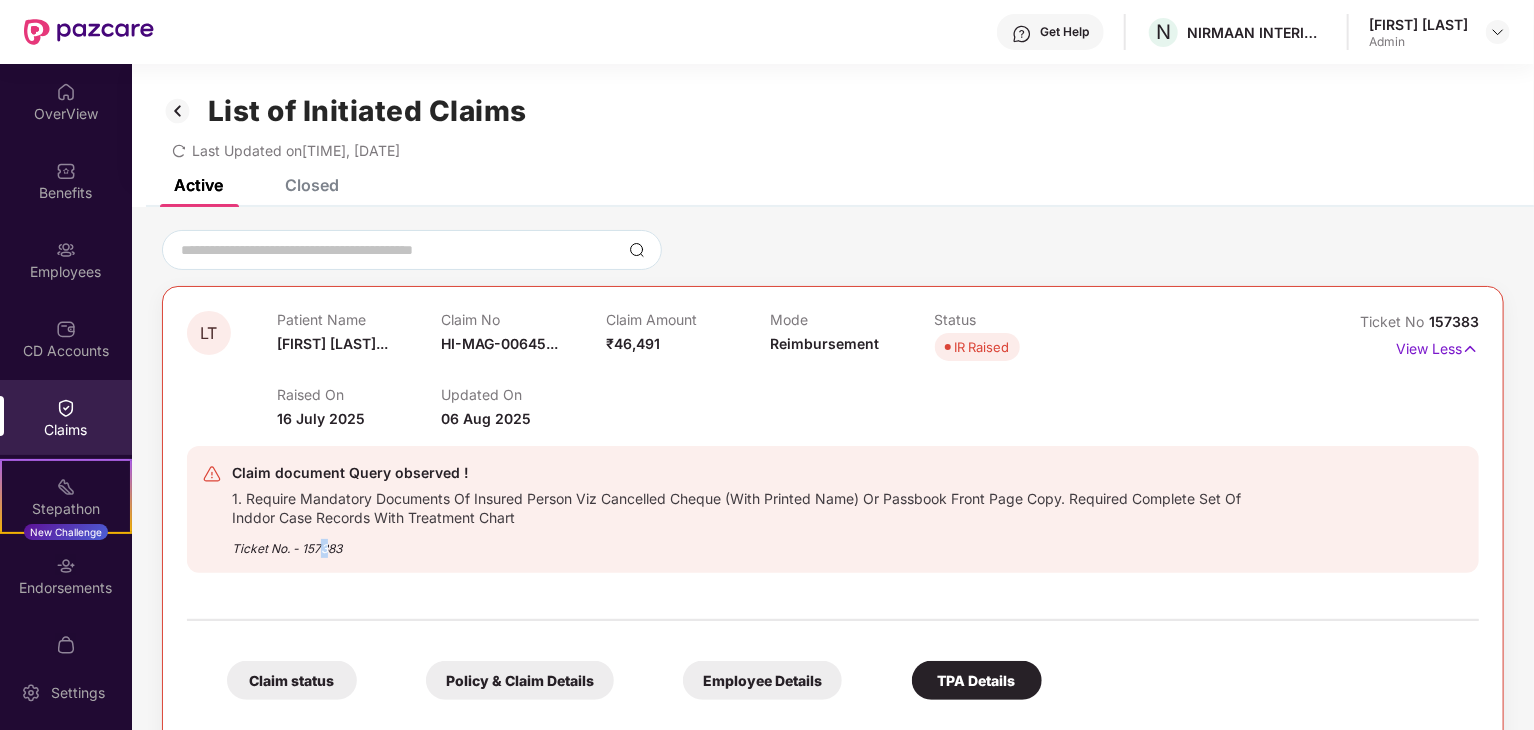 click on "Ticket No. - 157383" at bounding box center [743, 542] 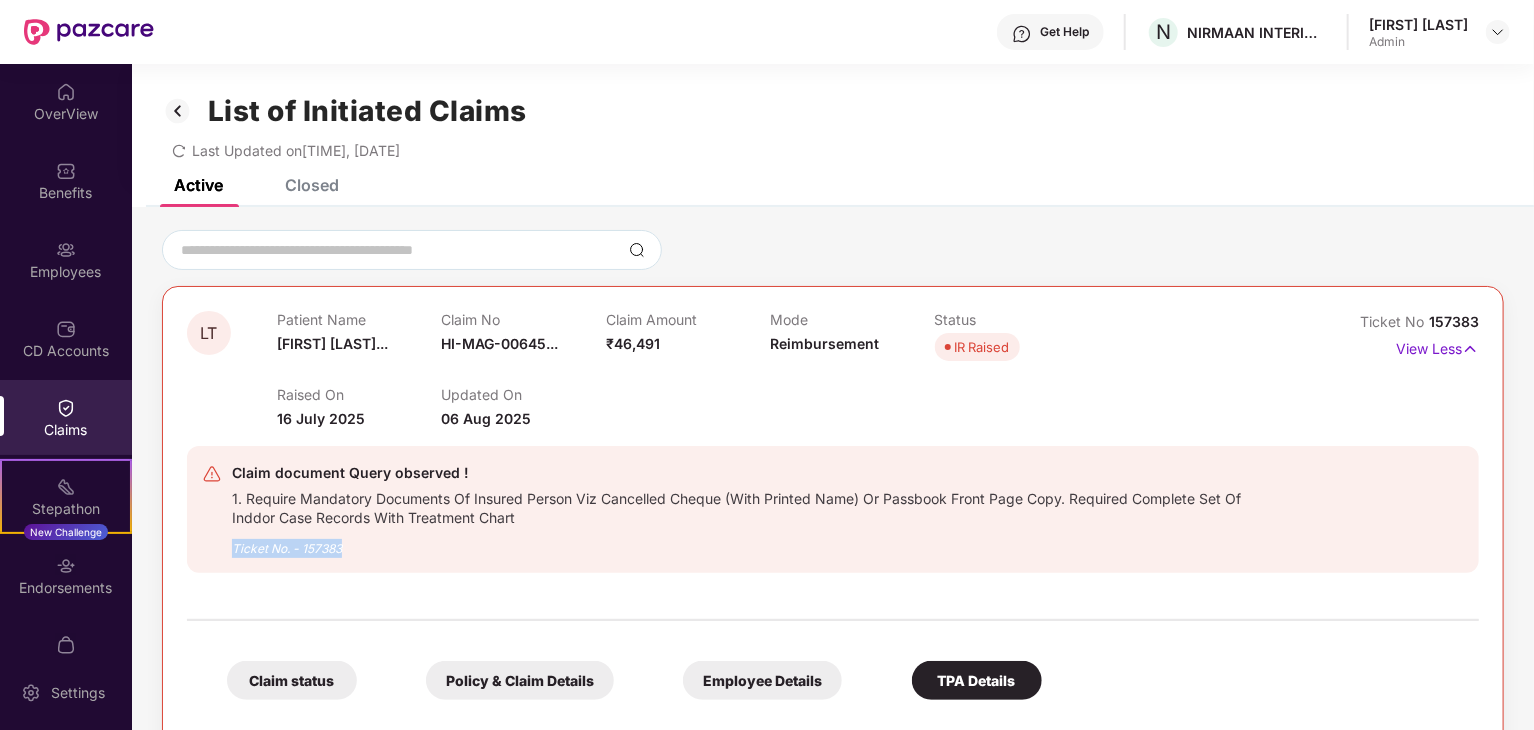 drag, startPoint x: 352, startPoint y: 540, endPoint x: 225, endPoint y: 532, distance: 127.25172 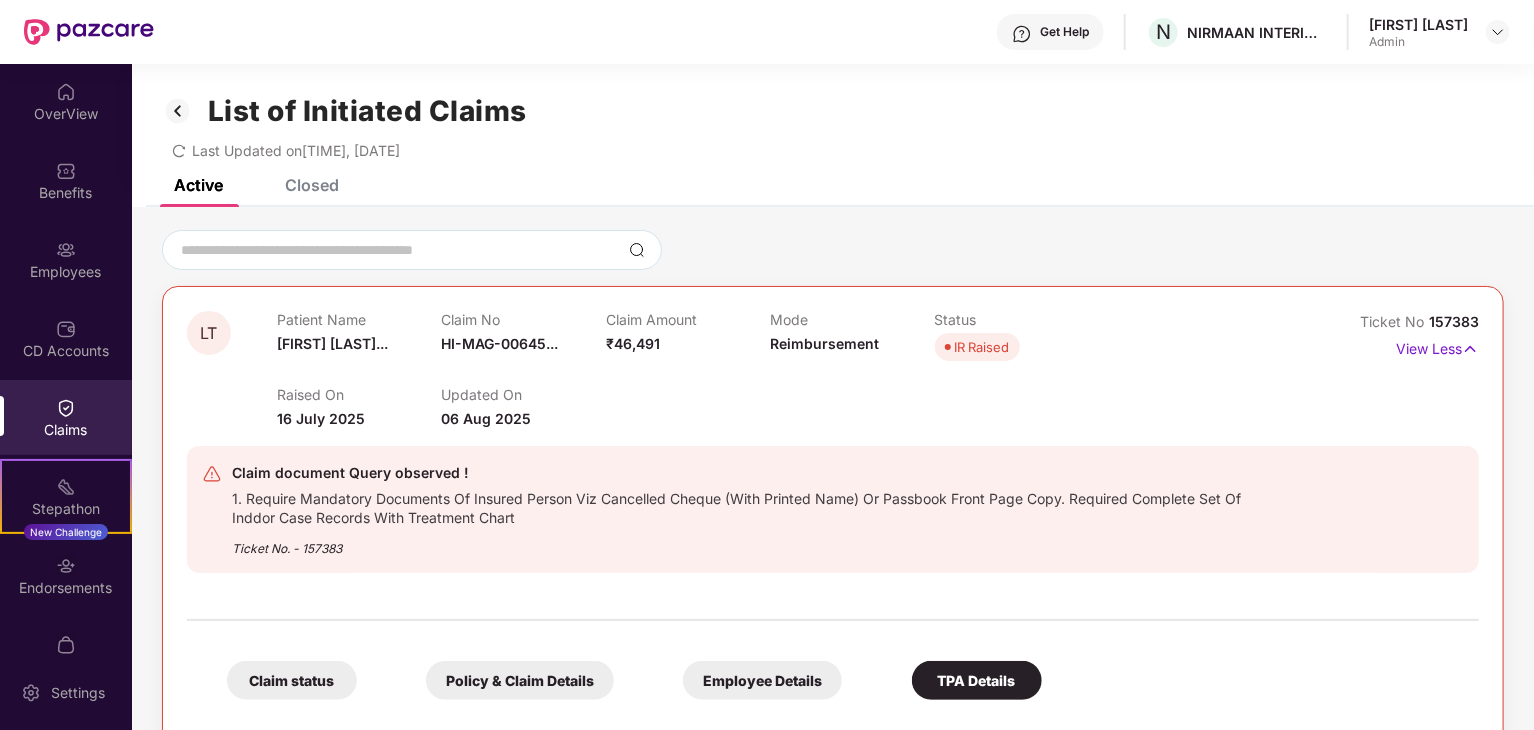 click on "Claim document Query observed ! 1. Require Mandatory Documents Of Insured Person Viz Cancelled Cheque (With Printed Name) Or Passbook Front Page Copy. Required Complete Set Of Inddor Case Records With Treatment Chart Ticket No. - [TICKET]" at bounding box center [833, 509] 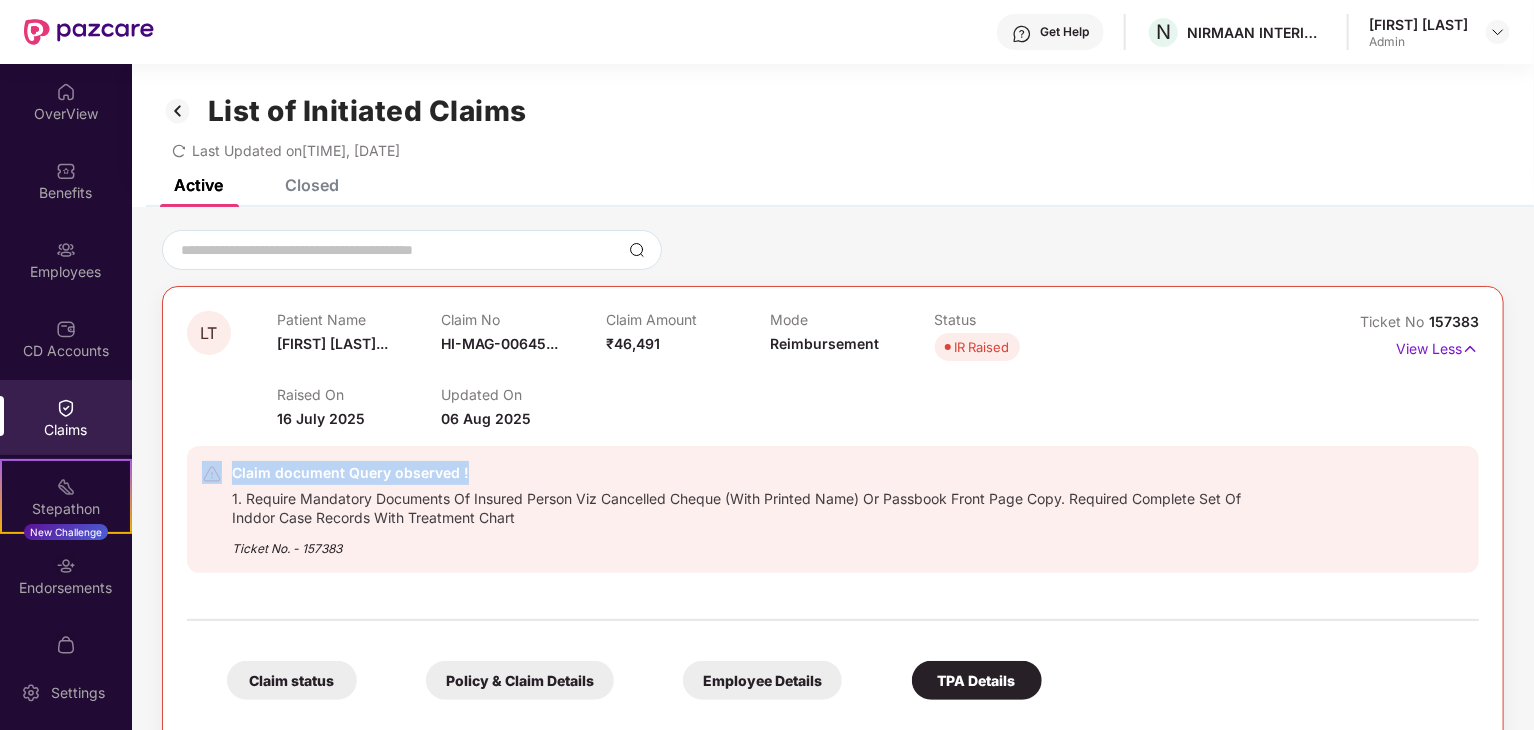 drag, startPoint x: 190, startPoint y: 473, endPoint x: 464, endPoint y: 469, distance: 274.0292 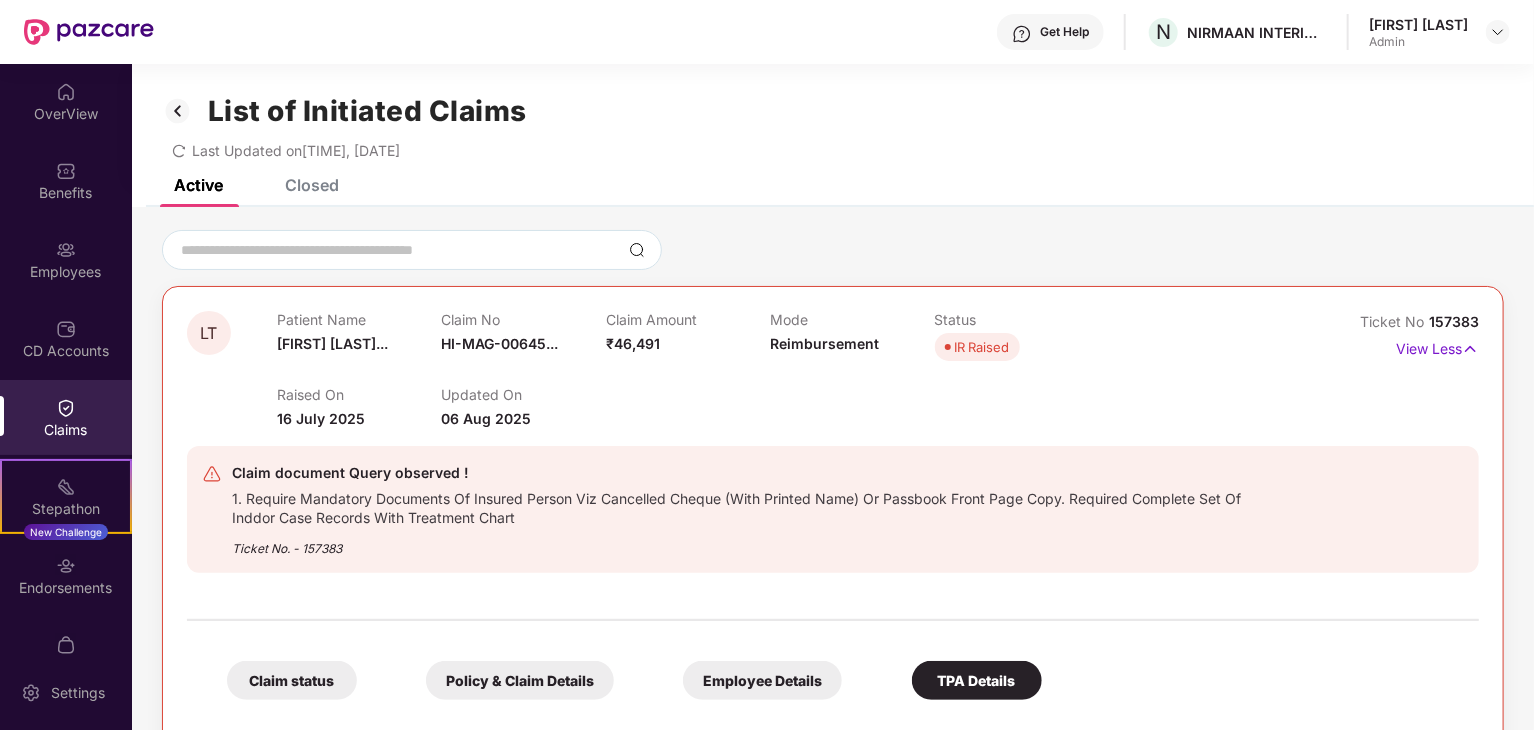 click on "Ticket No. - 157383" at bounding box center (743, 542) 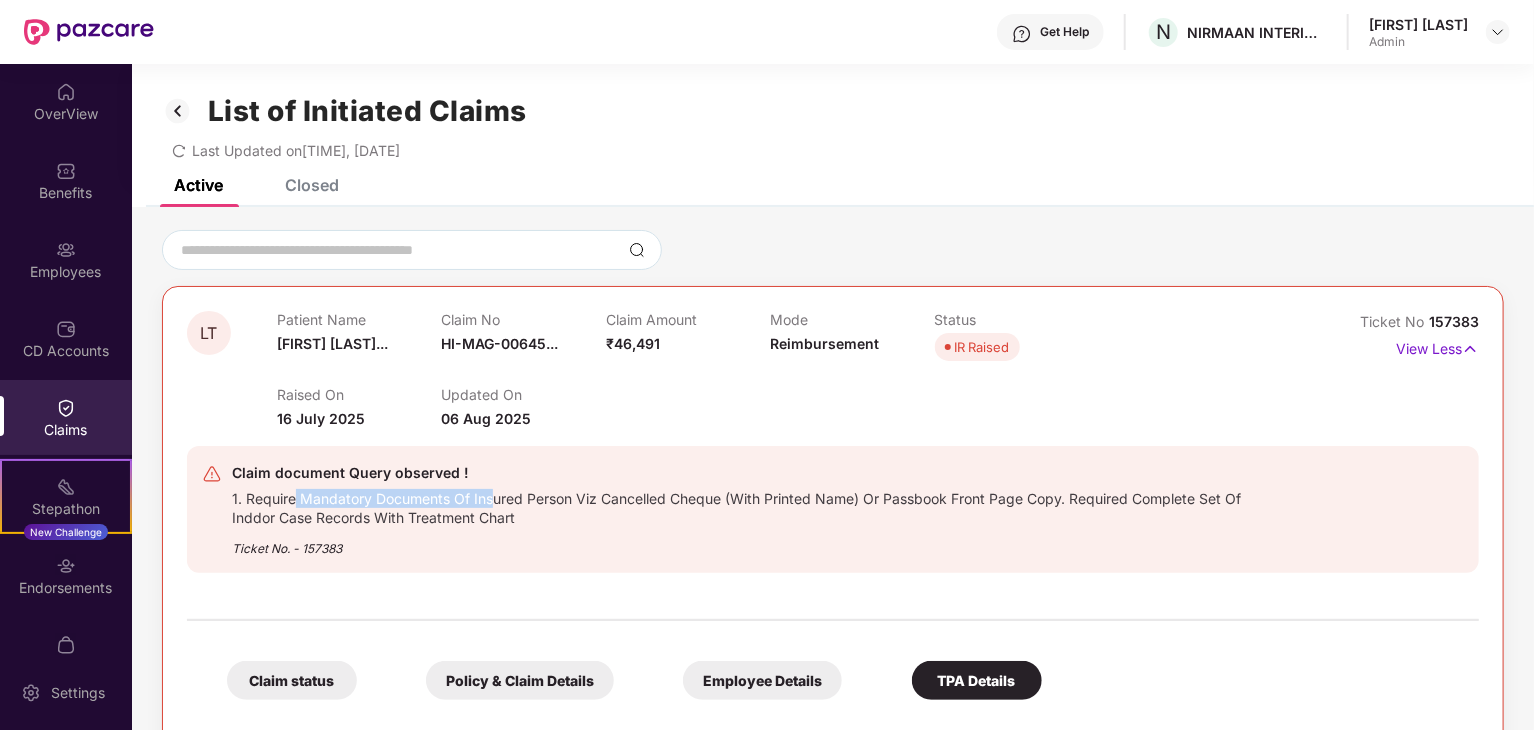 drag, startPoint x: 296, startPoint y: 498, endPoint x: 492, endPoint y: 497, distance: 196.00255 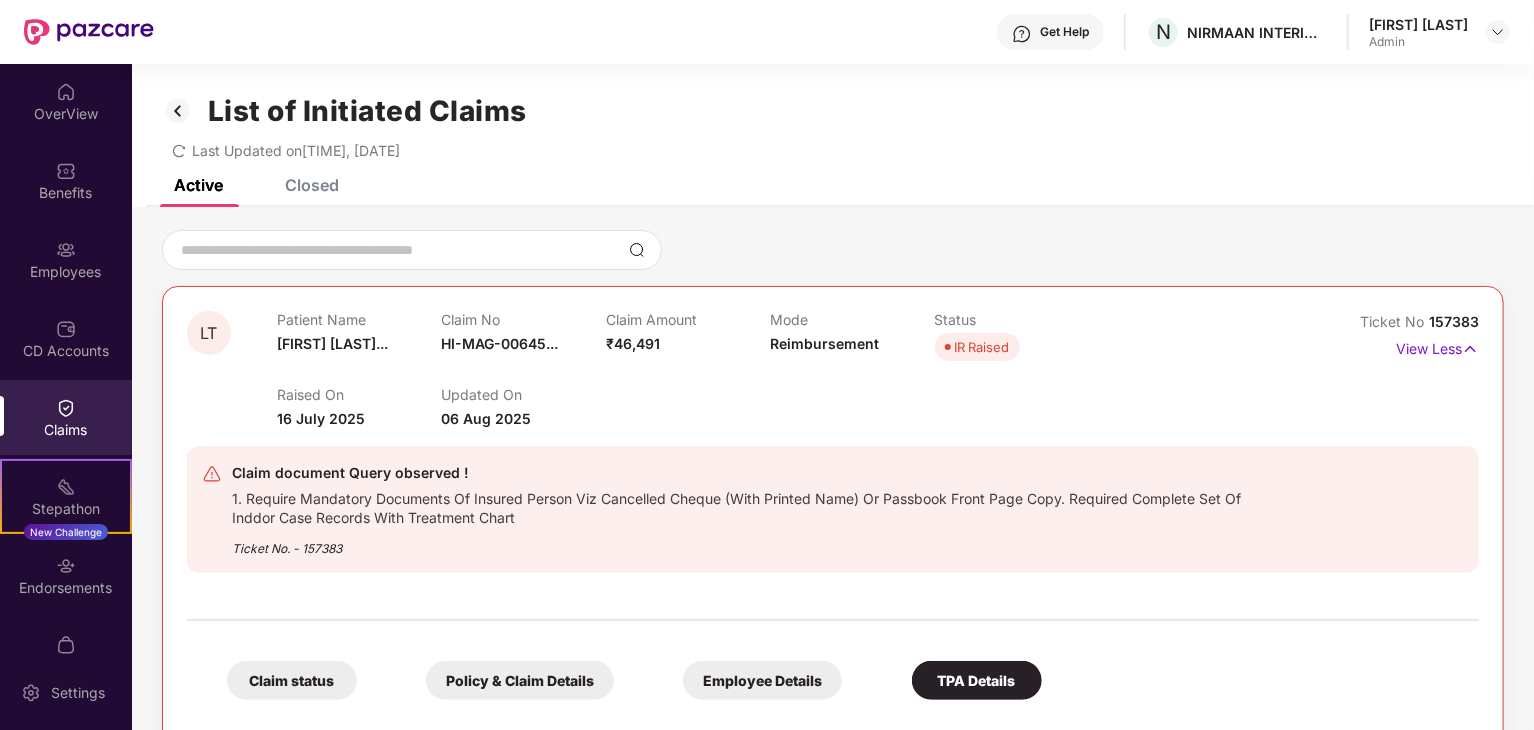 click on "1. Require Mandatory Documents Of  Insured Person Viz Cancelled Cheque (With Printed Name) Or Passbook Front Page Copy.  Required Complete Set Of Inddor Case Records With Treatment Chart" at bounding box center (743, 506) 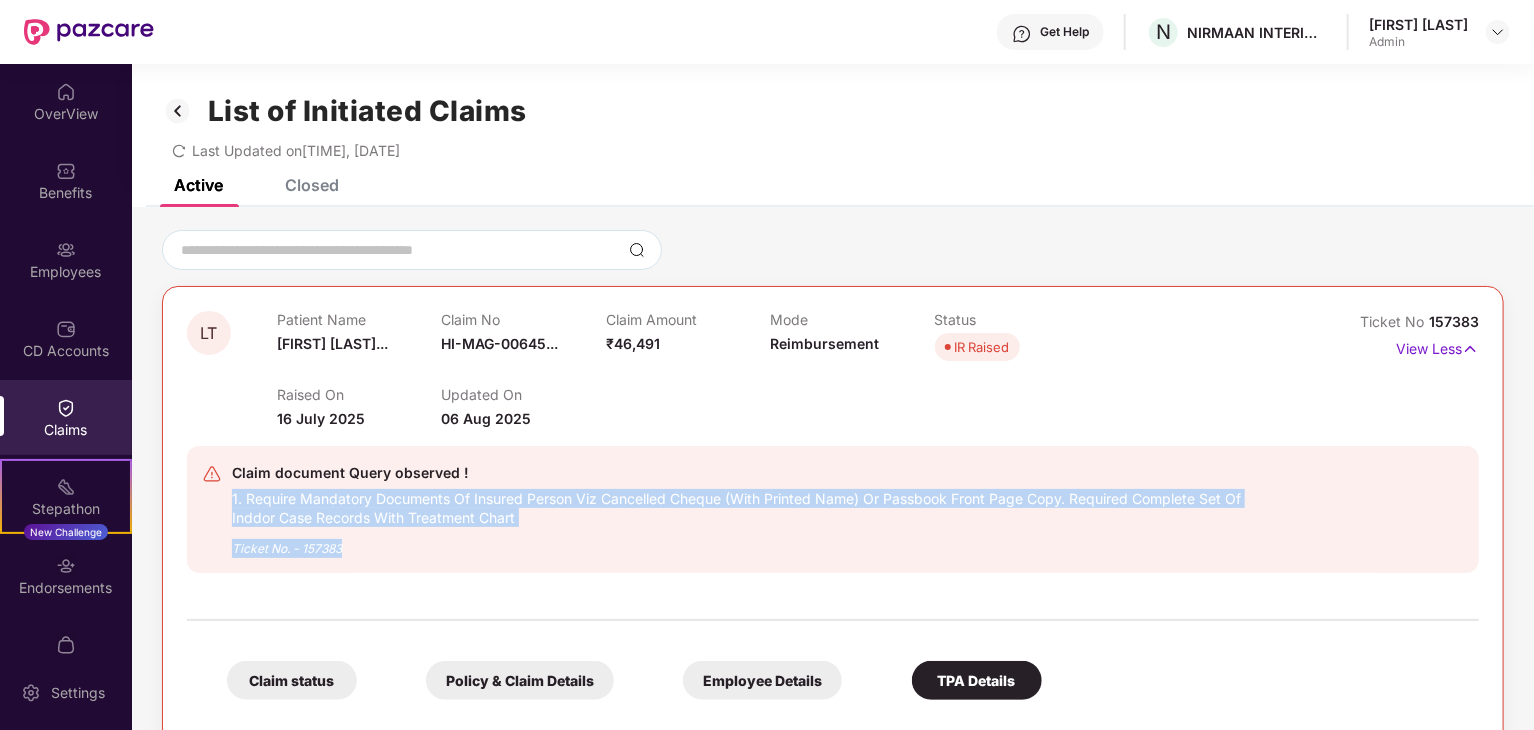 drag, startPoint x: 229, startPoint y: 497, endPoint x: 364, endPoint y: 553, distance: 146.15402 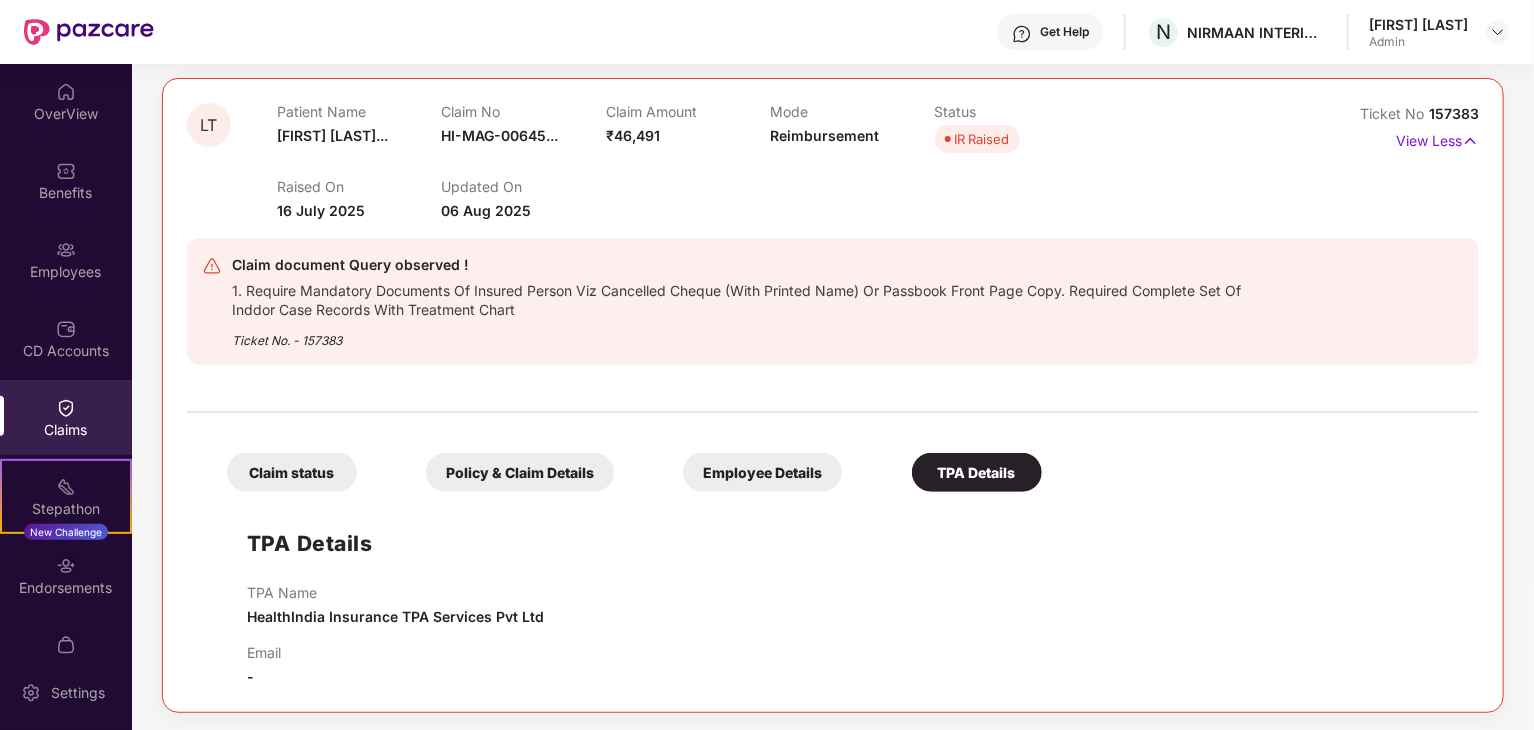 scroll, scrollTop: 211, scrollLeft: 0, axis: vertical 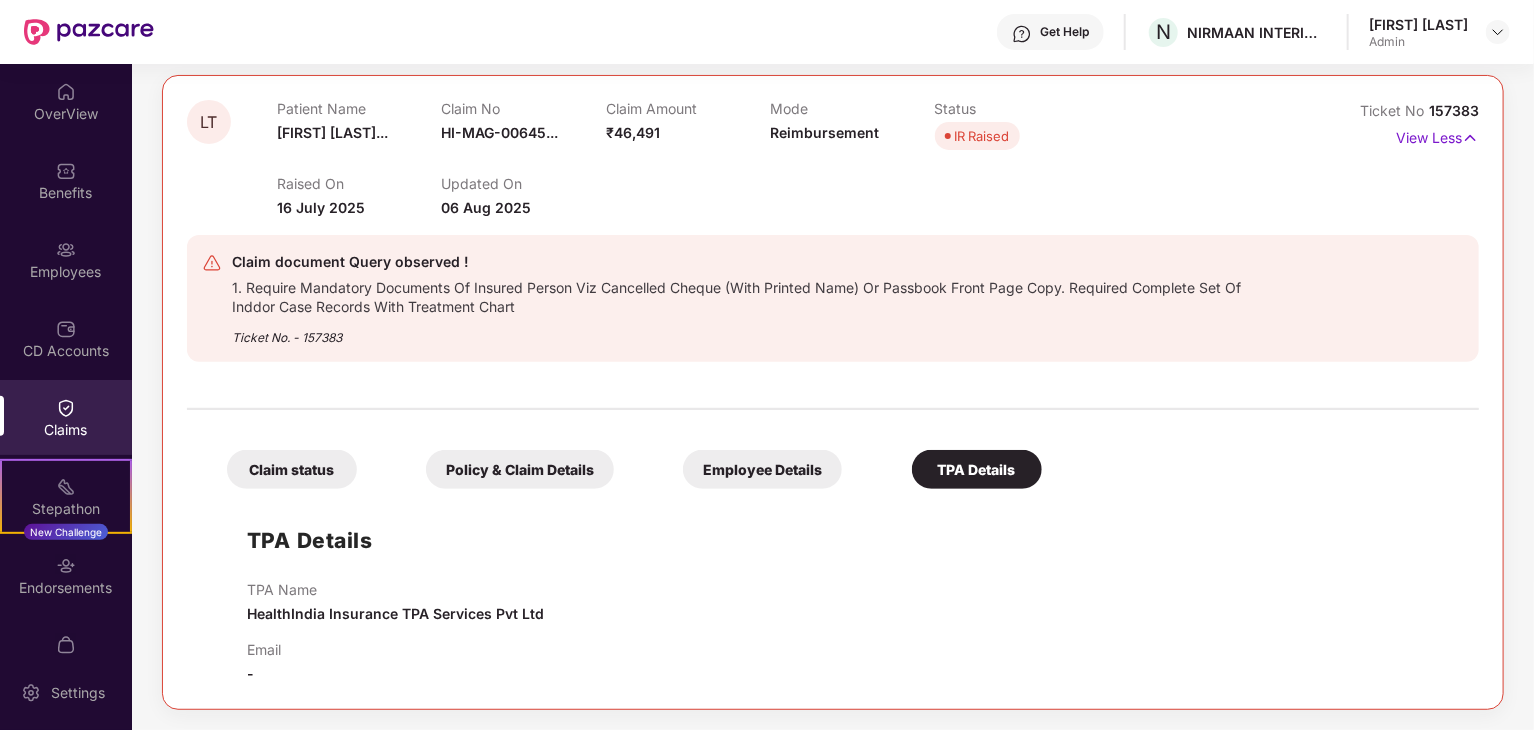 click on "TPA Details TPA Name HealthIndia Insurance TPA Services Pvt Ltd Email -" at bounding box center [833, 592] 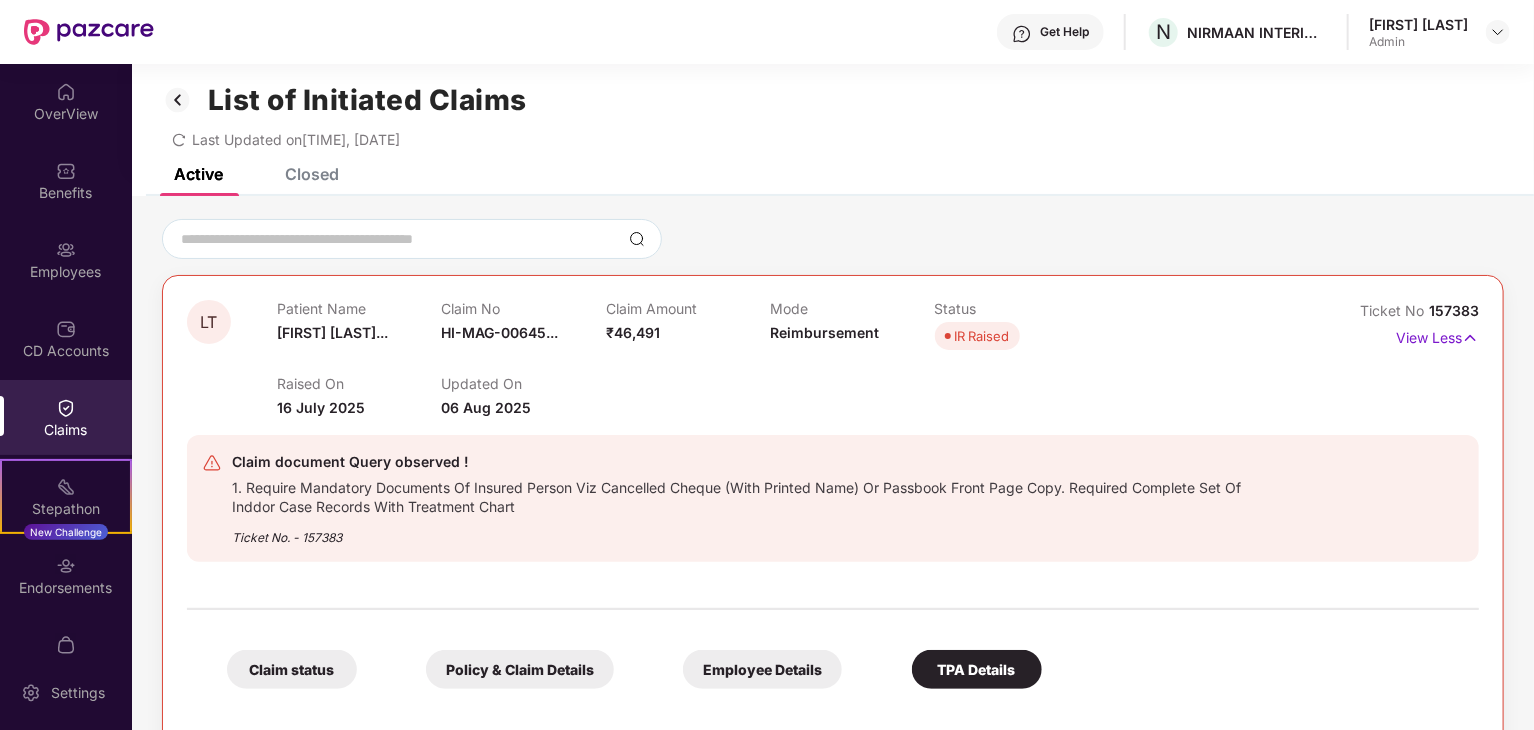 click on "Updated On [DATE]" at bounding box center (523, 397) 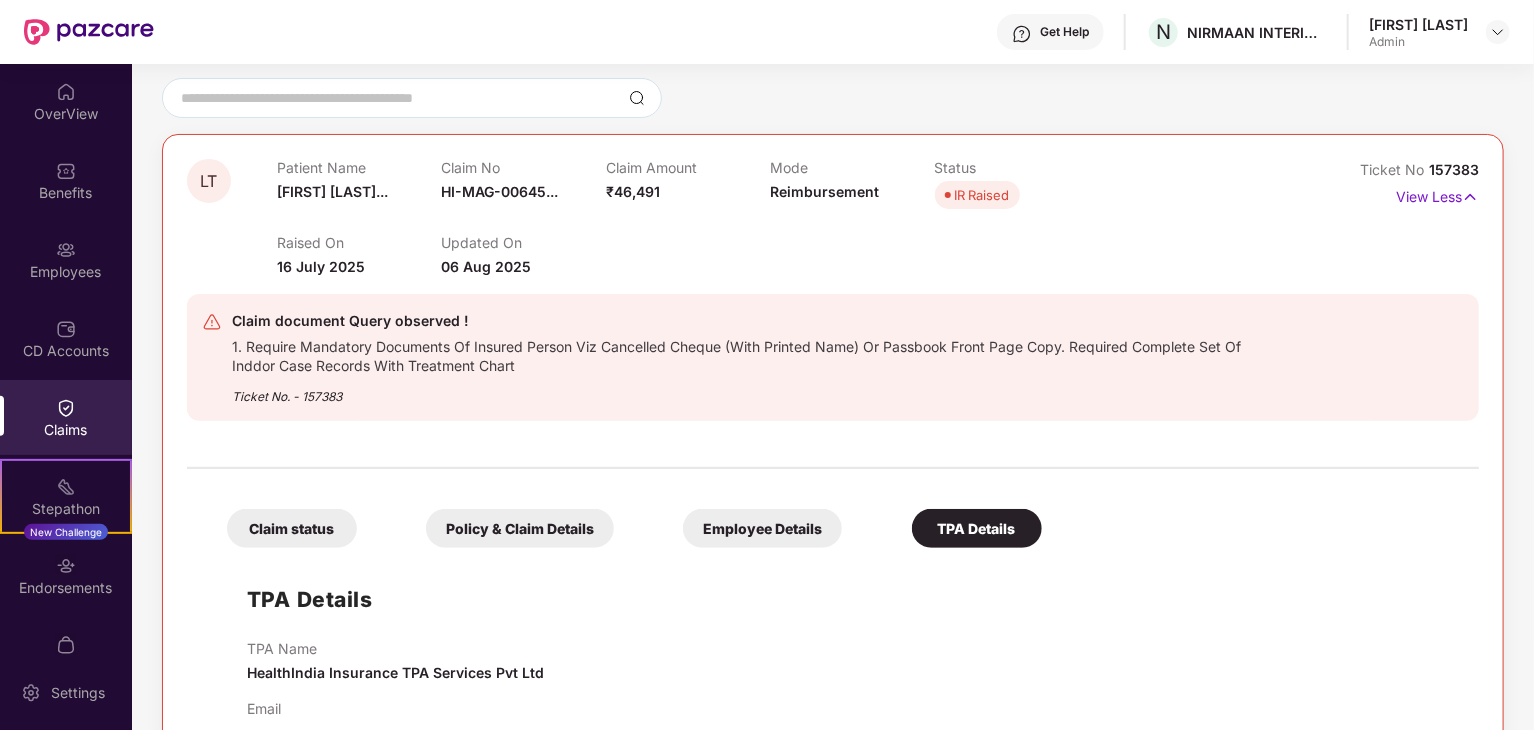 scroll, scrollTop: 211, scrollLeft: 0, axis: vertical 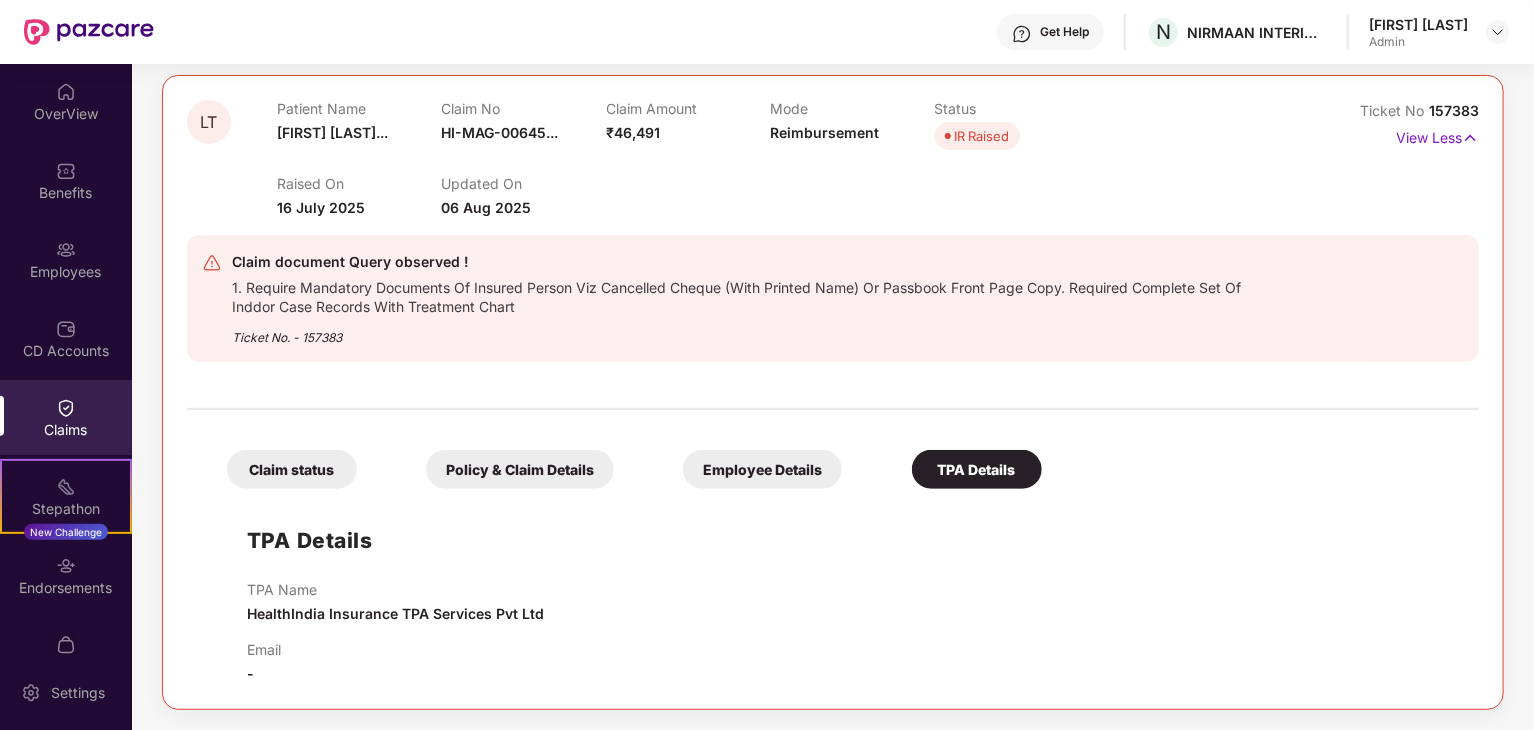 click at bounding box center [833, 399] 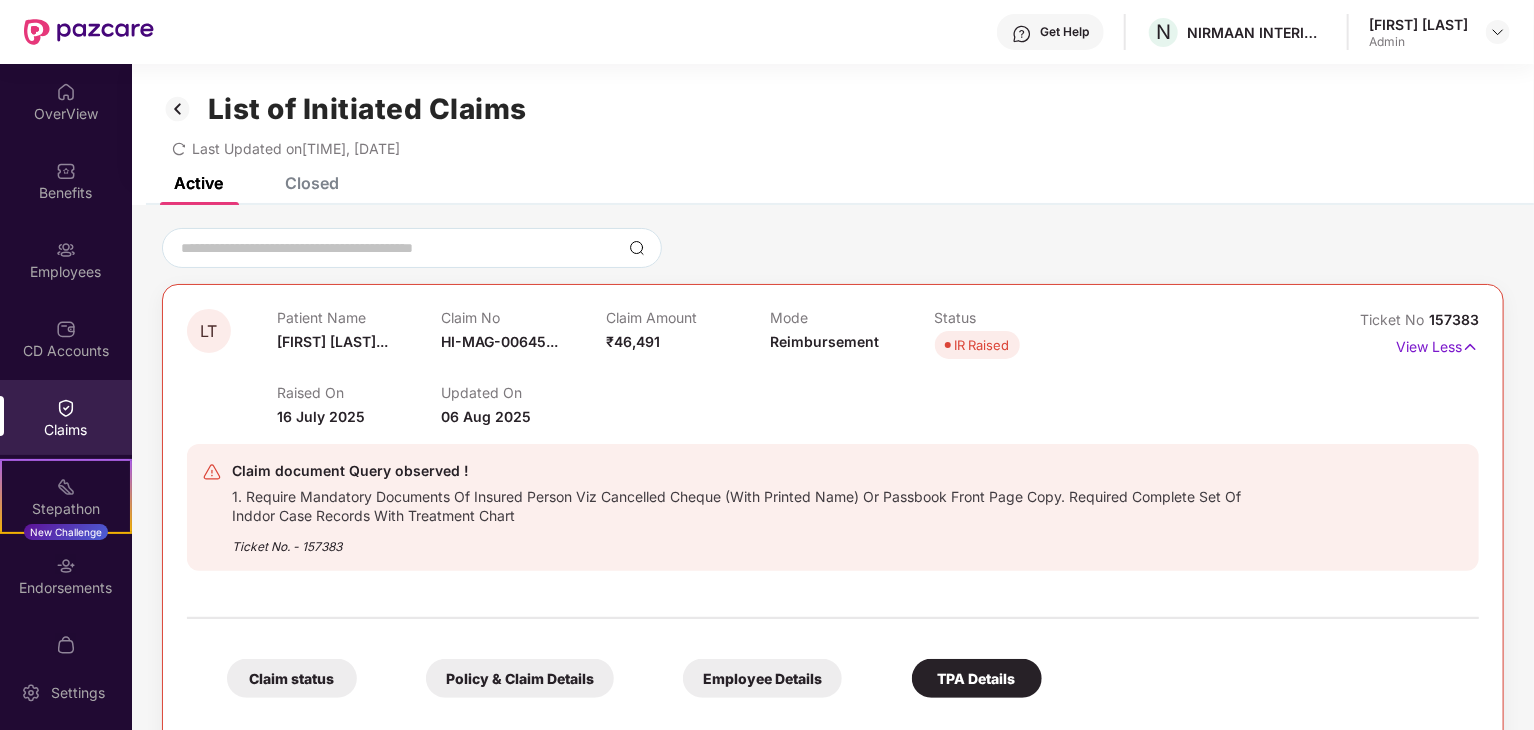 scroll, scrollTop: 0, scrollLeft: 0, axis: both 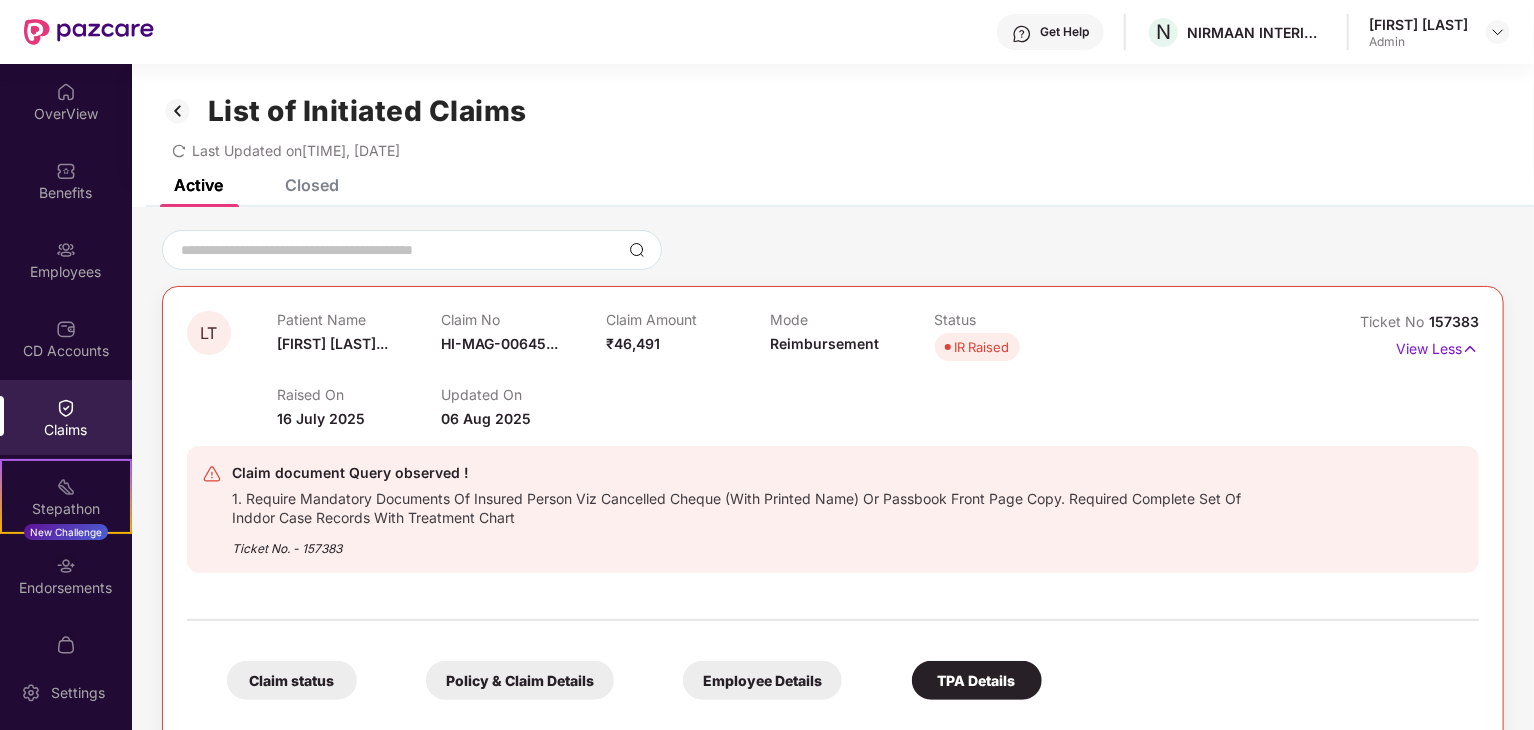 click on "Updated On" at bounding box center [523, 394] 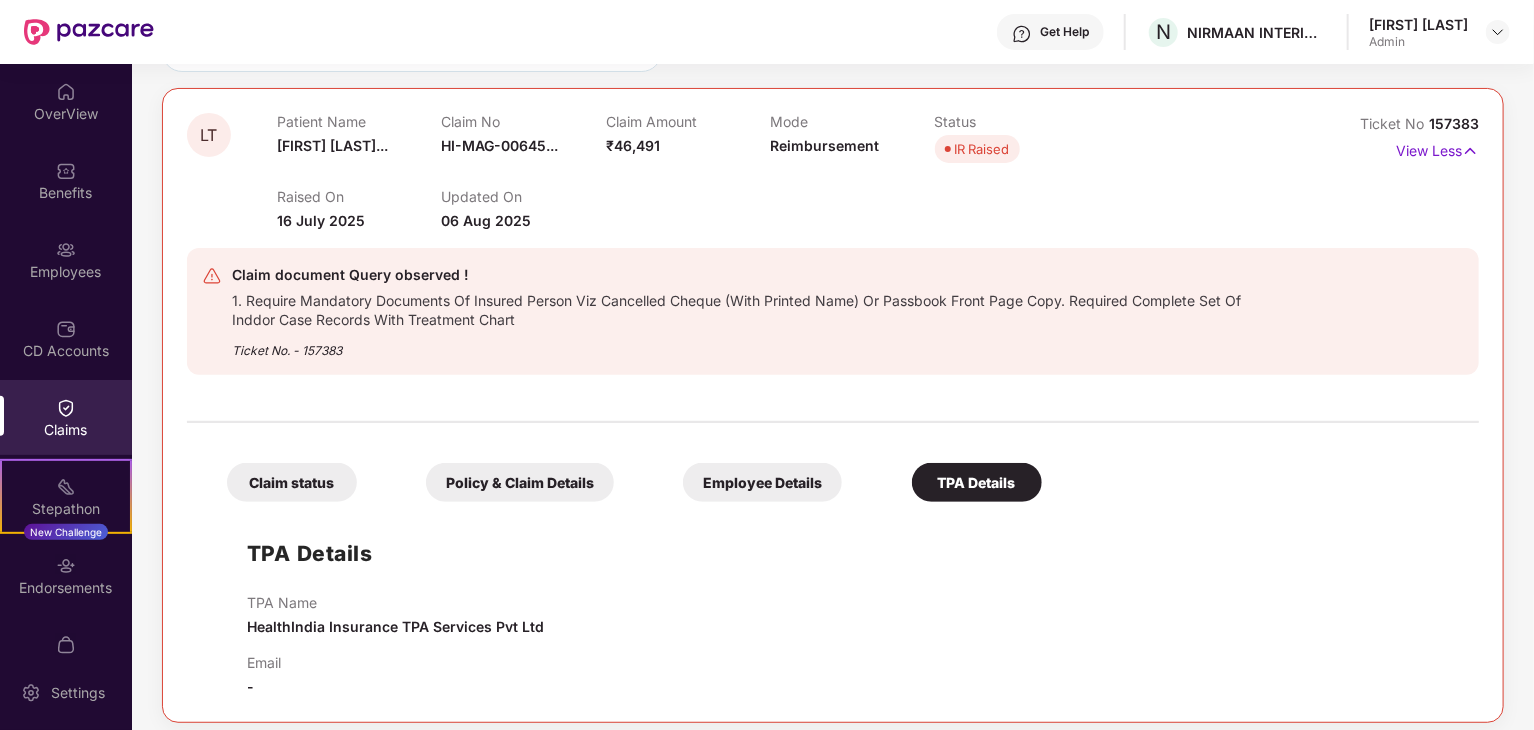 scroll, scrollTop: 211, scrollLeft: 0, axis: vertical 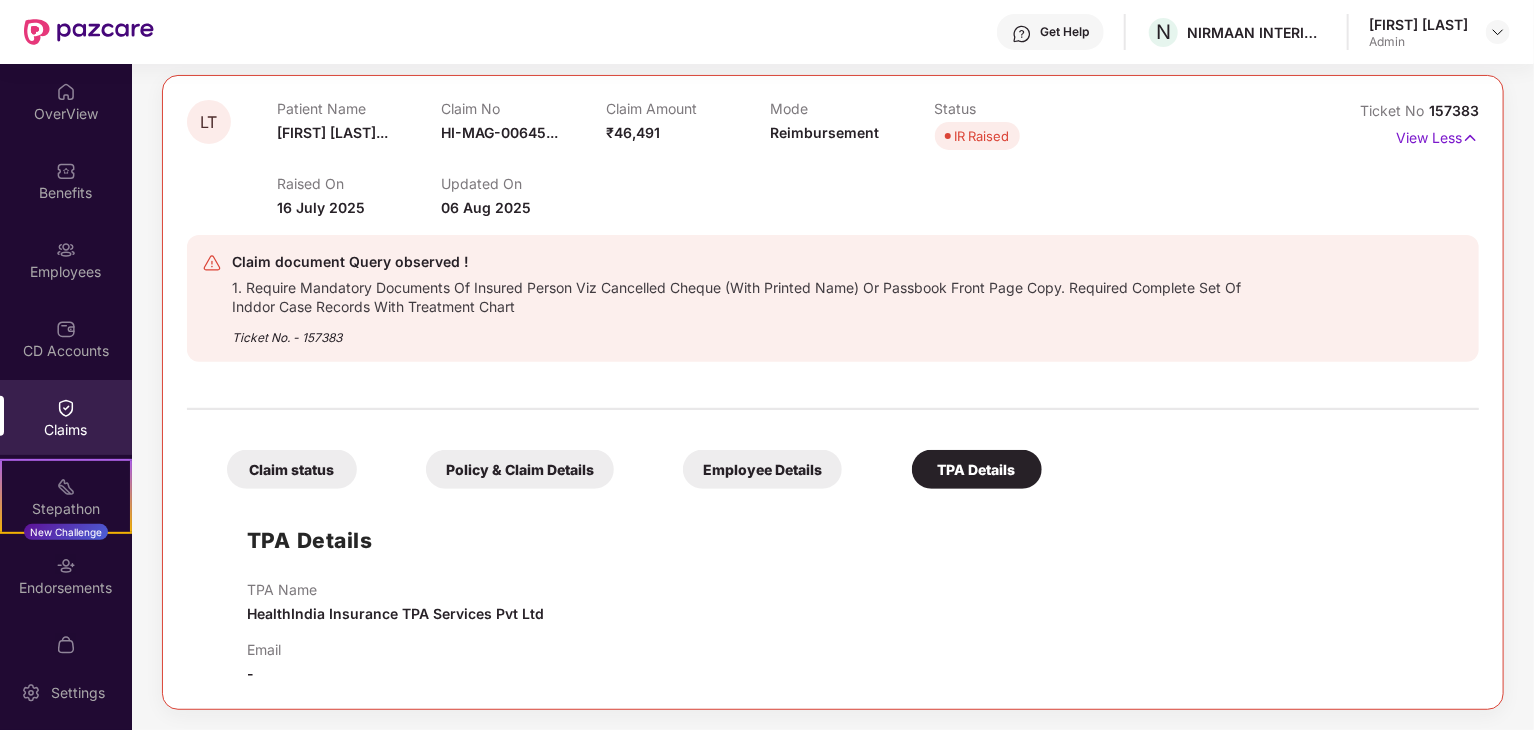 click on "TPA Details TPA Name HealthIndia Insurance TPA Services Pvt Ltd Email -" at bounding box center [833, 592] 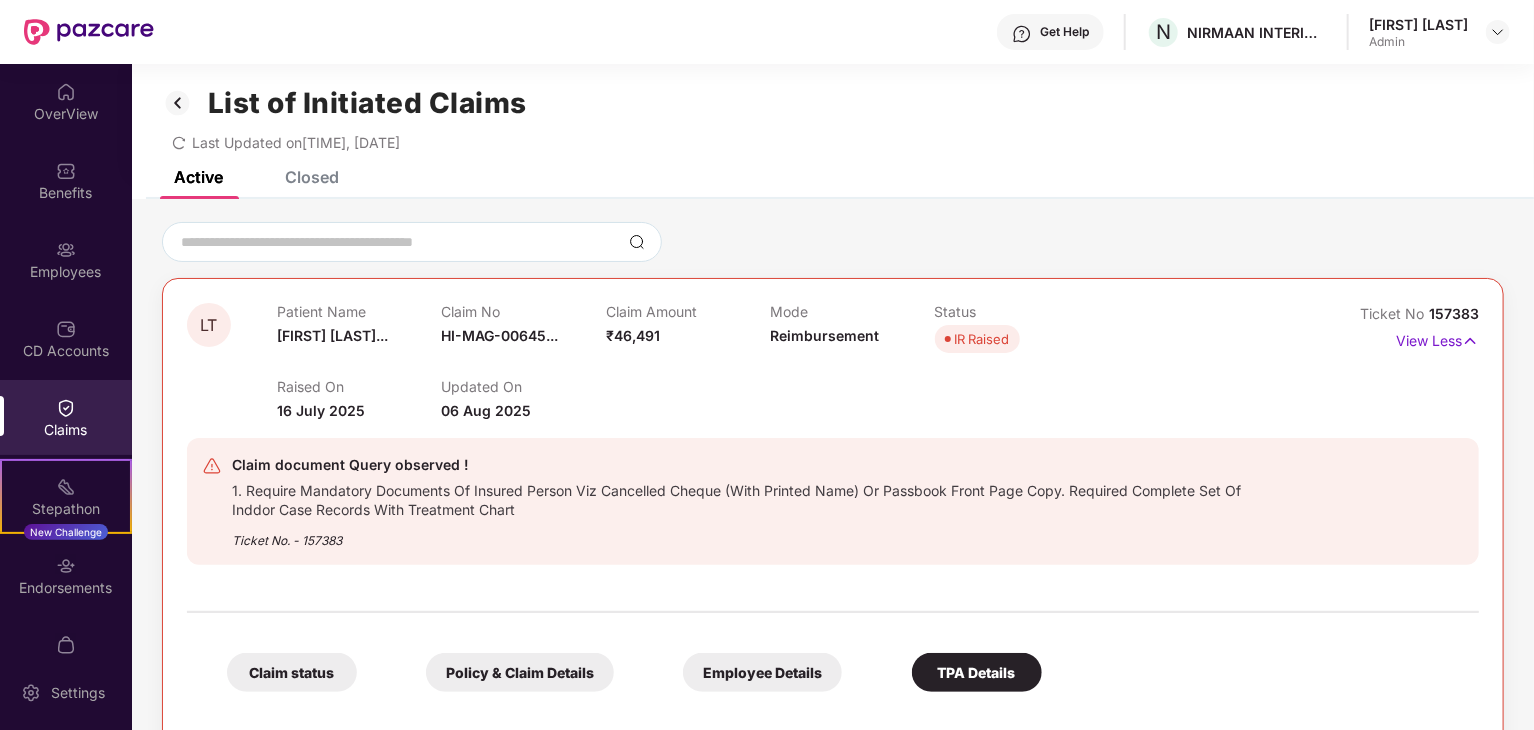 scroll, scrollTop: 0, scrollLeft: 0, axis: both 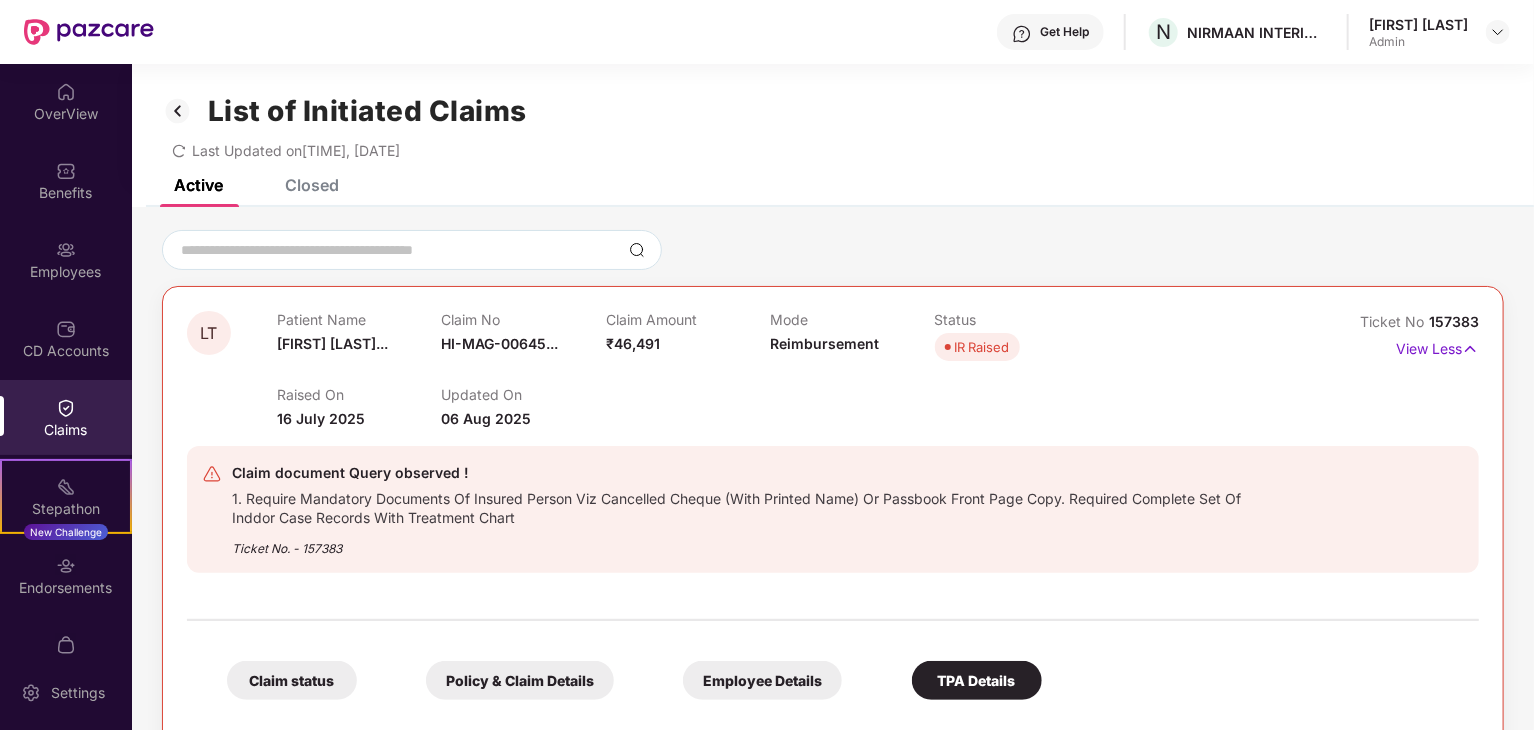 click on "[FIRST] [LAST]" at bounding box center (1418, 24) 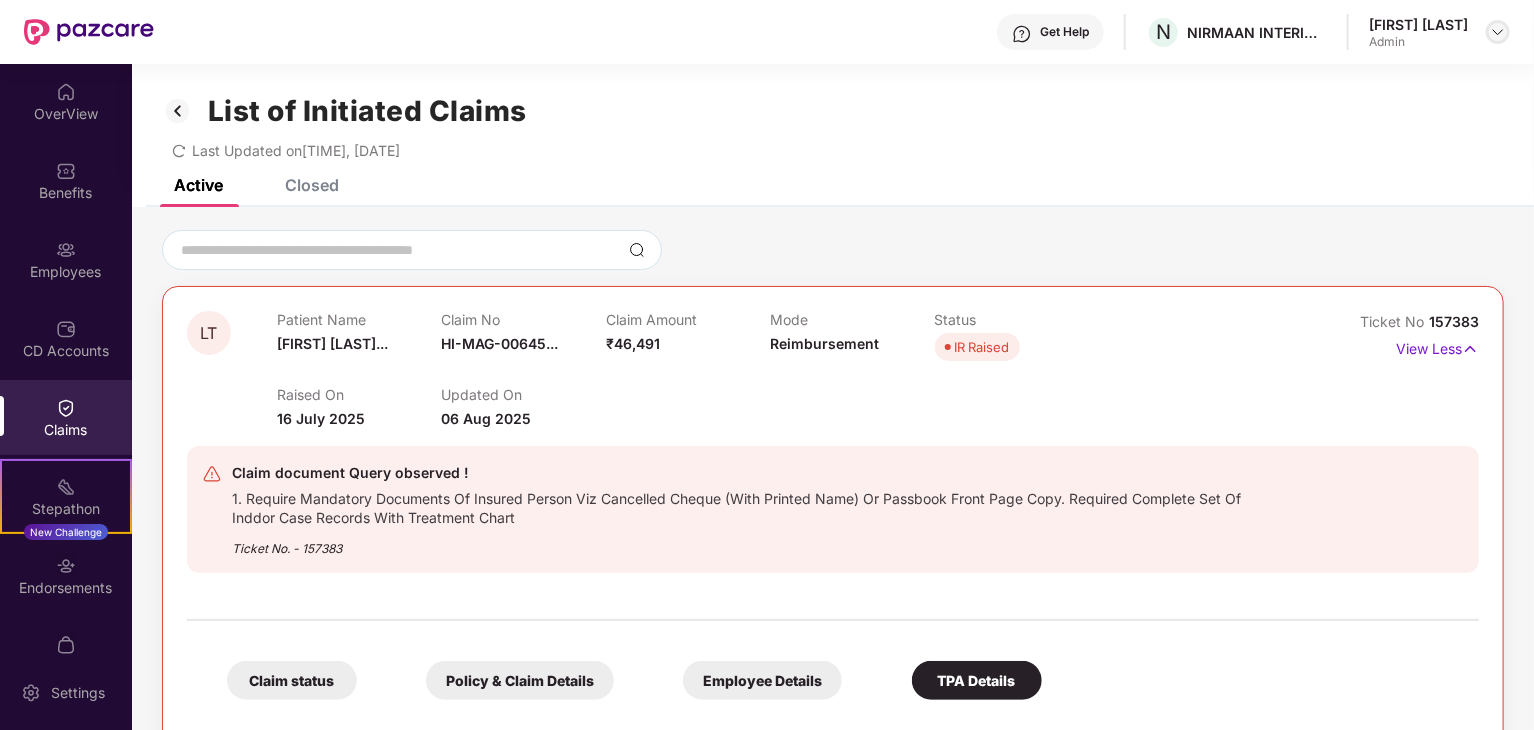 click at bounding box center [1498, 32] 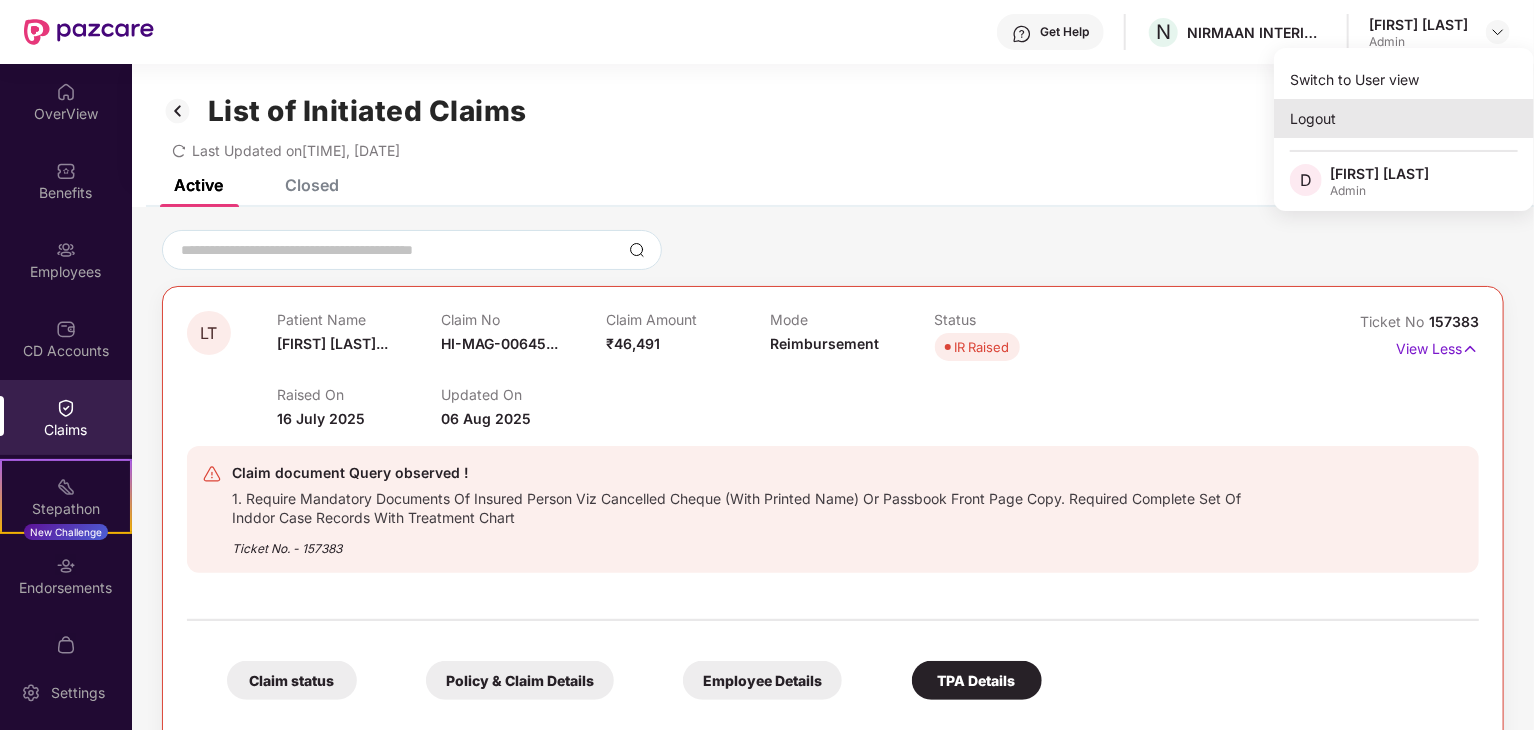 click on "Logout" at bounding box center (1404, 118) 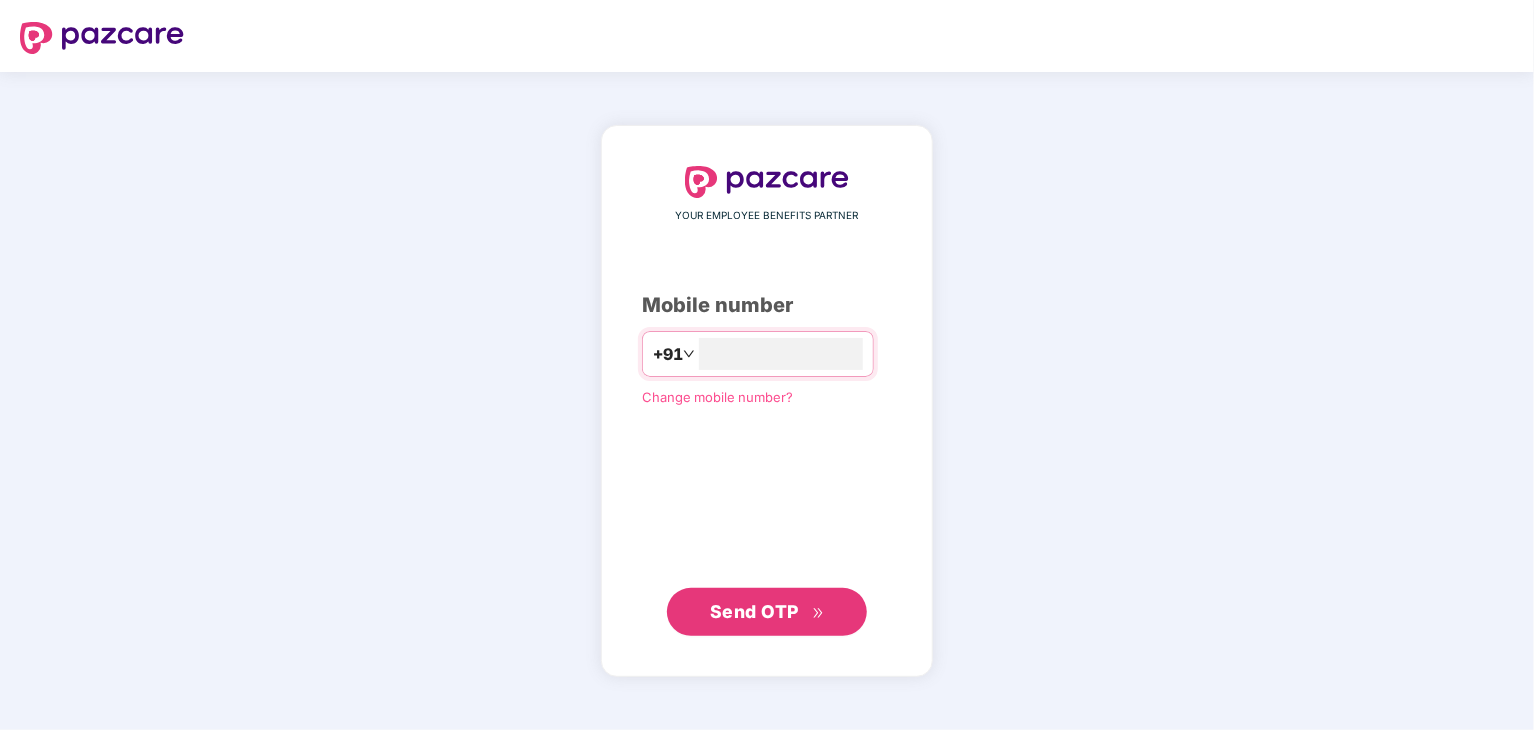 type on "**********" 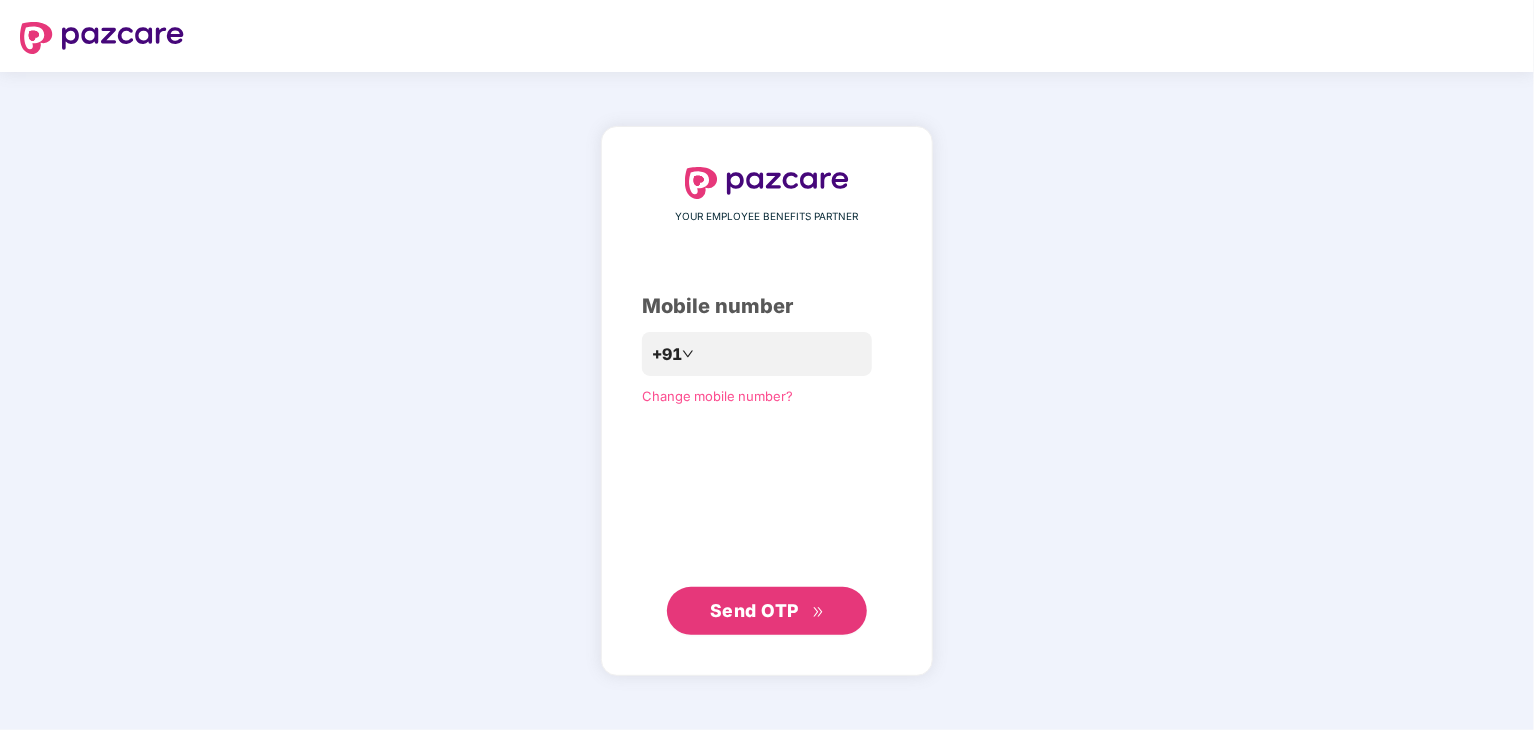 click on "Send OTP" at bounding box center [754, 610] 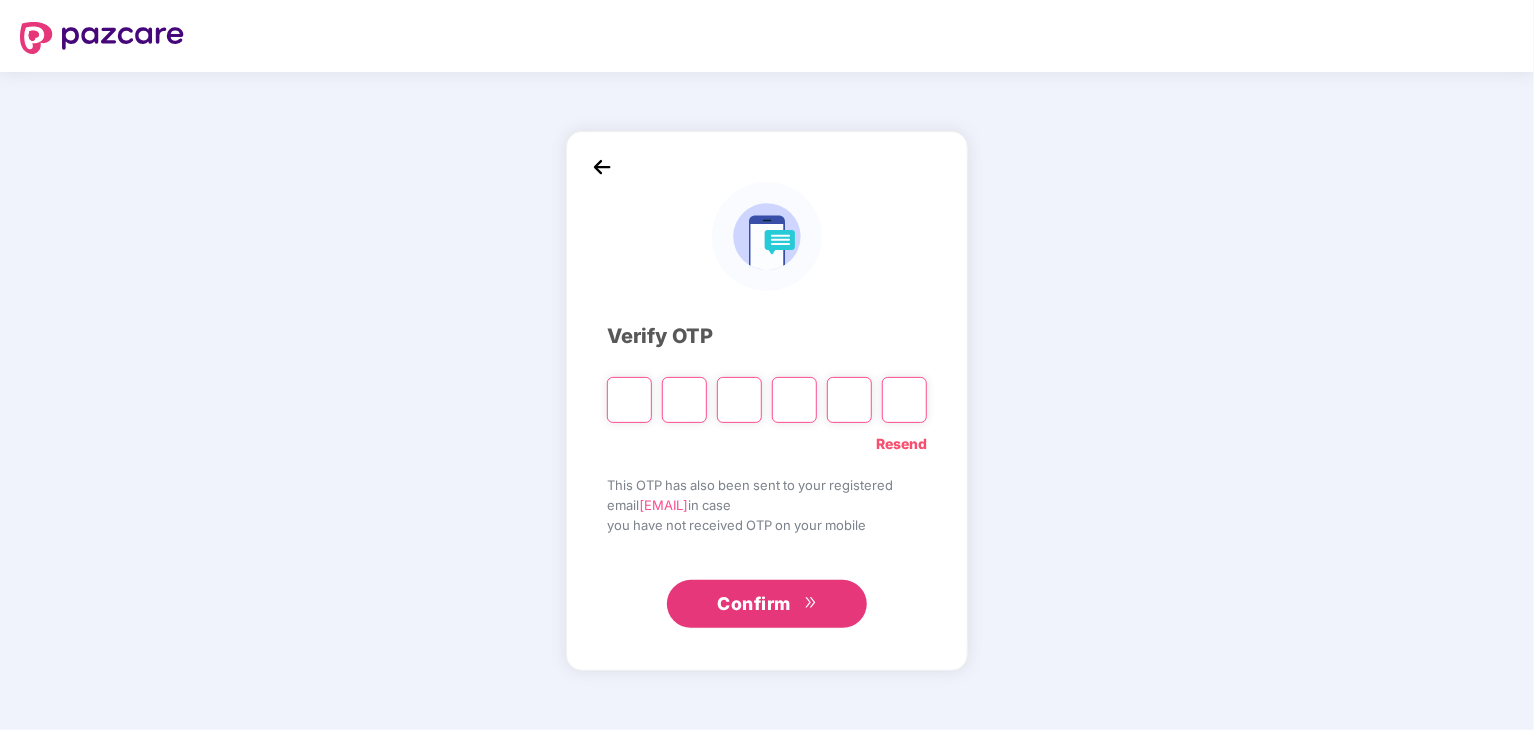 type on "*" 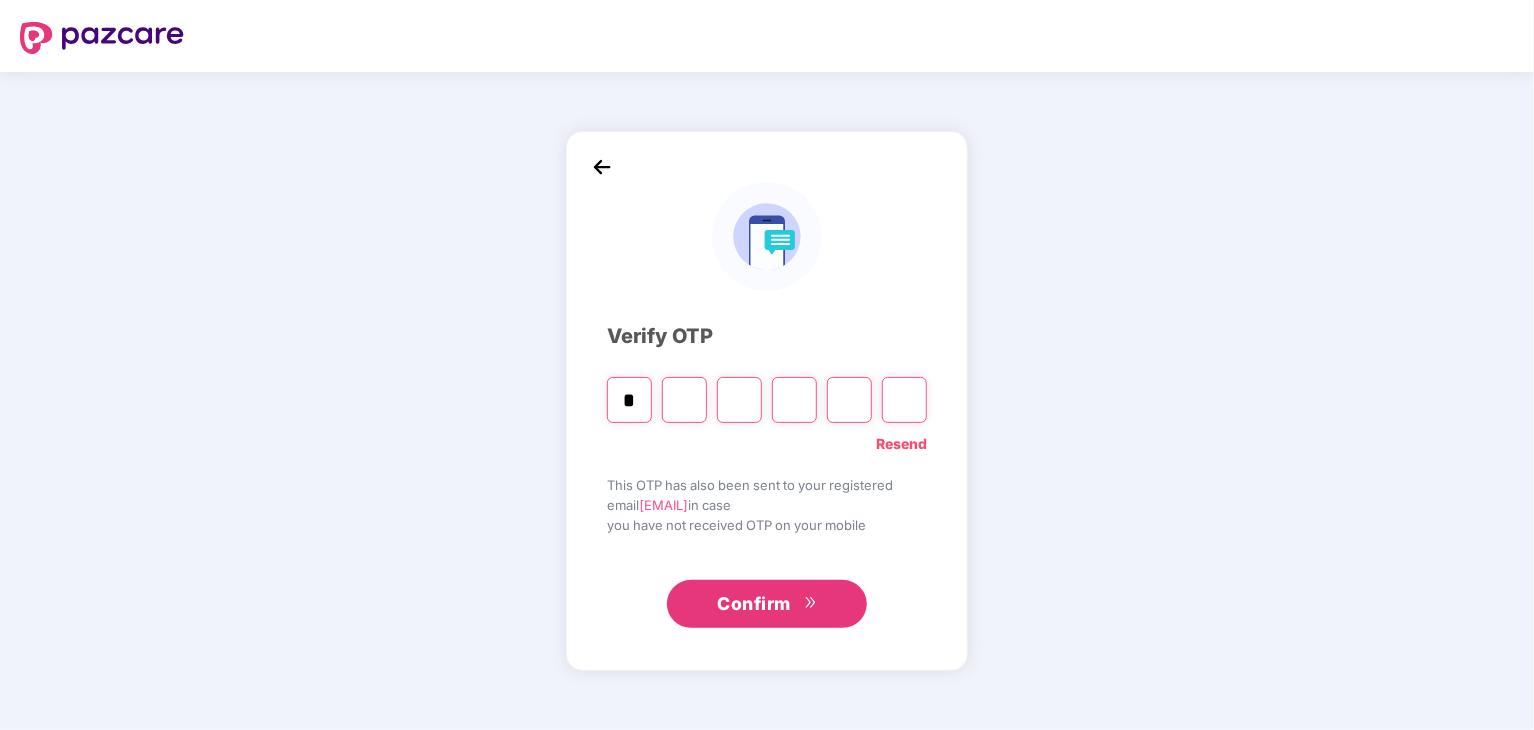 type on "*" 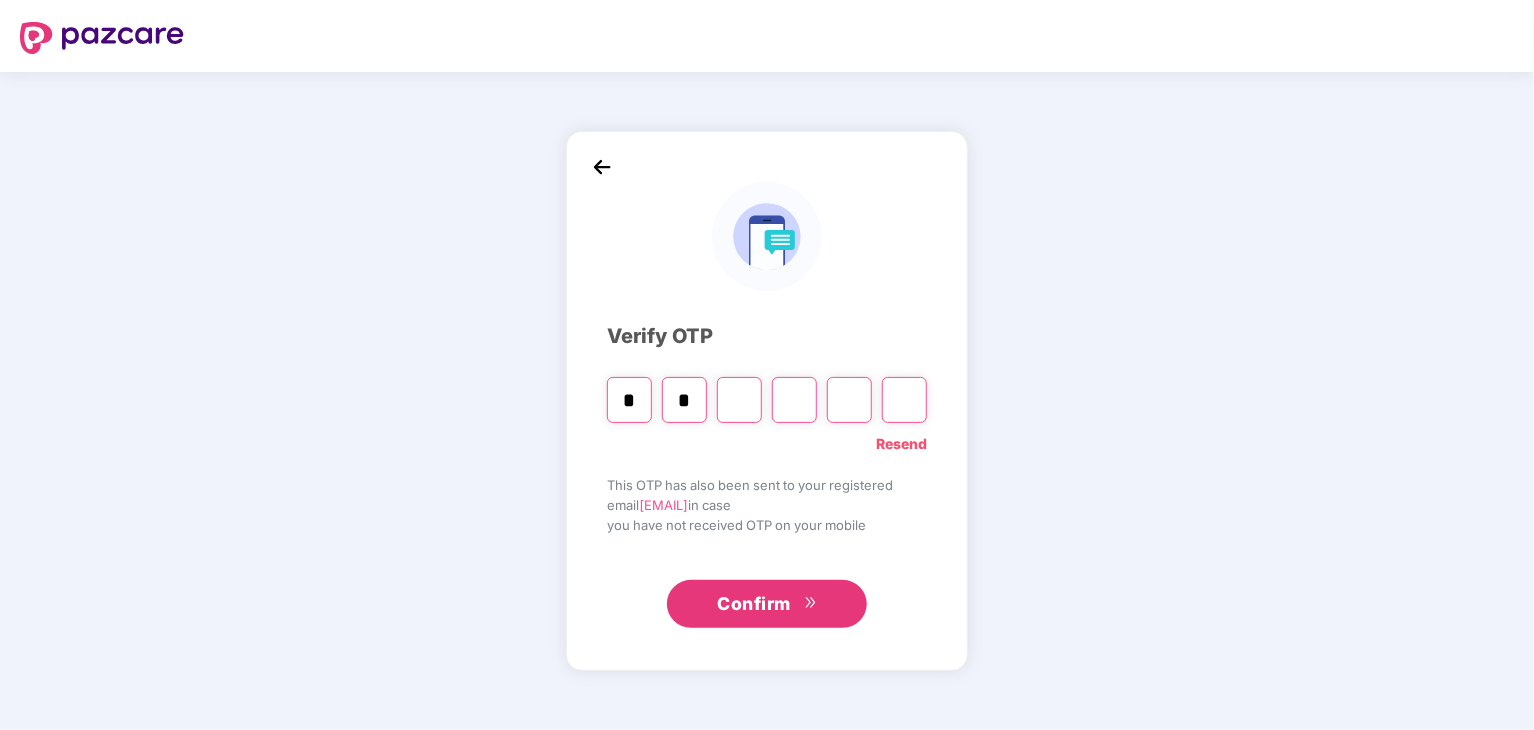 type on "*" 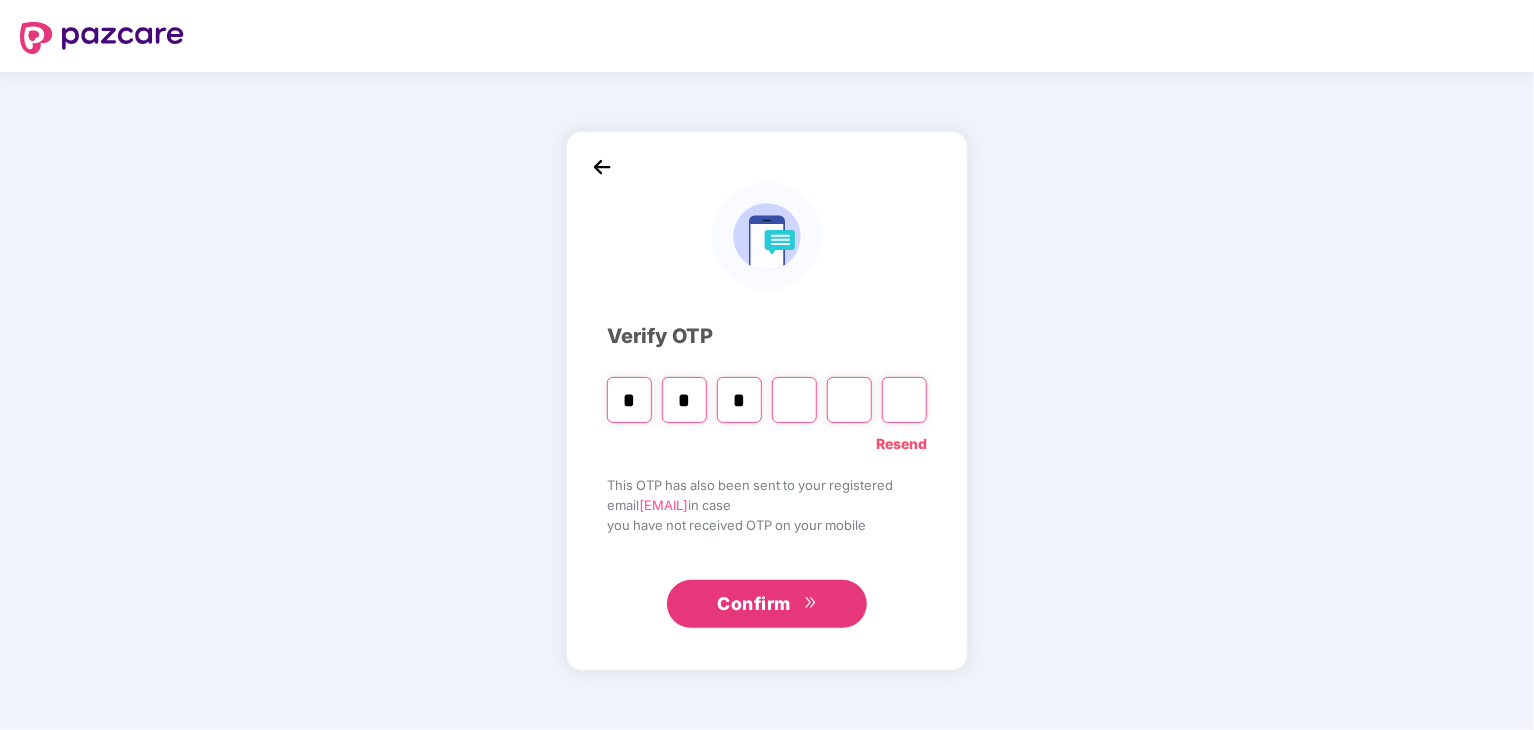 type on "*" 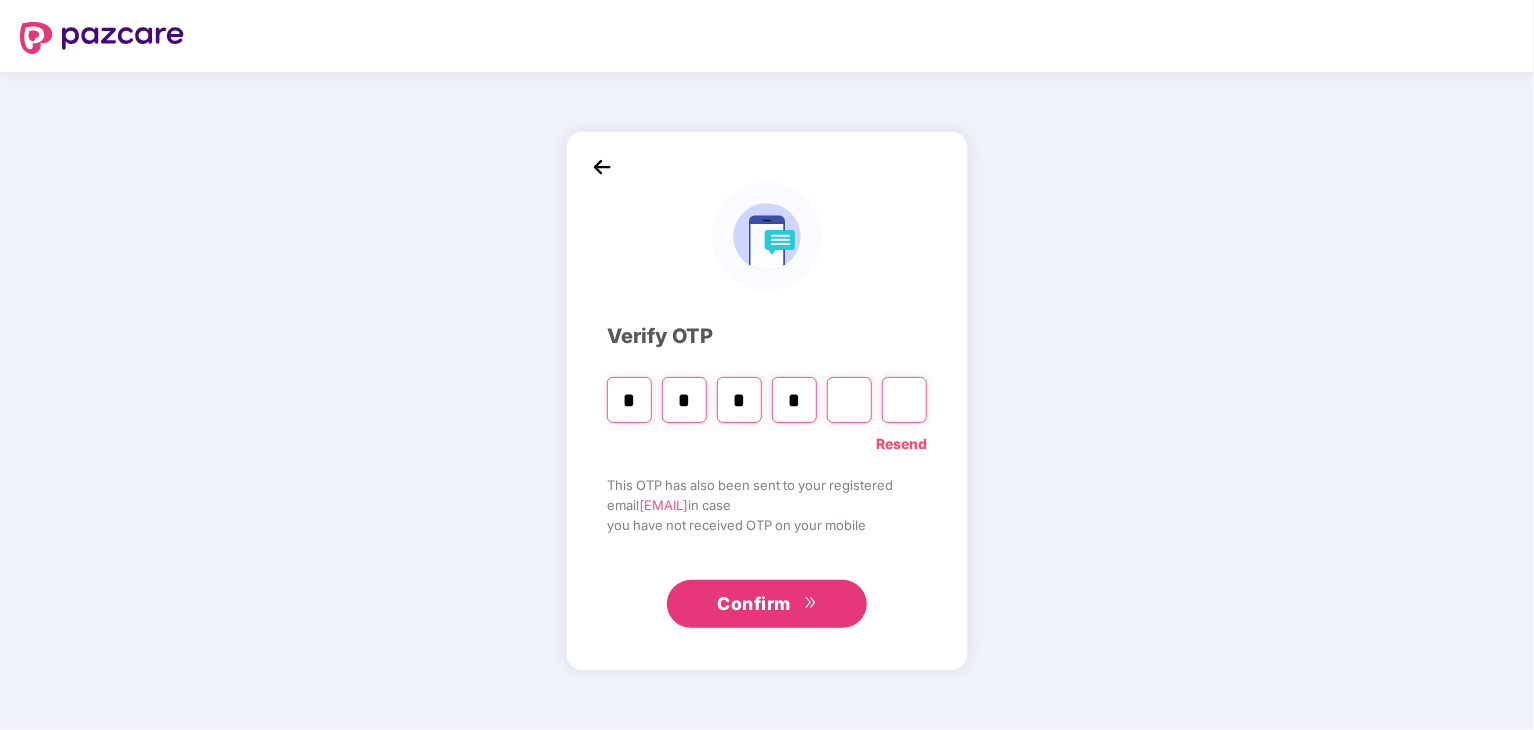 type on "*" 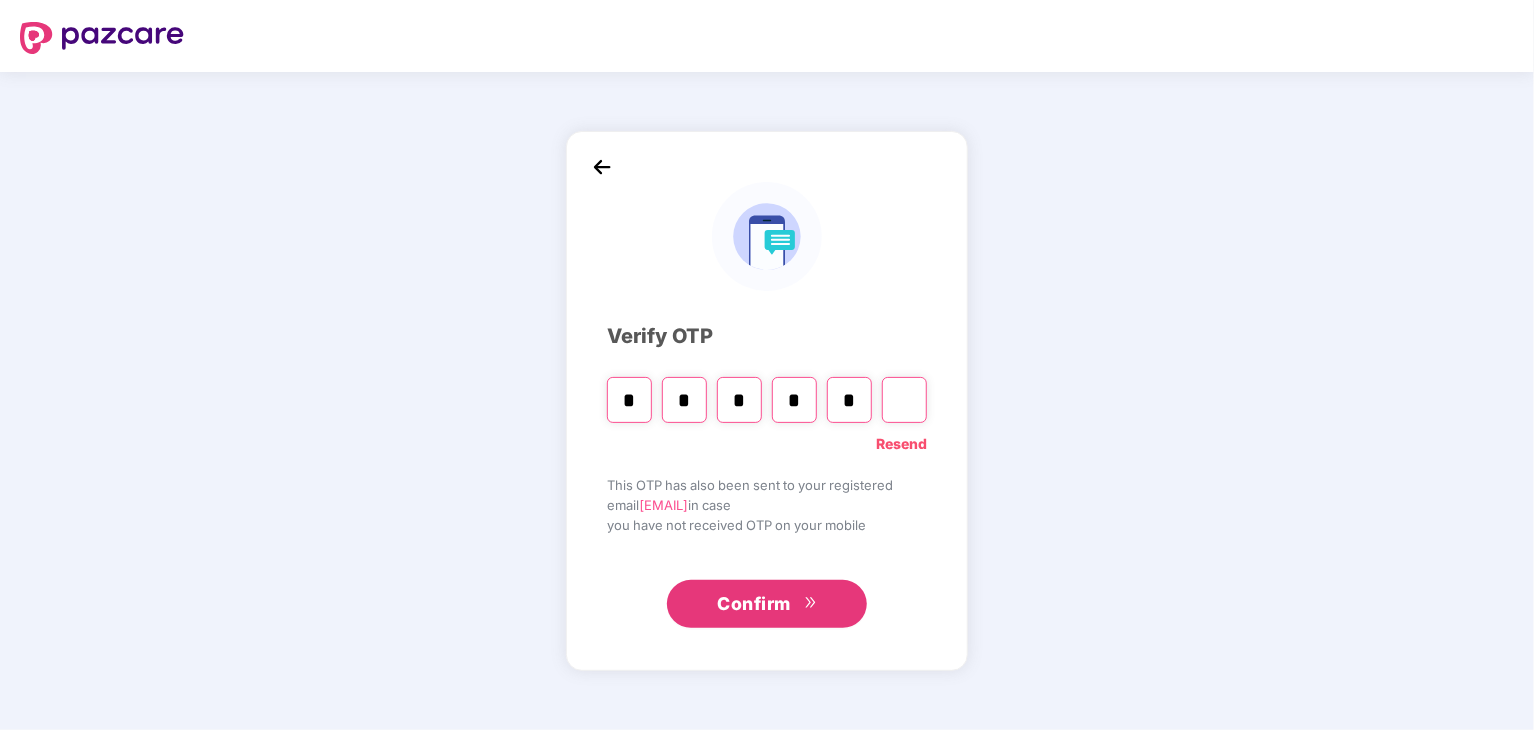 type on "*" 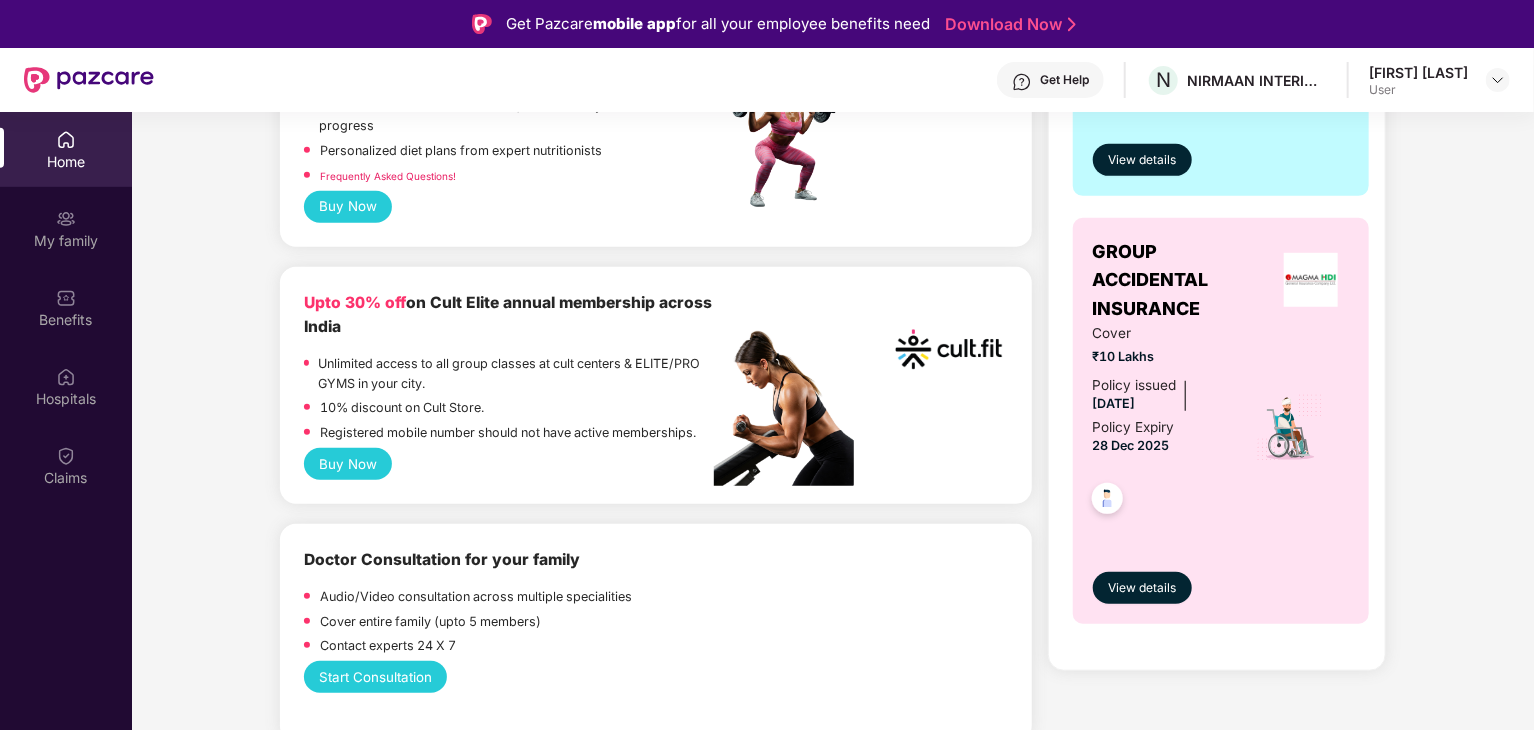 scroll, scrollTop: 700, scrollLeft: 0, axis: vertical 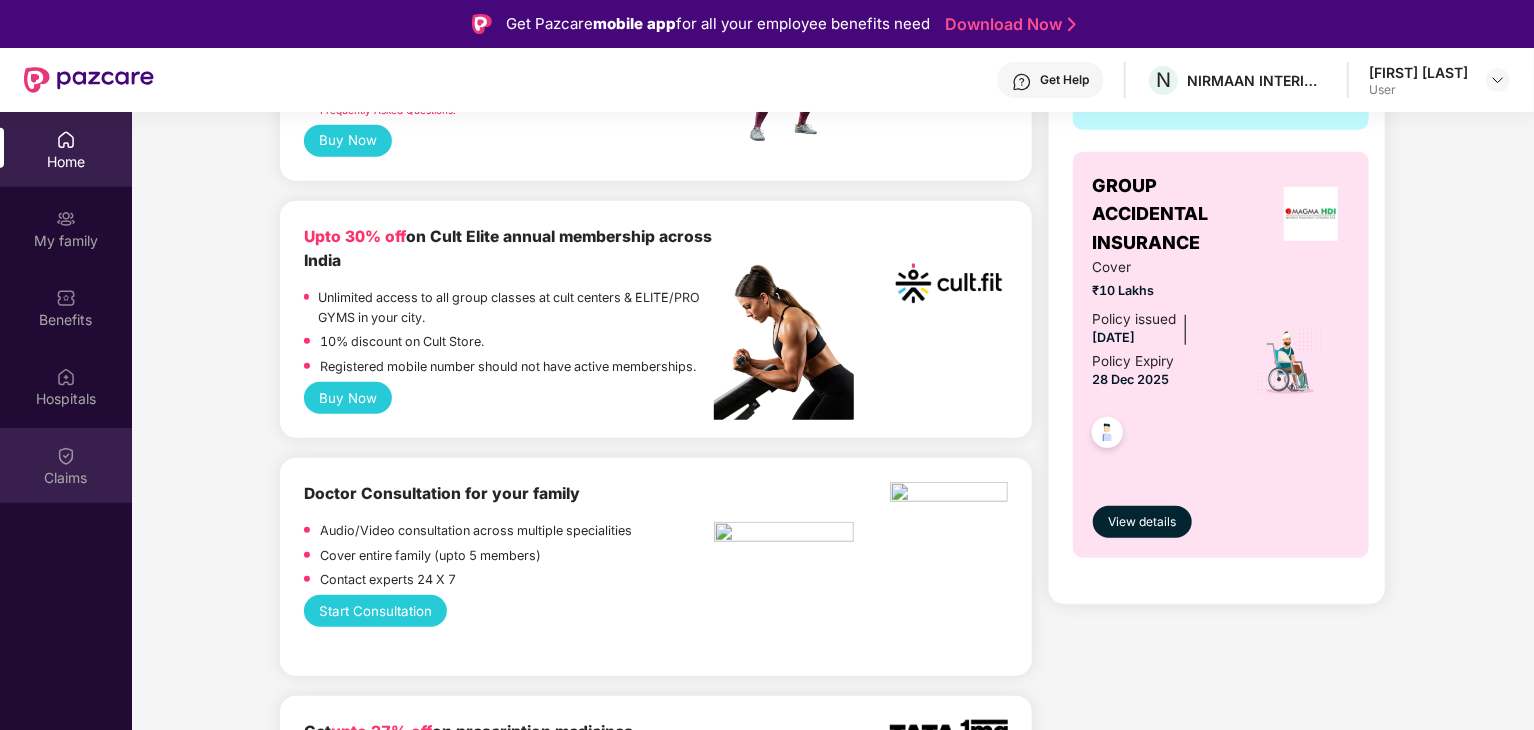 click on "Claims" at bounding box center [66, 478] 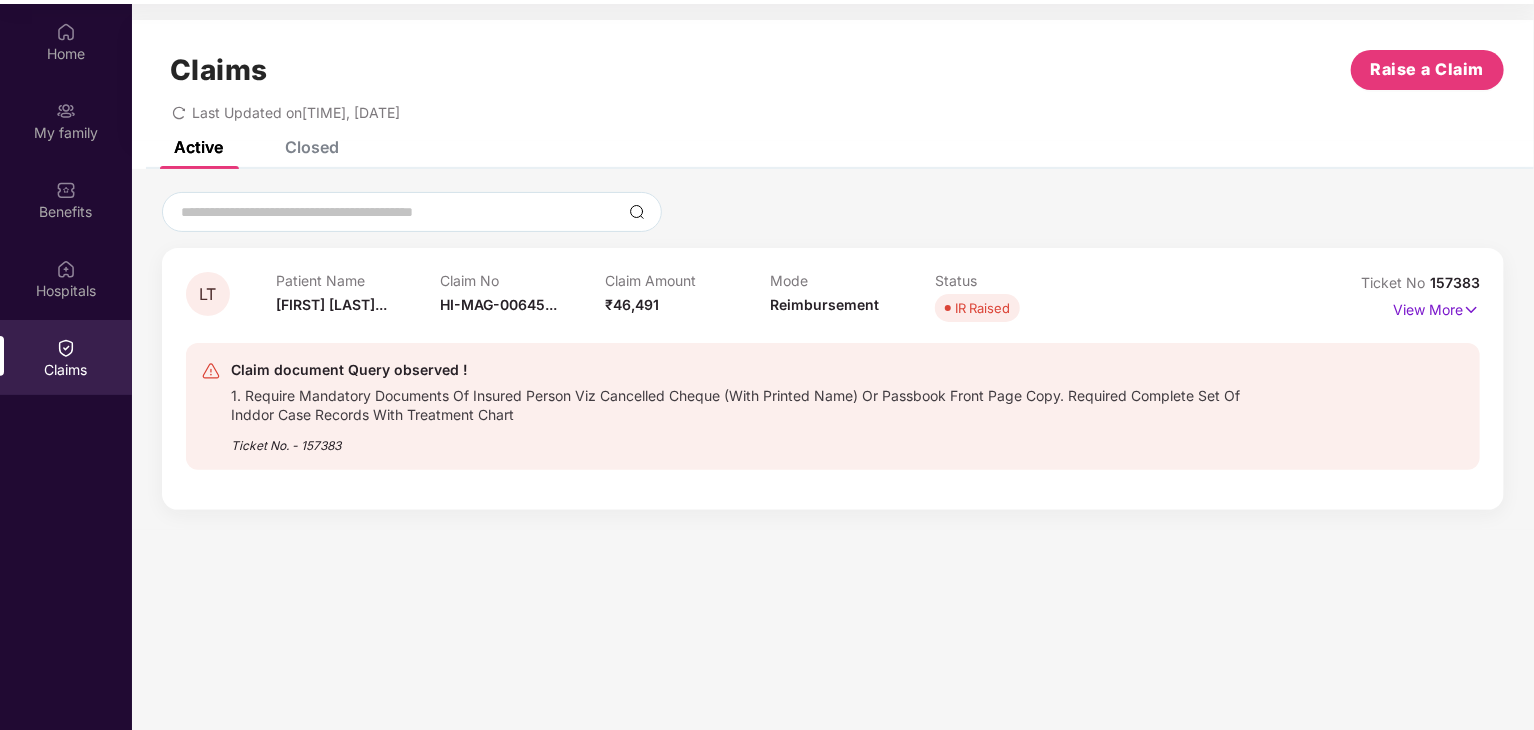 scroll, scrollTop: 112, scrollLeft: 0, axis: vertical 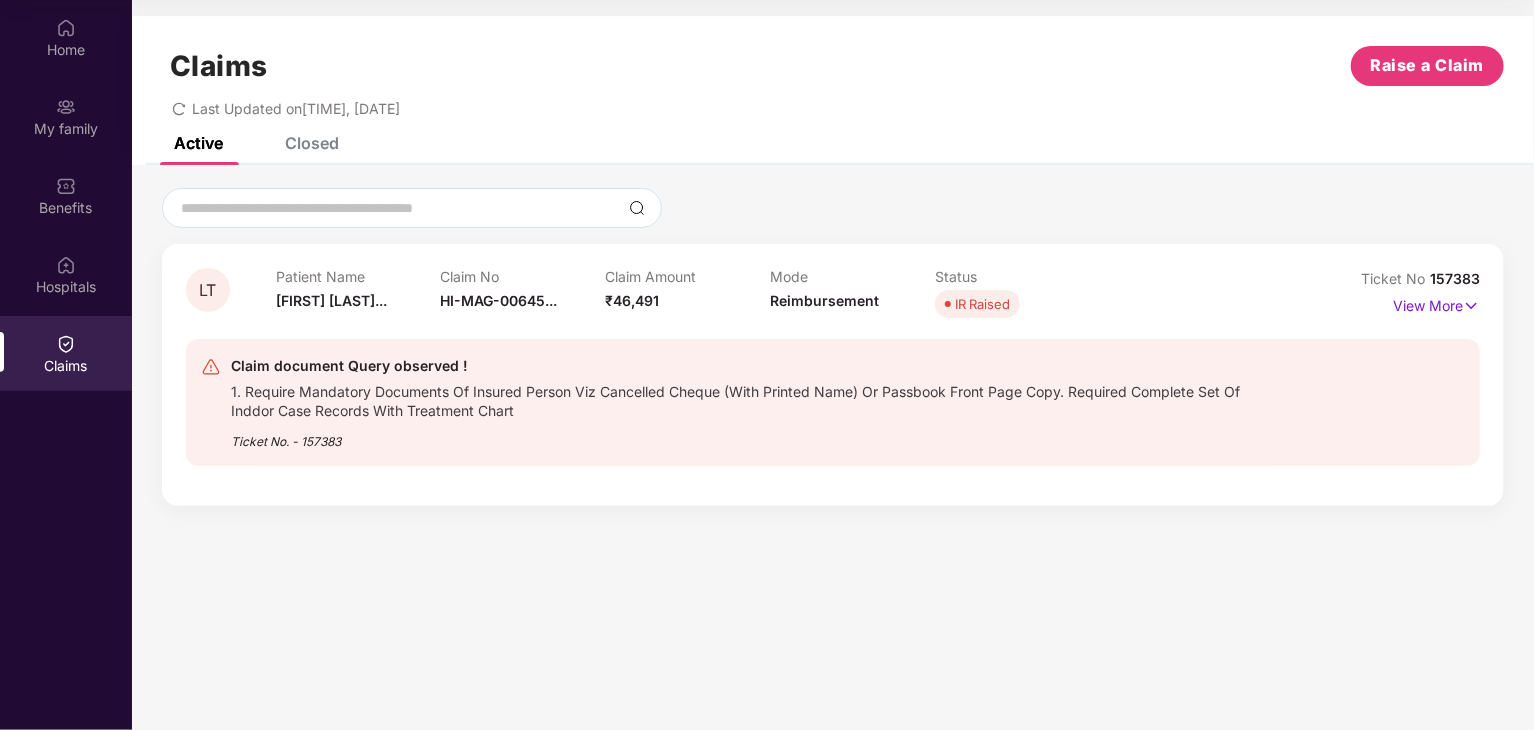 click on "Ticket No. - 157383" at bounding box center [742, 435] 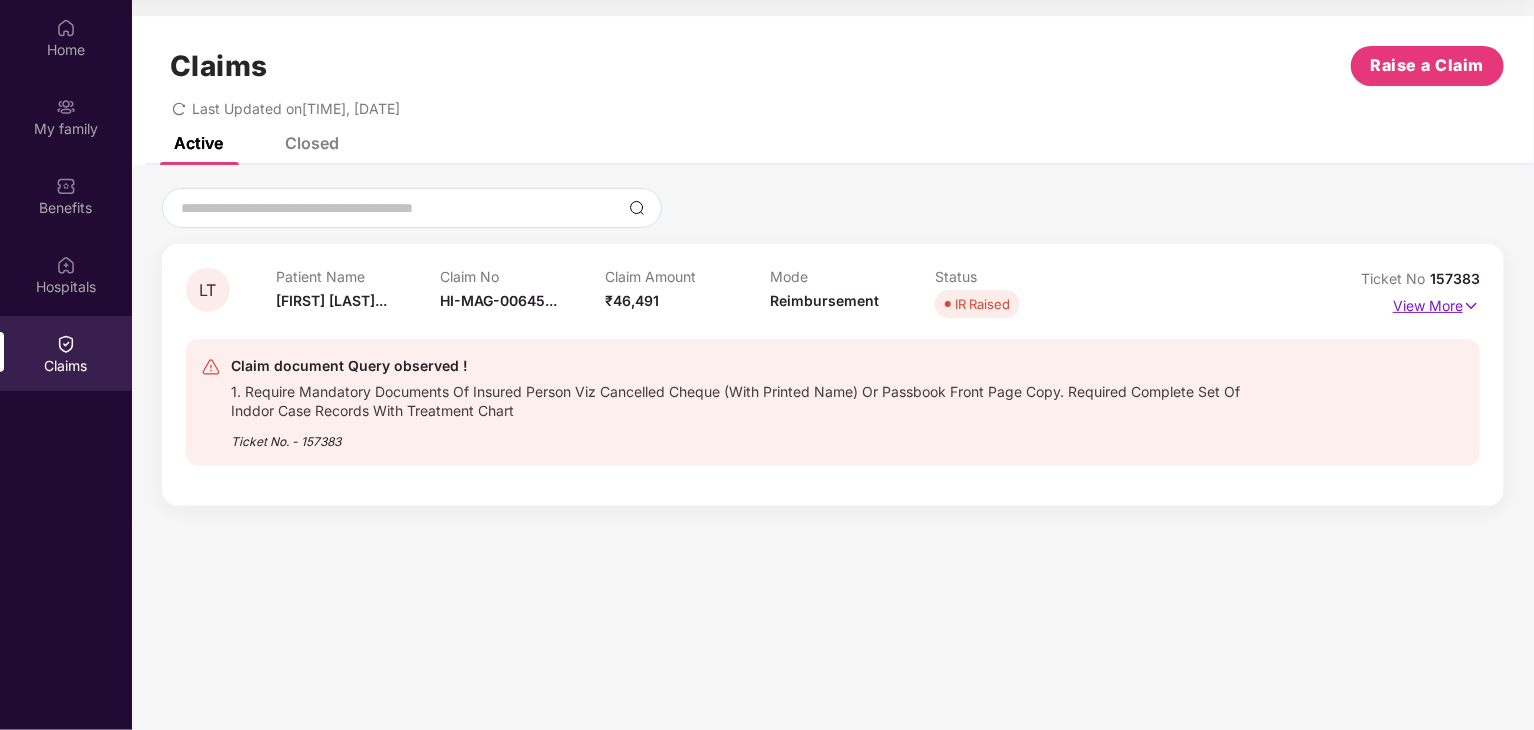 click on "View More" at bounding box center (1436, 303) 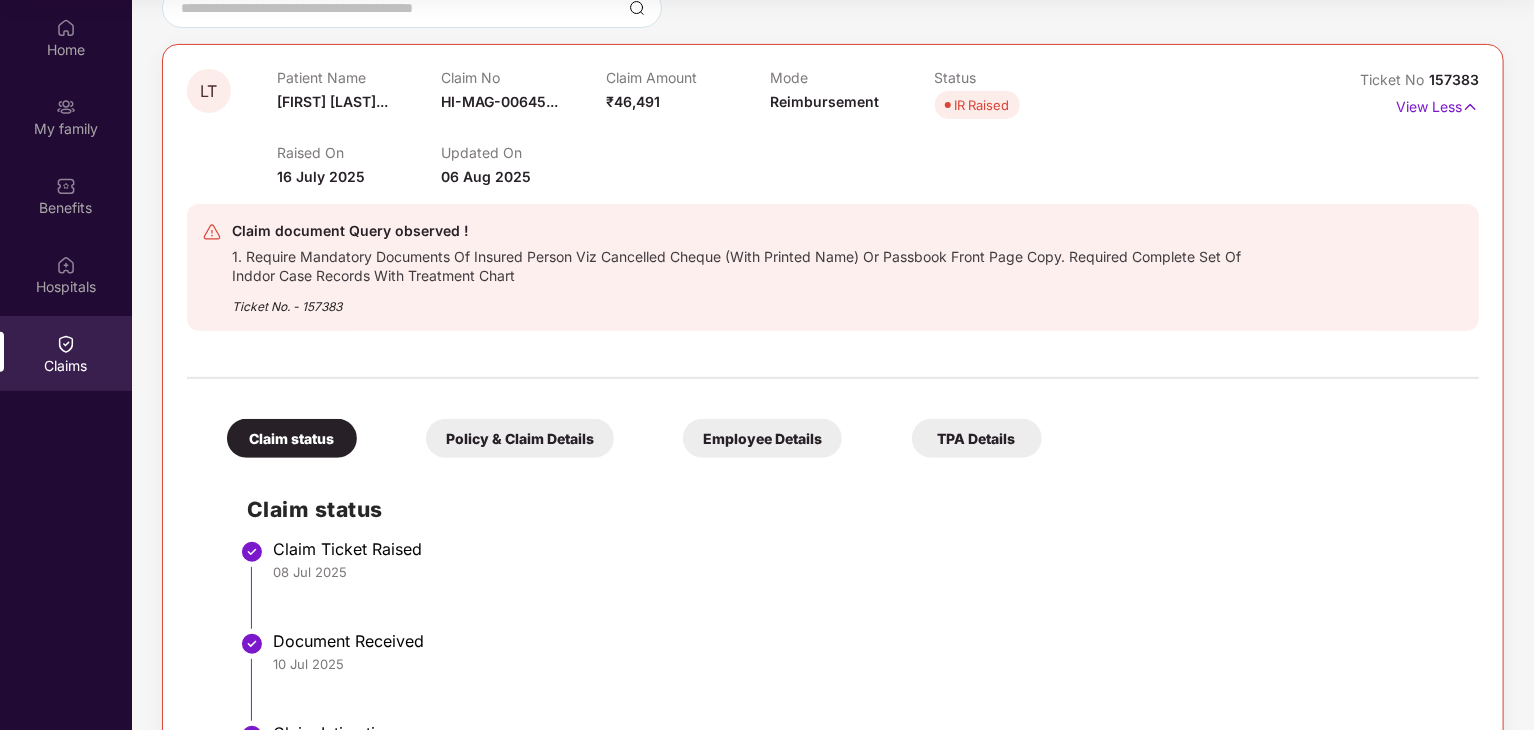 scroll, scrollTop: 476, scrollLeft: 0, axis: vertical 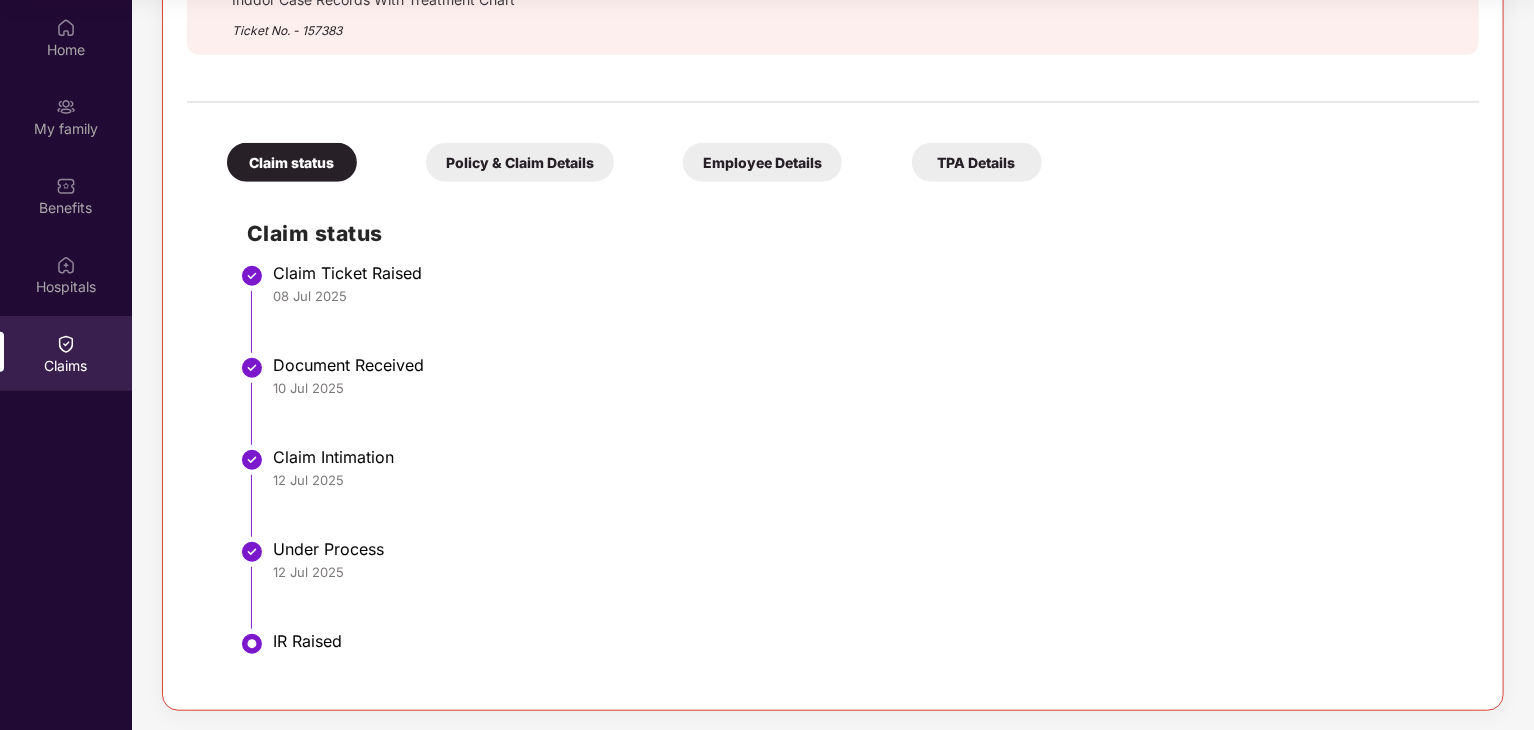 click on "Policy & Claim Details" at bounding box center [520, 162] 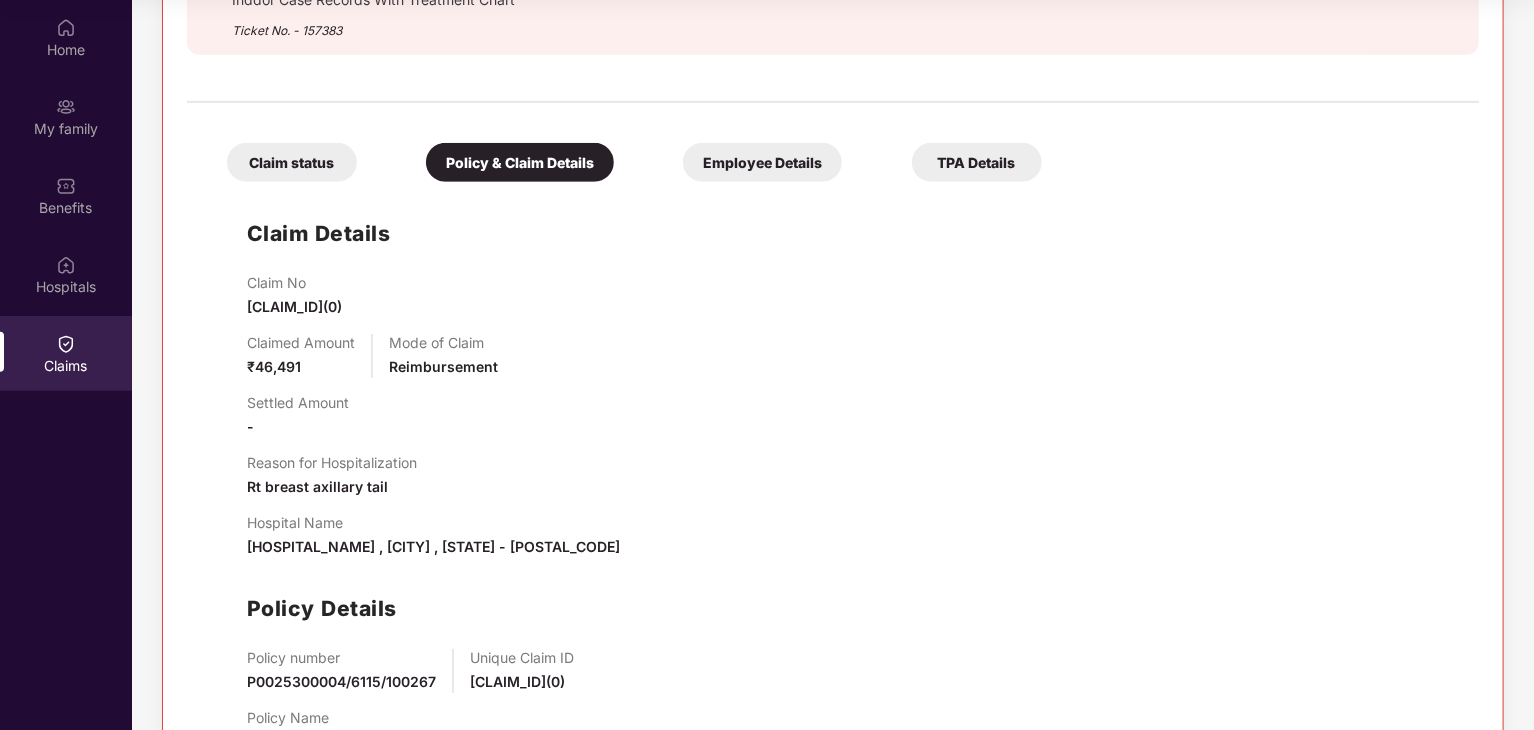 click on "TPA Details" at bounding box center [977, 162] 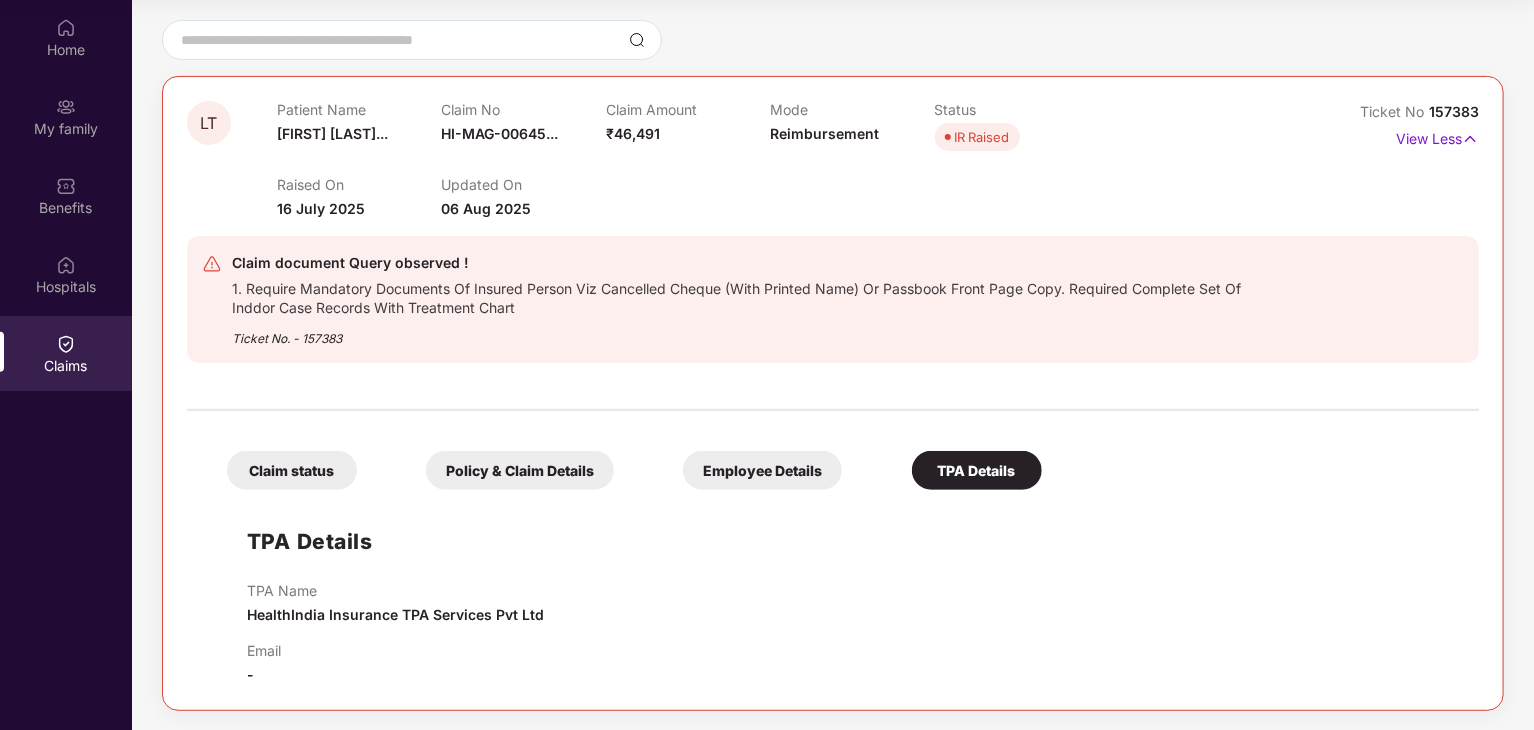 drag, startPoint x: 784, startPoint y: 467, endPoint x: 728, endPoint y: 446, distance: 59.808025 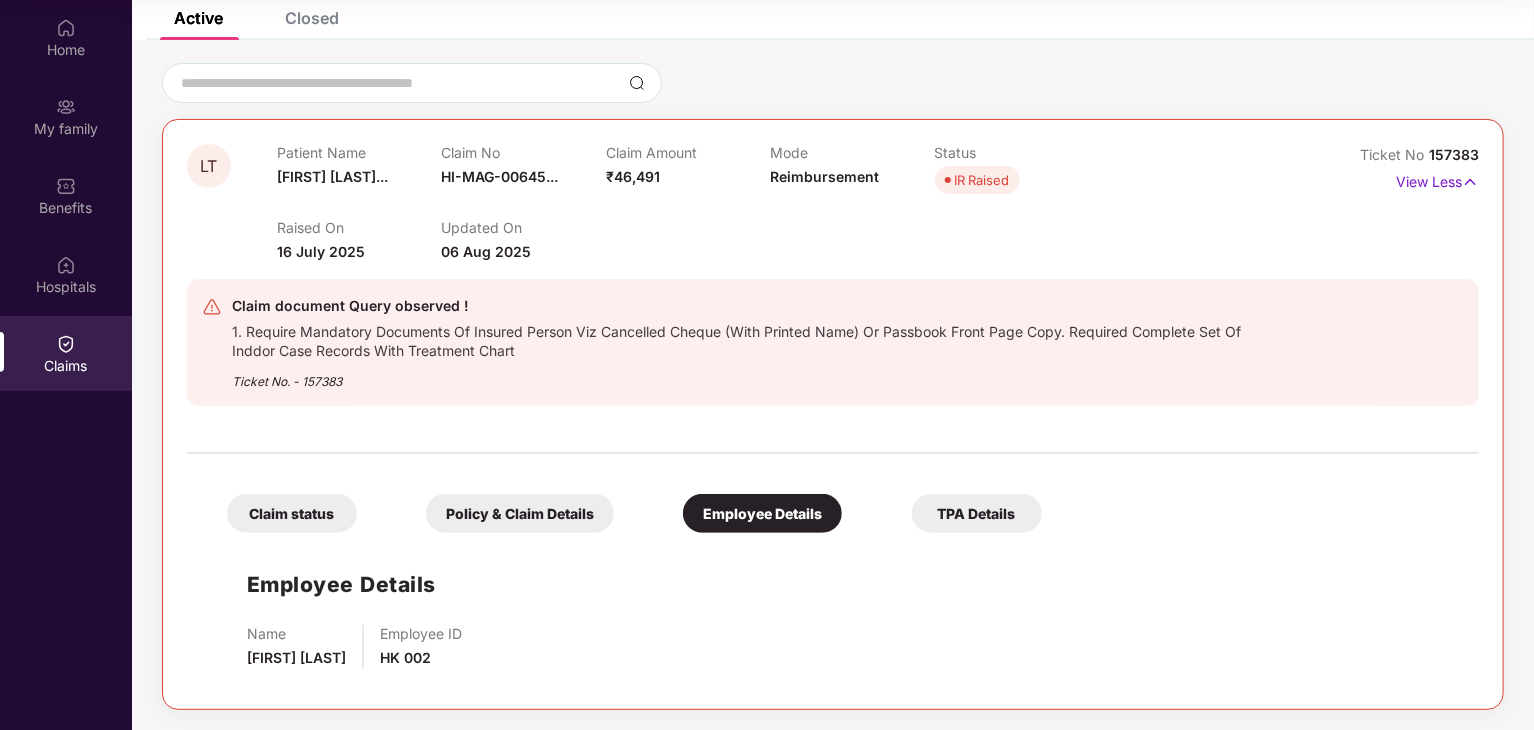 scroll, scrollTop: 124, scrollLeft: 0, axis: vertical 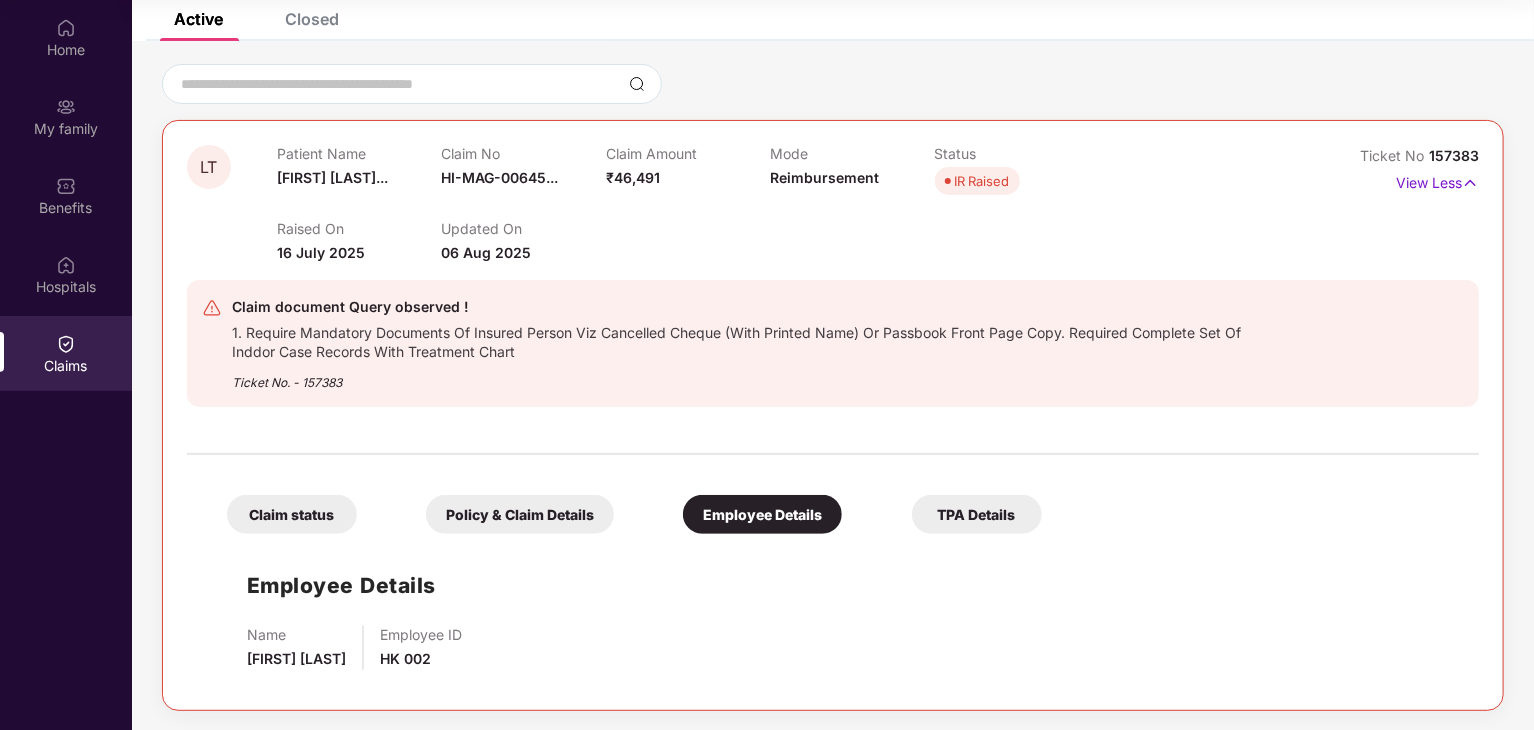 drag, startPoint x: 512, startPoint y: 542, endPoint x: 521, endPoint y: 517, distance: 26.57066 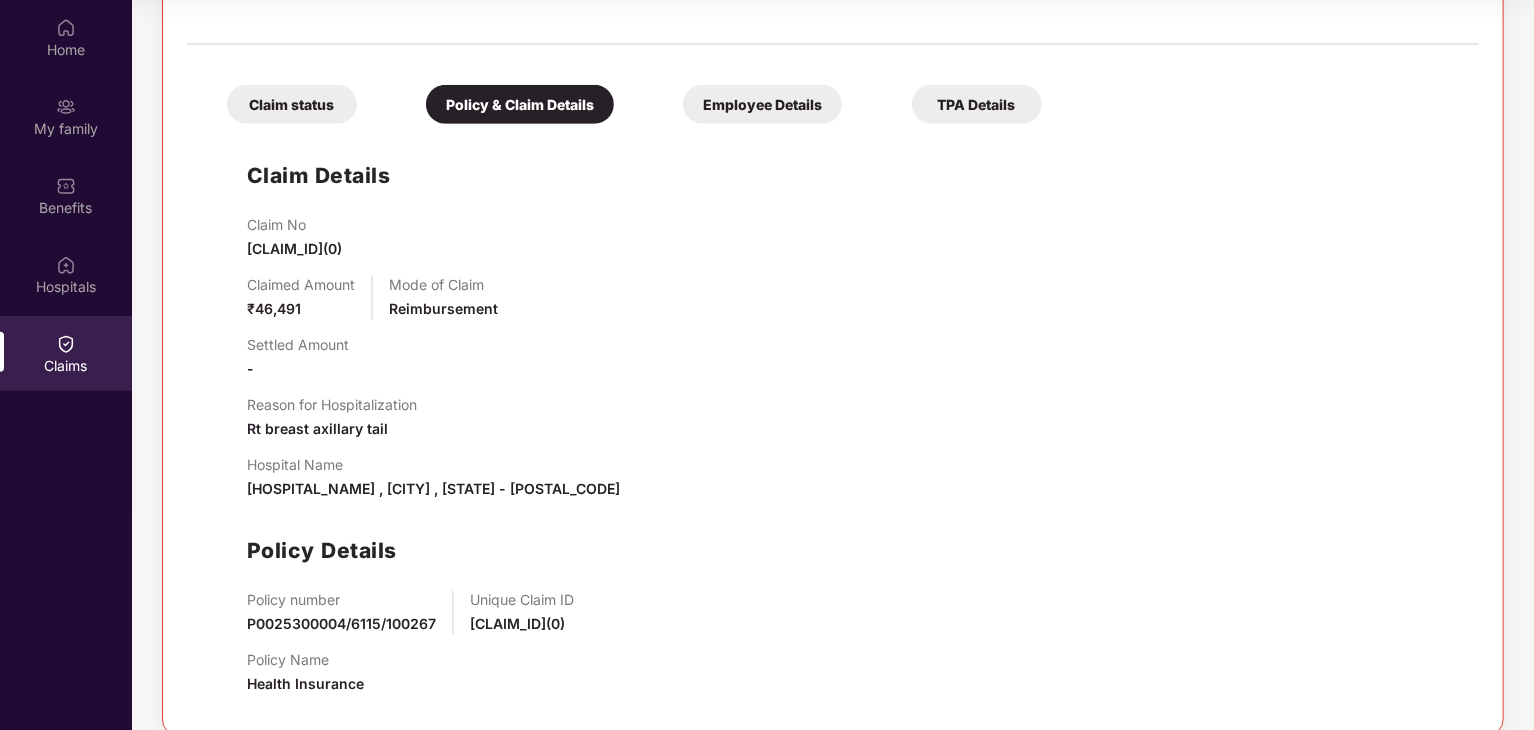 scroll, scrollTop: 560, scrollLeft: 0, axis: vertical 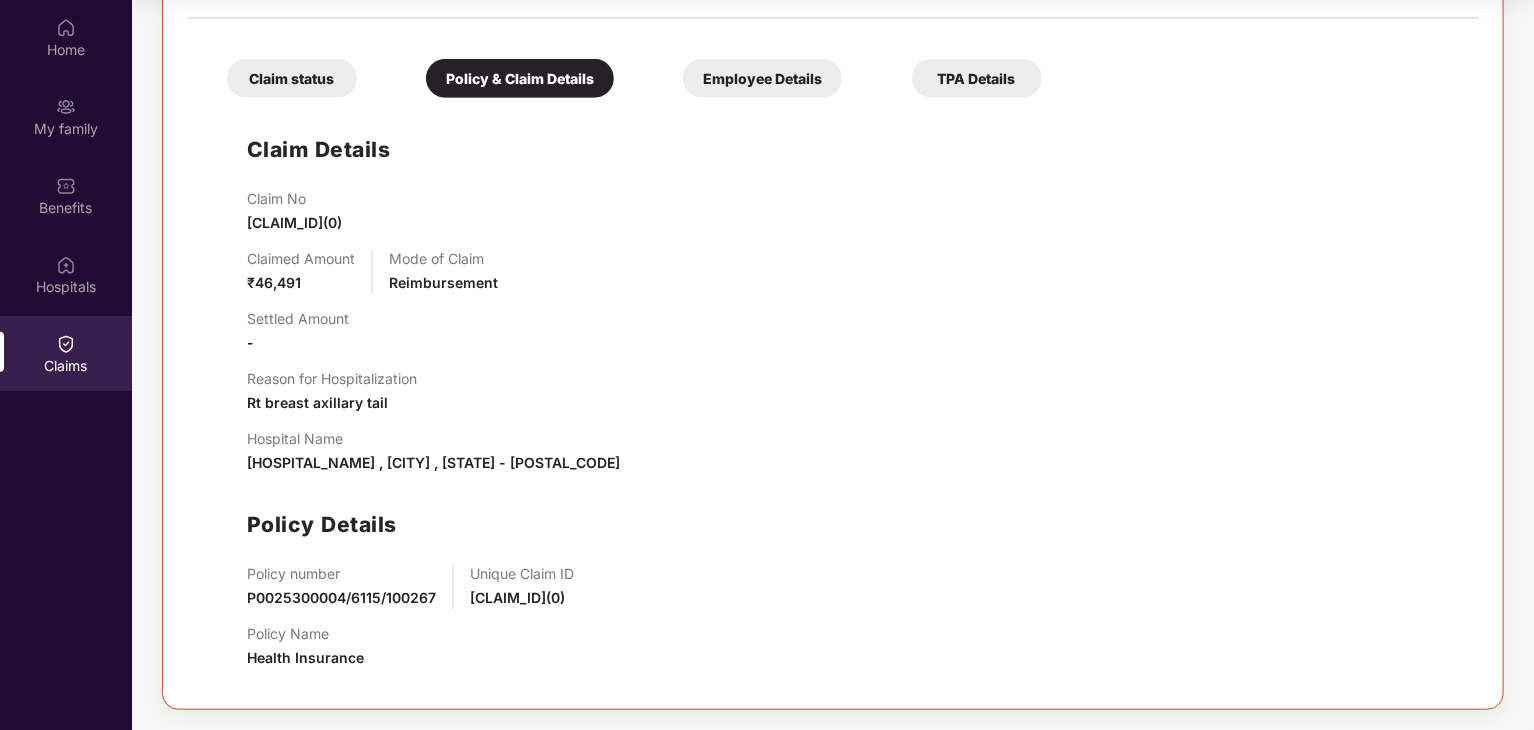 click on "Settled Amount -" at bounding box center (853, 332) 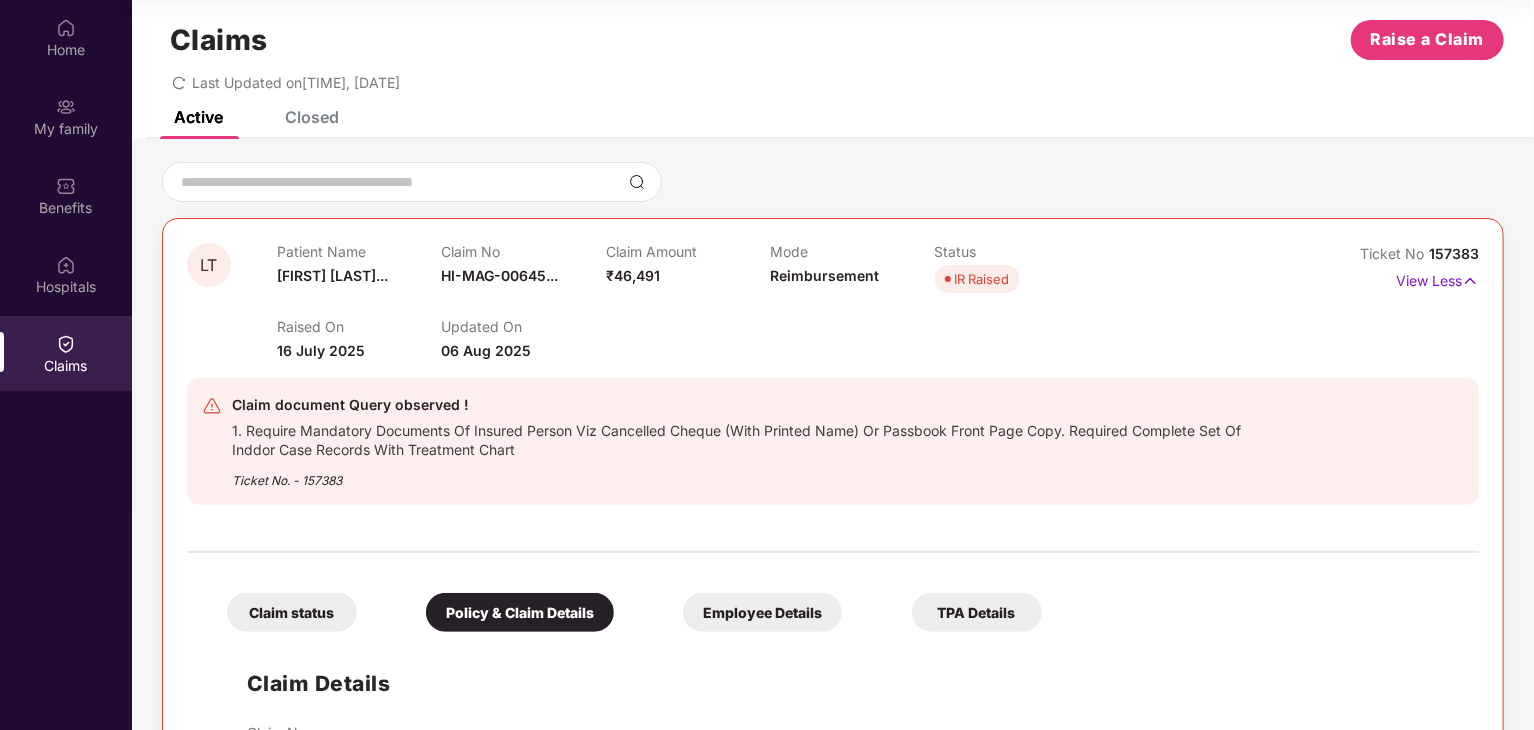 scroll, scrollTop: 0, scrollLeft: 0, axis: both 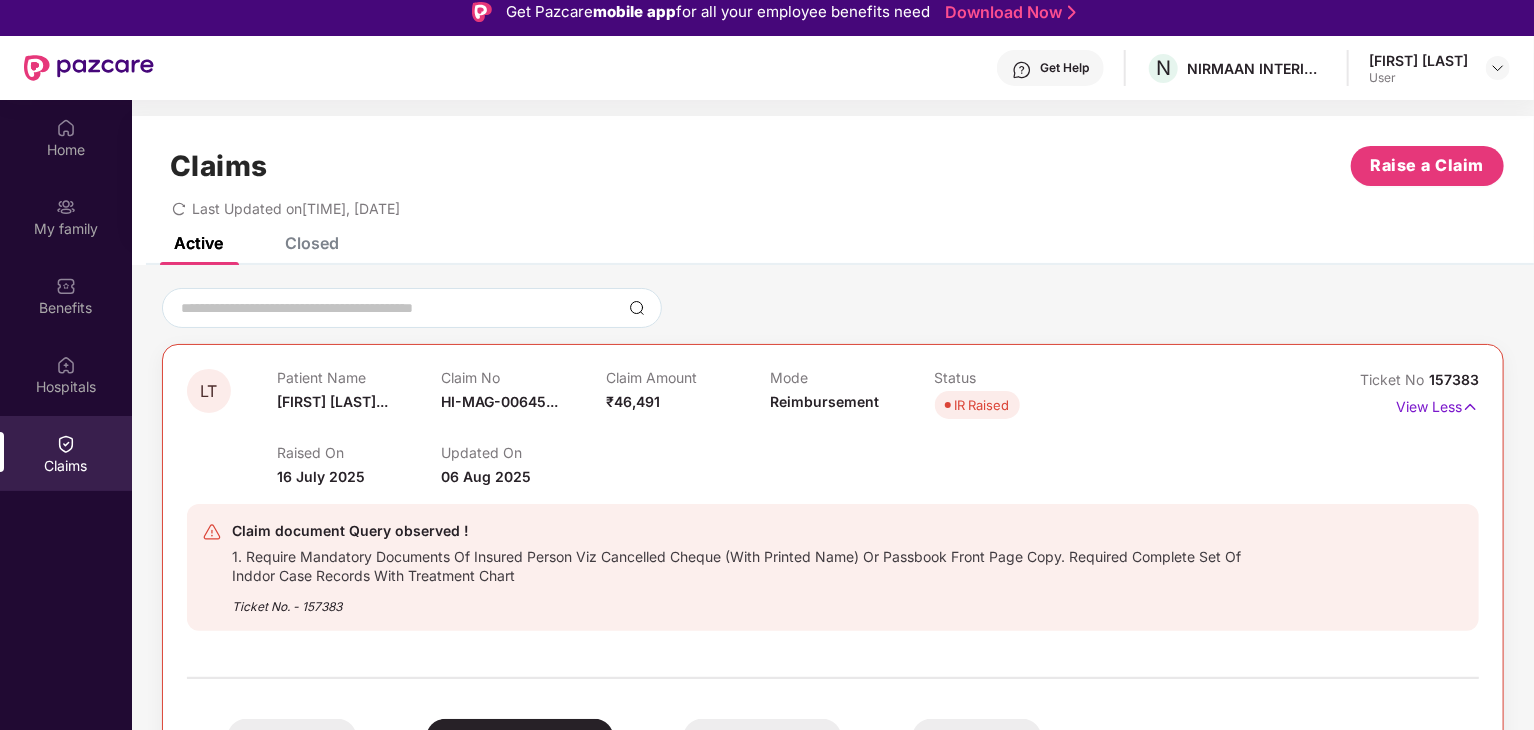 click on "1. Require Mandatory Documents Of  Insured Person Viz Cancelled Cheque (With Printed Name) Or Passbook Front Page Copy.  Required Complete Set Of Inddor Case Records With Treatment Chart" at bounding box center [743, 564] 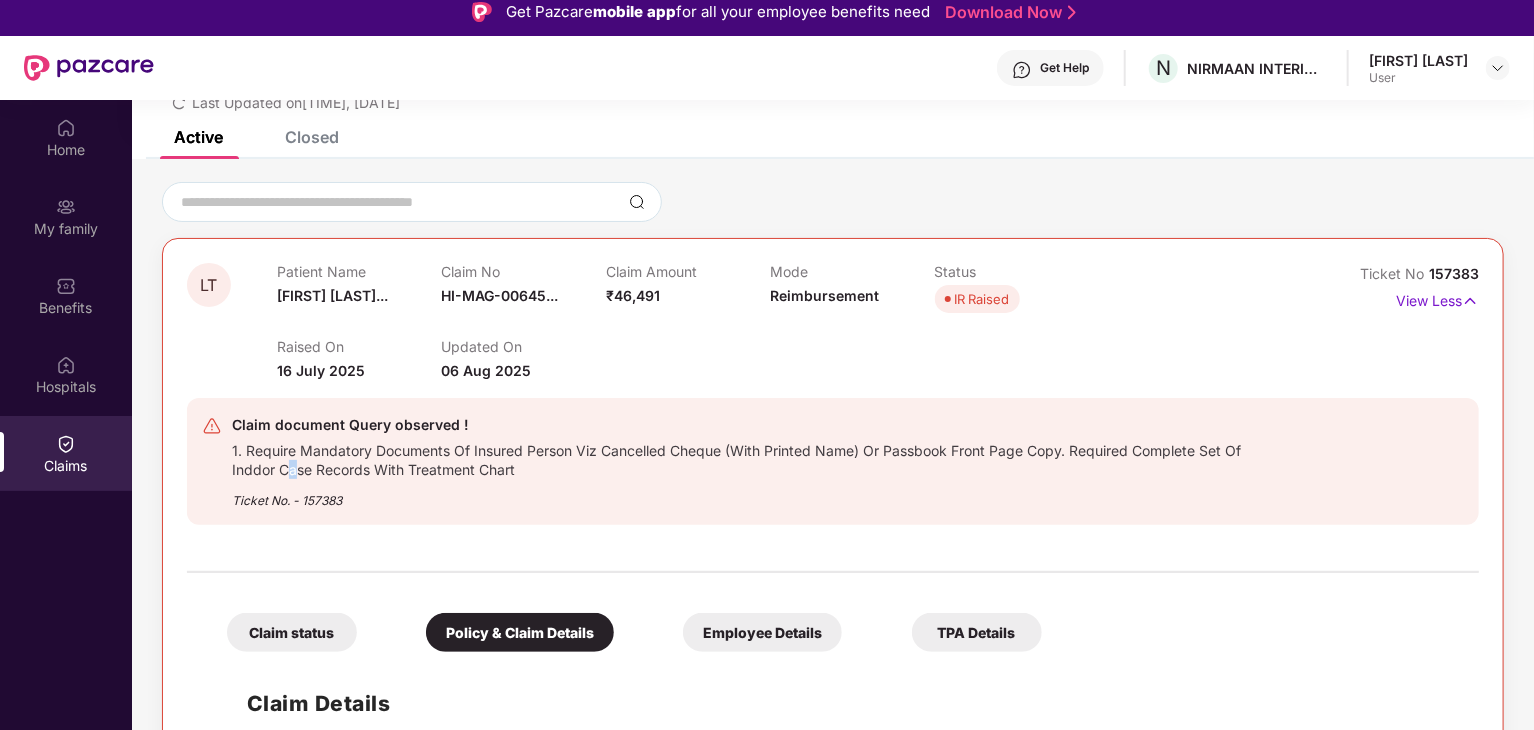 scroll, scrollTop: 300, scrollLeft: 0, axis: vertical 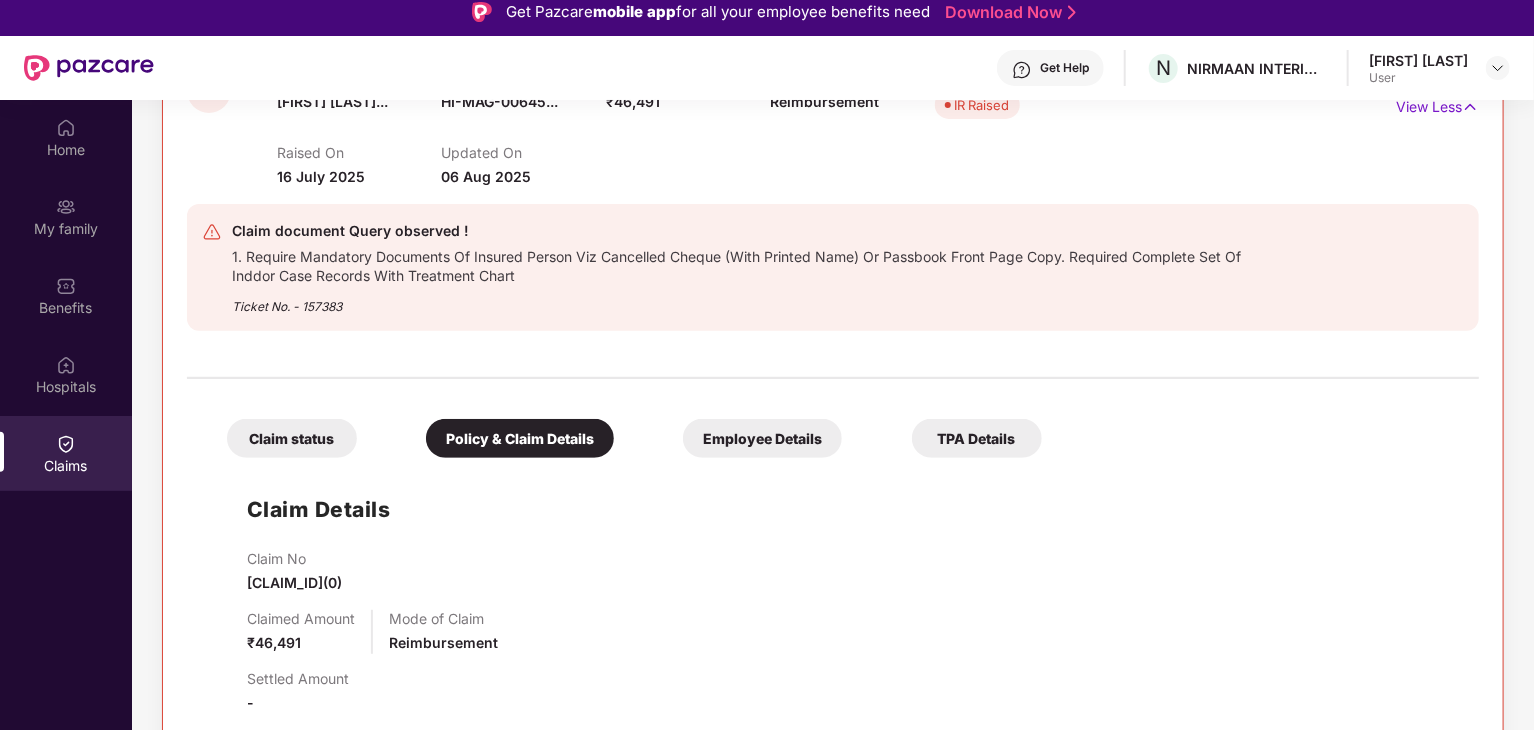 click on "Ticket No. - 157383" at bounding box center (743, 300) 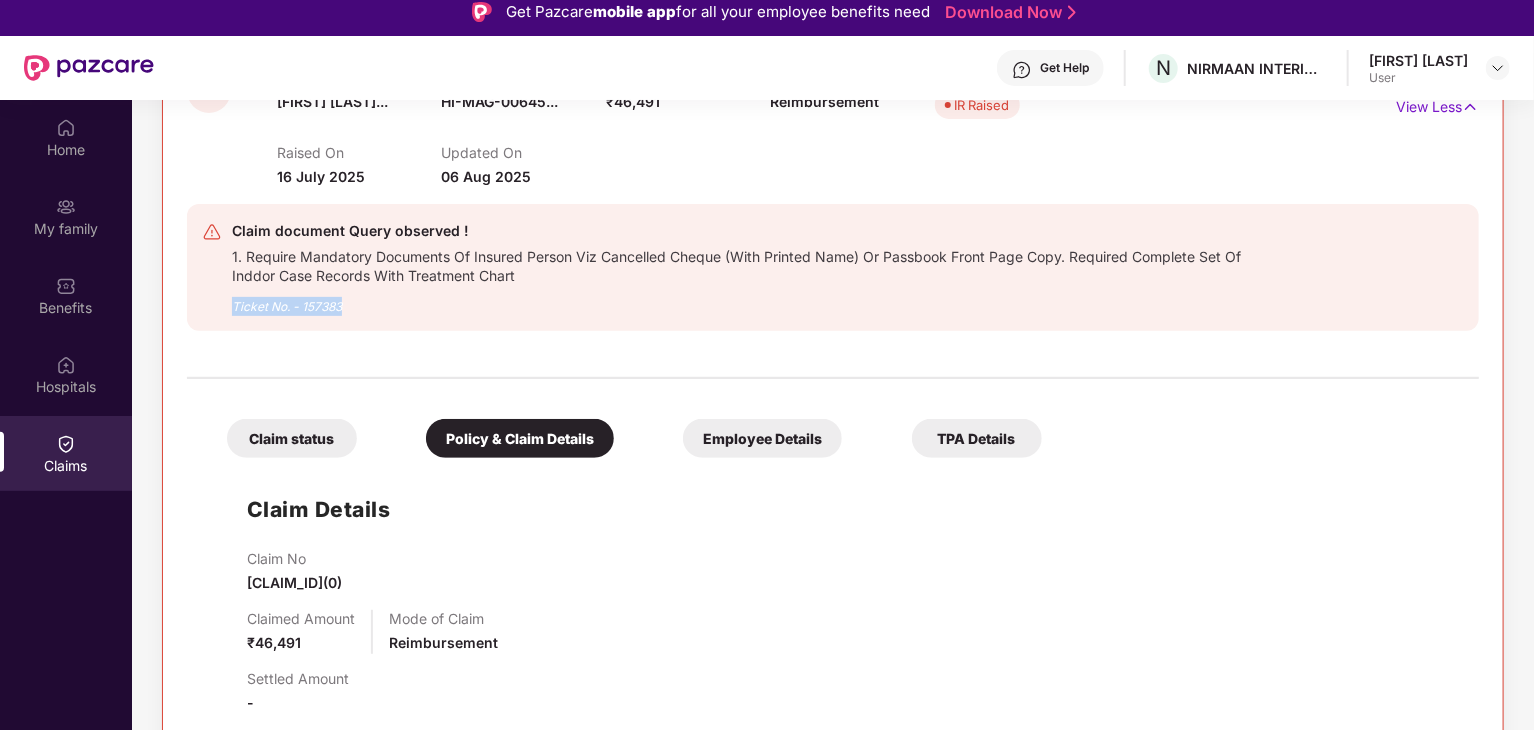 click on "Ticket No. - 157383" at bounding box center (743, 300) 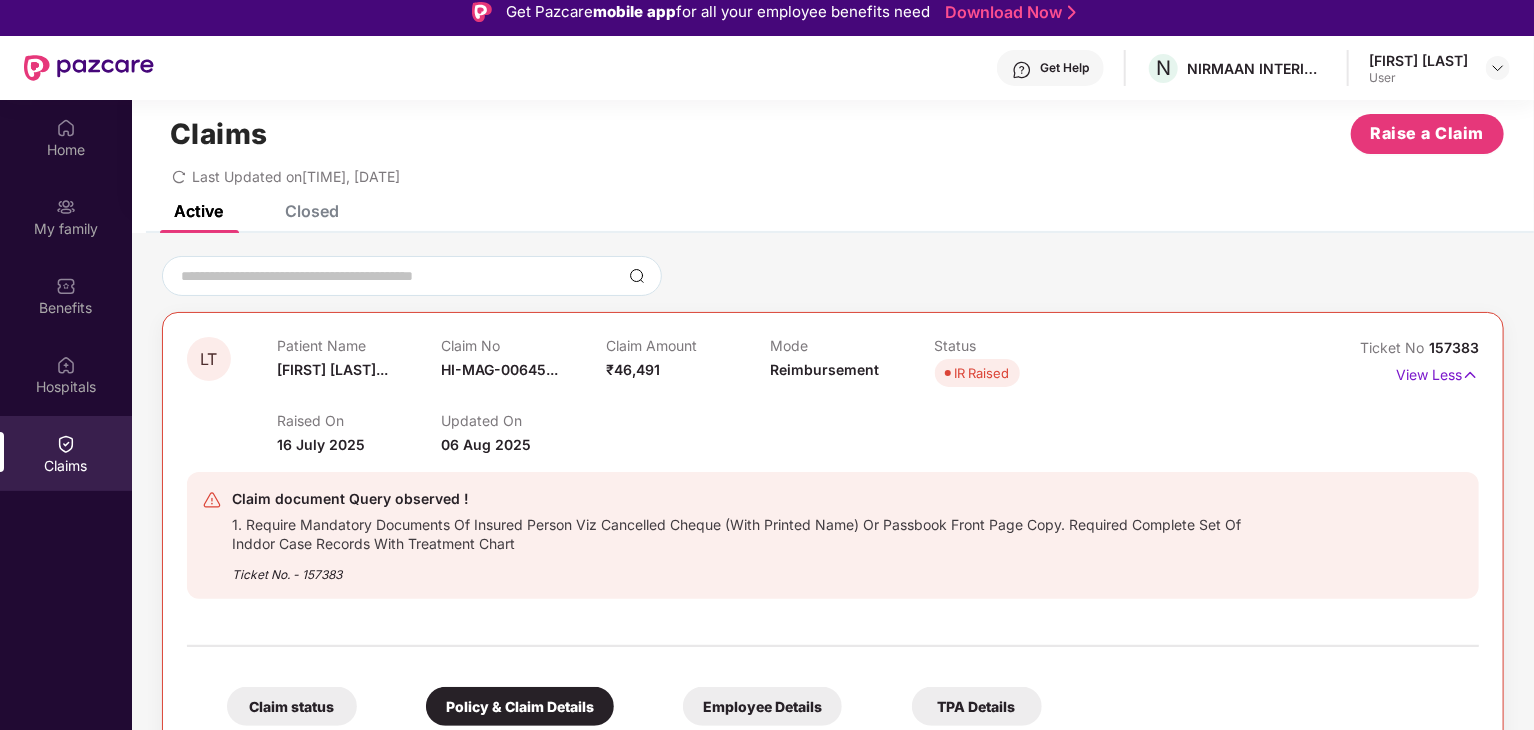 scroll, scrollTop: 0, scrollLeft: 0, axis: both 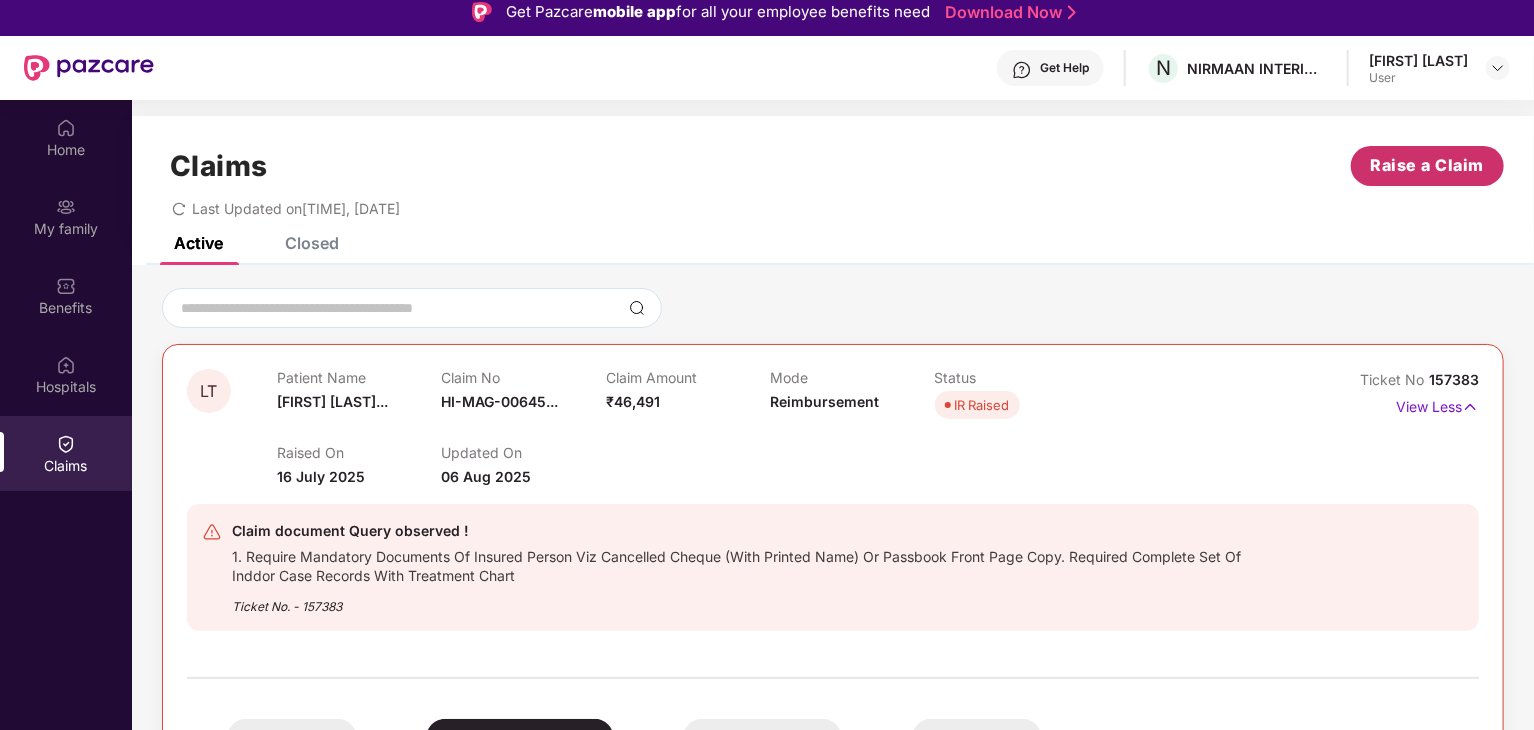 click on "Raise a Claim" at bounding box center [1428, 165] 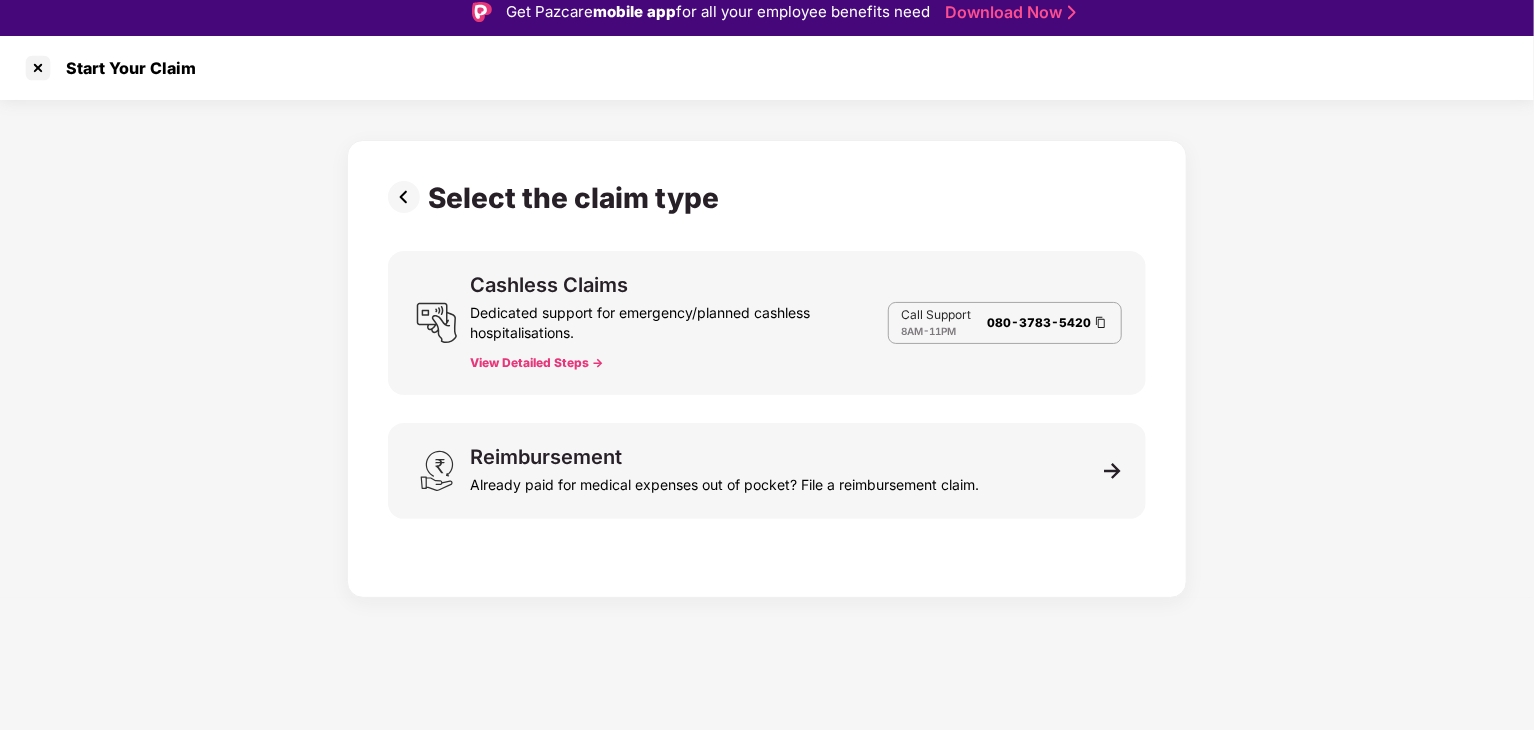 click at bounding box center [1101, 322] 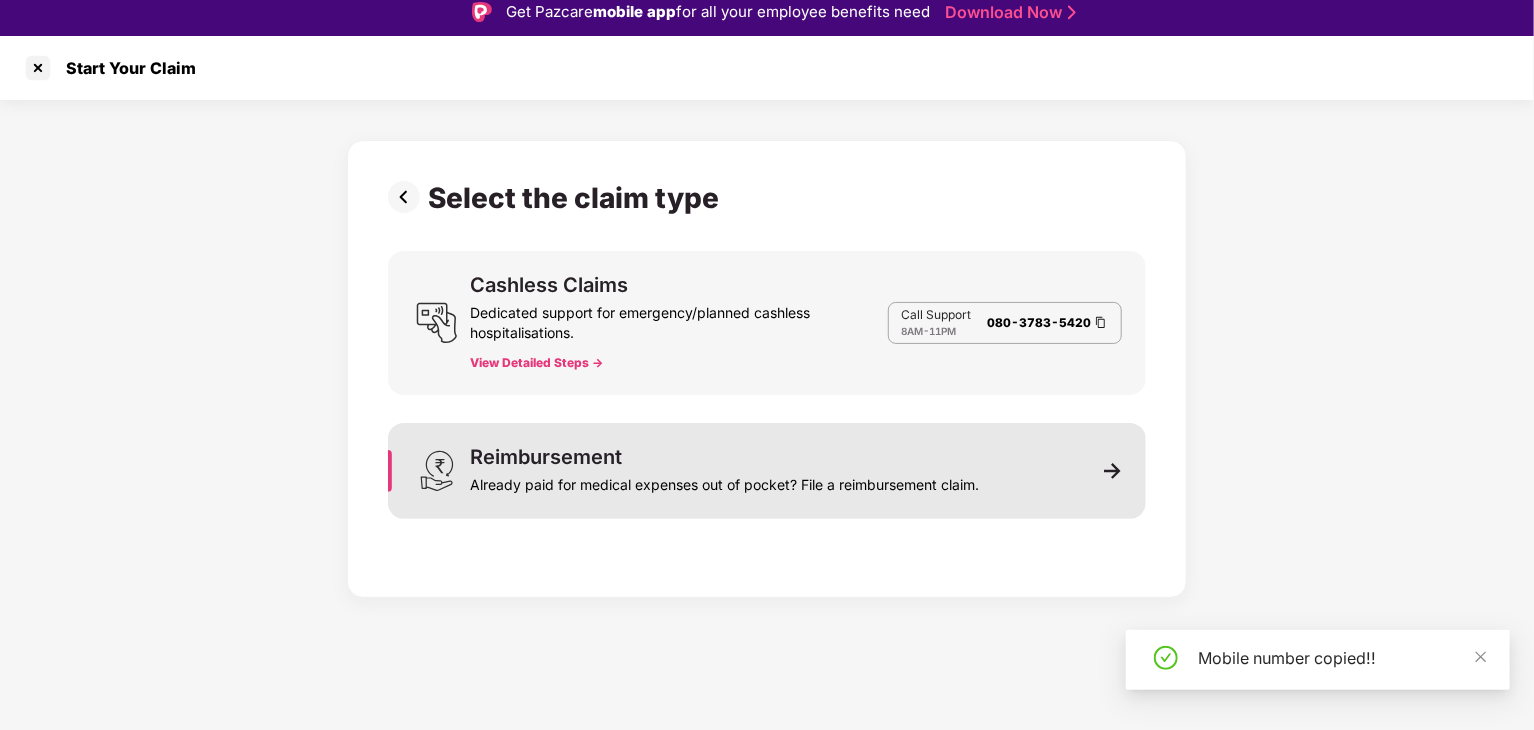click at bounding box center [1113, 471] 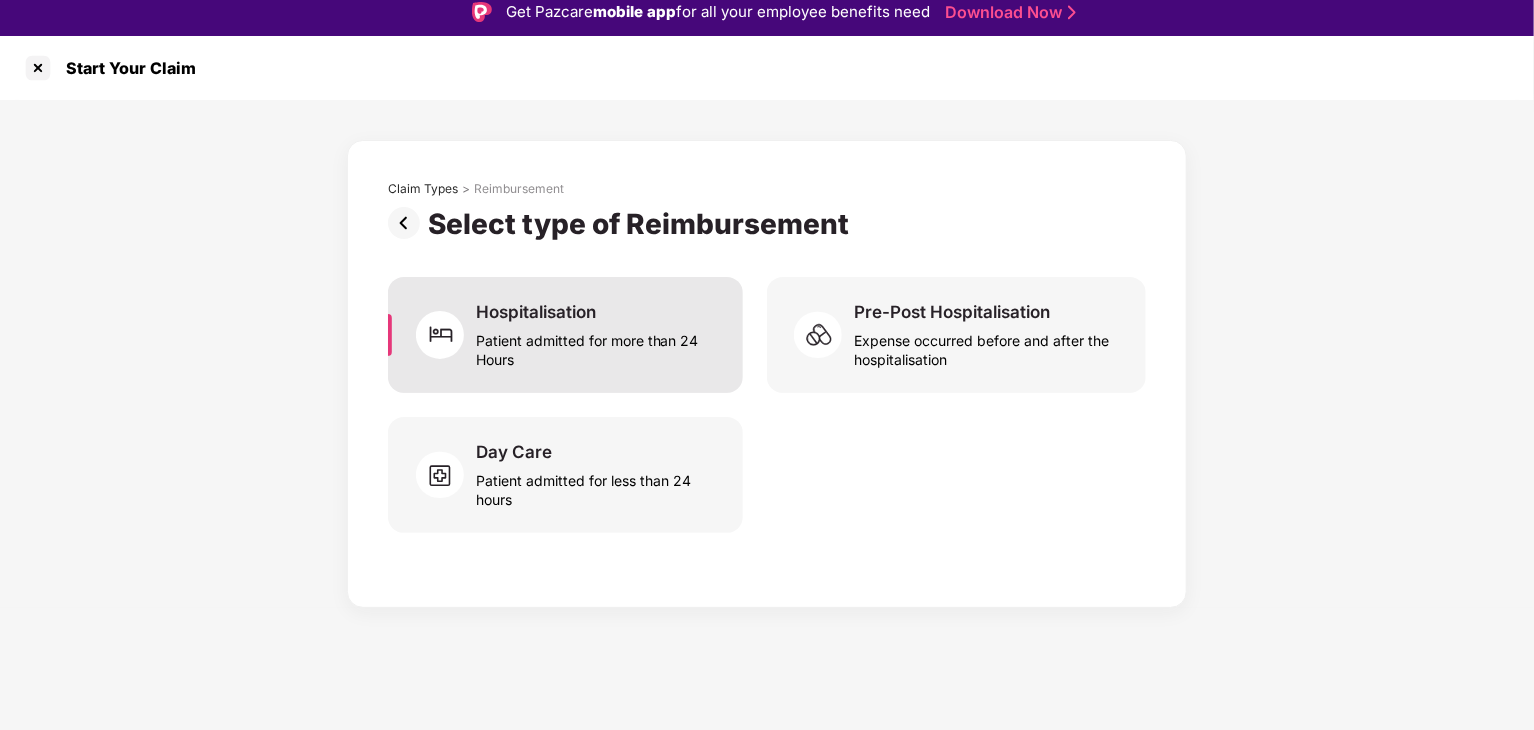 click at bounding box center (446, 335) 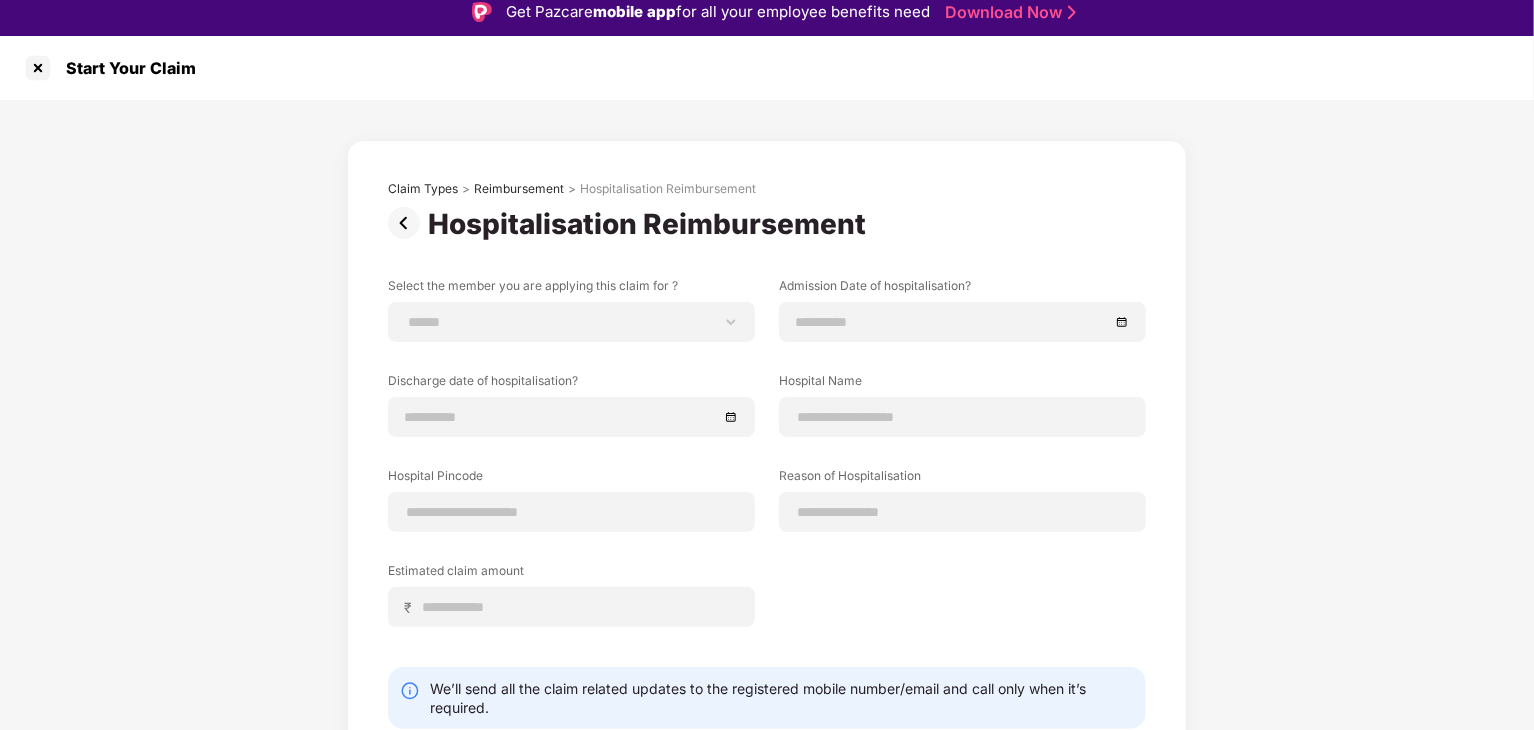 scroll, scrollTop: 86, scrollLeft: 0, axis: vertical 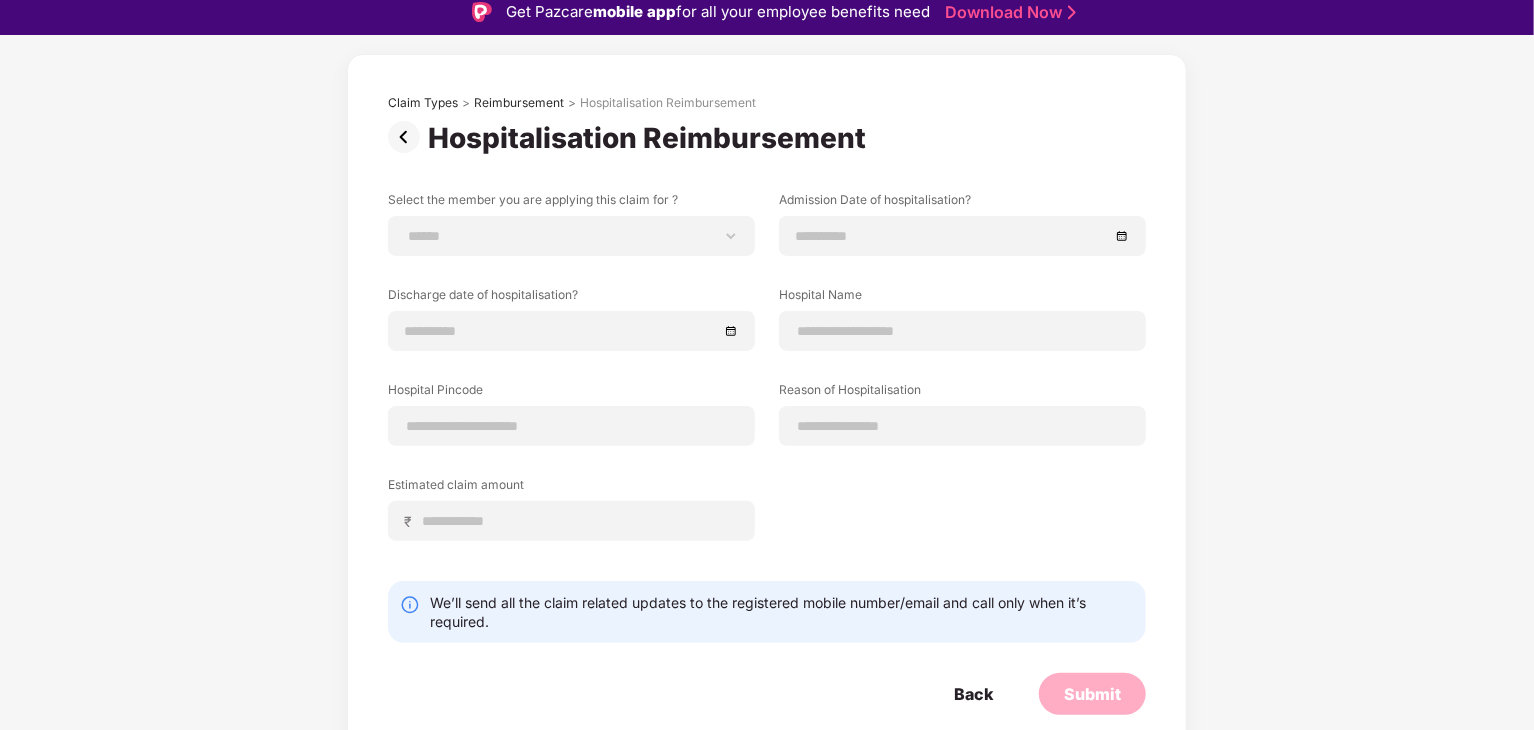 click on "**********" at bounding box center [767, 410] 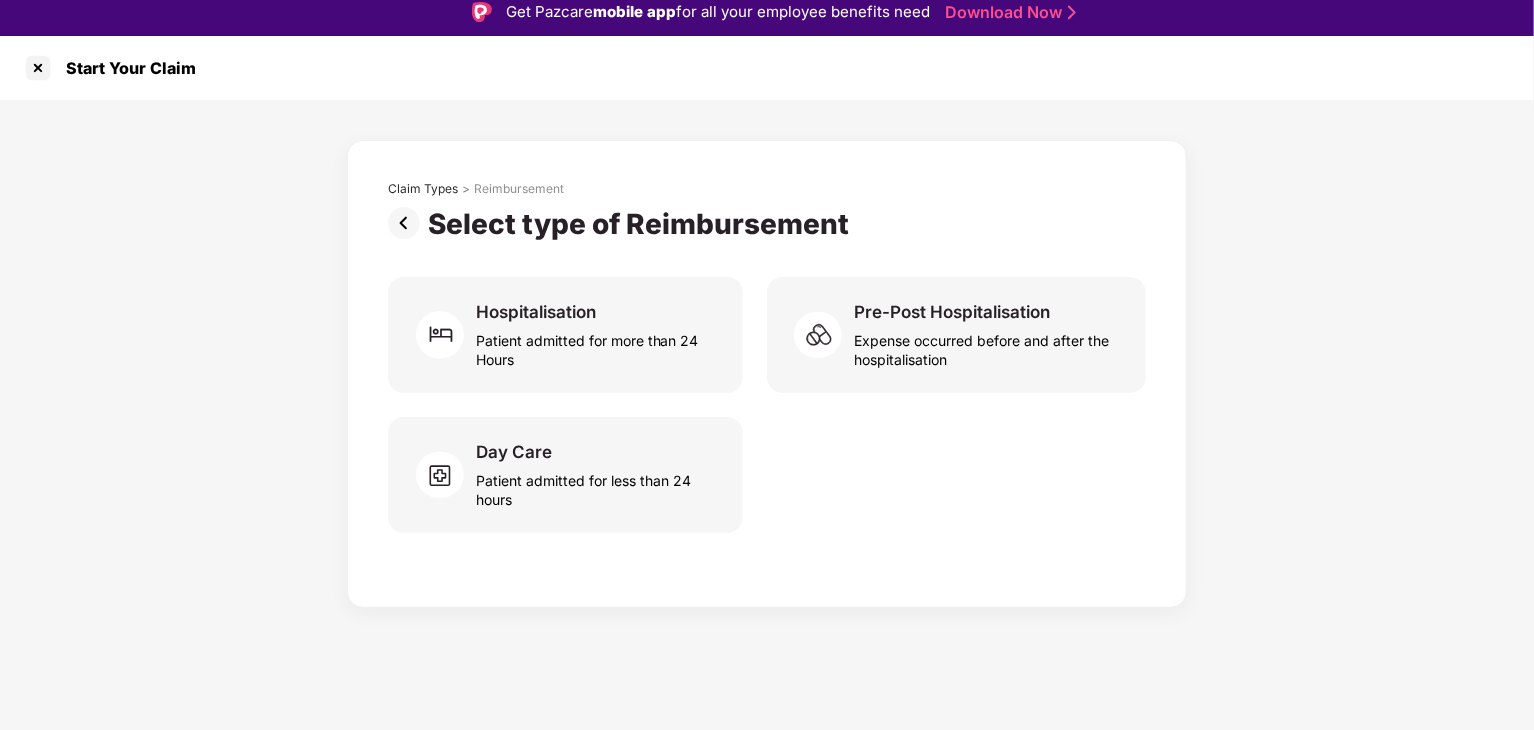 scroll, scrollTop: 0, scrollLeft: 0, axis: both 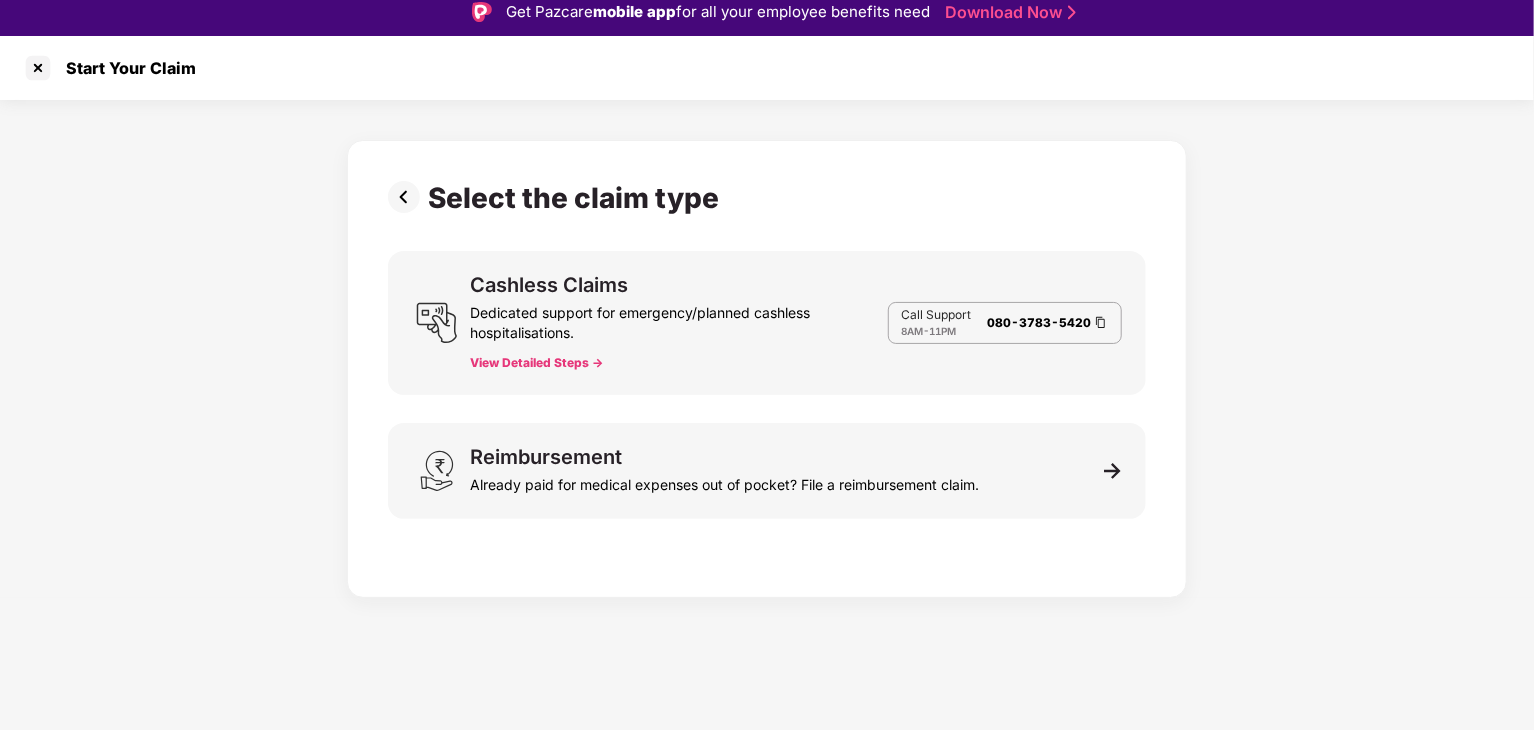 click at bounding box center (408, 197) 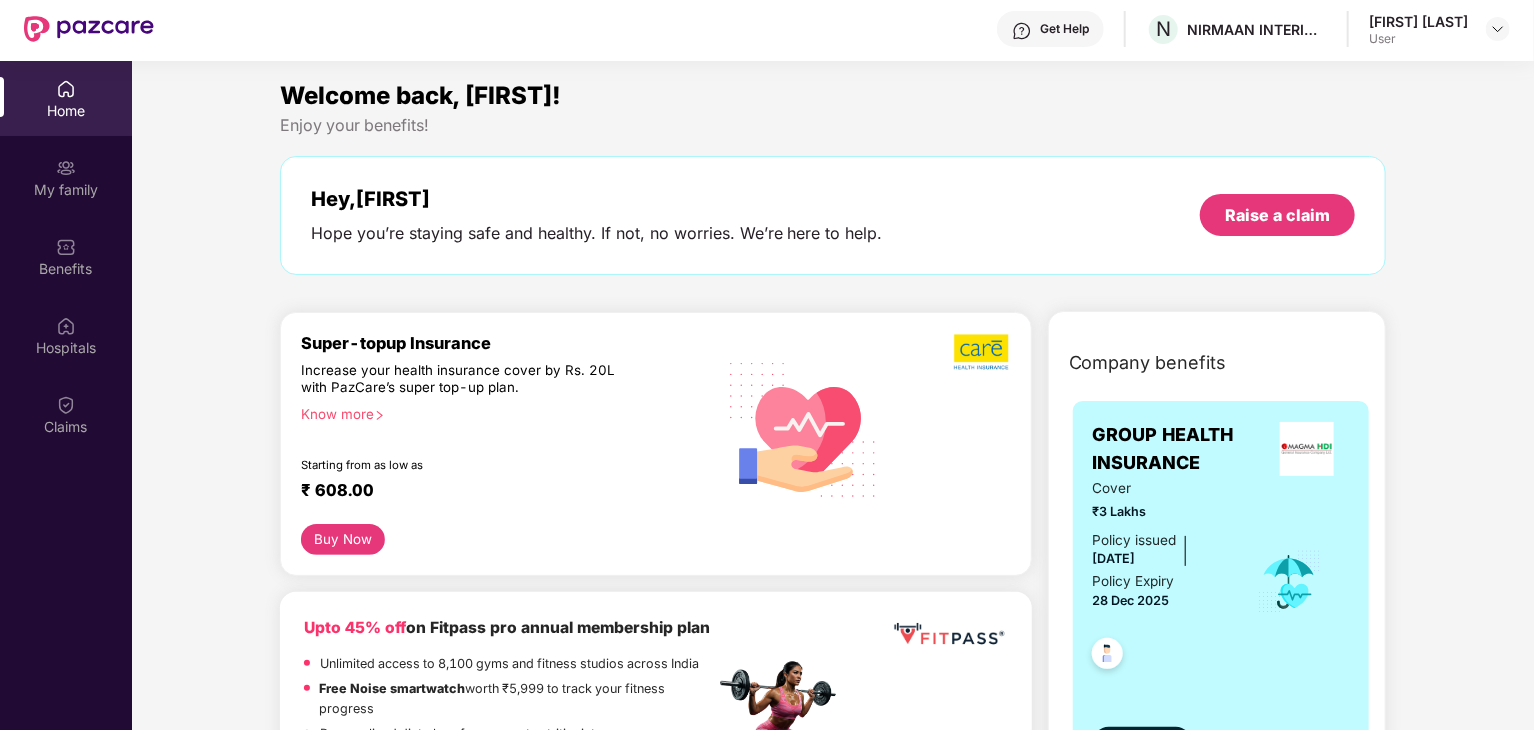 scroll, scrollTop: 100, scrollLeft: 0, axis: vertical 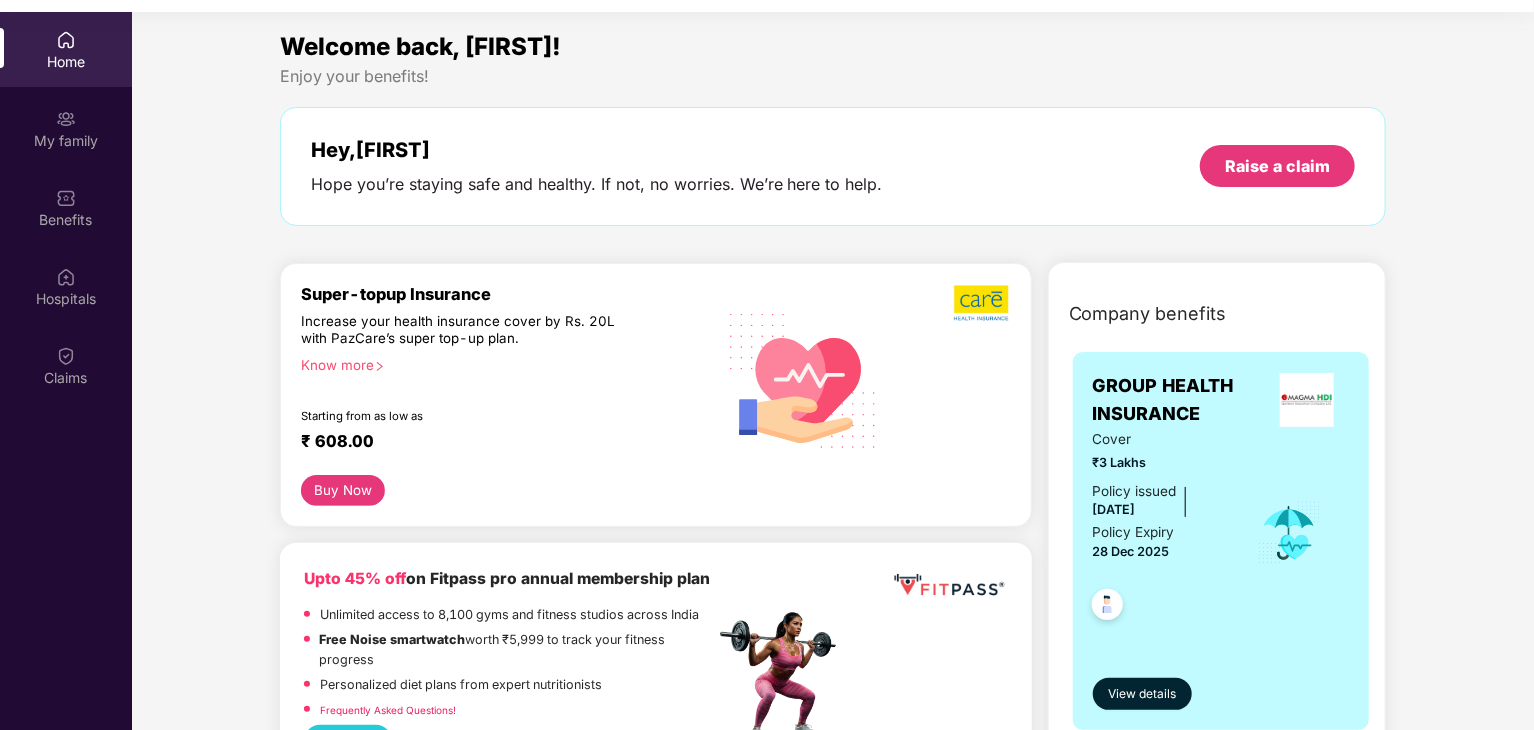click on "Hey, [FIRST] Hope you’re staying safe and healthy. If not, no worries. We’re here to help. Raise a claim" at bounding box center [833, 166] 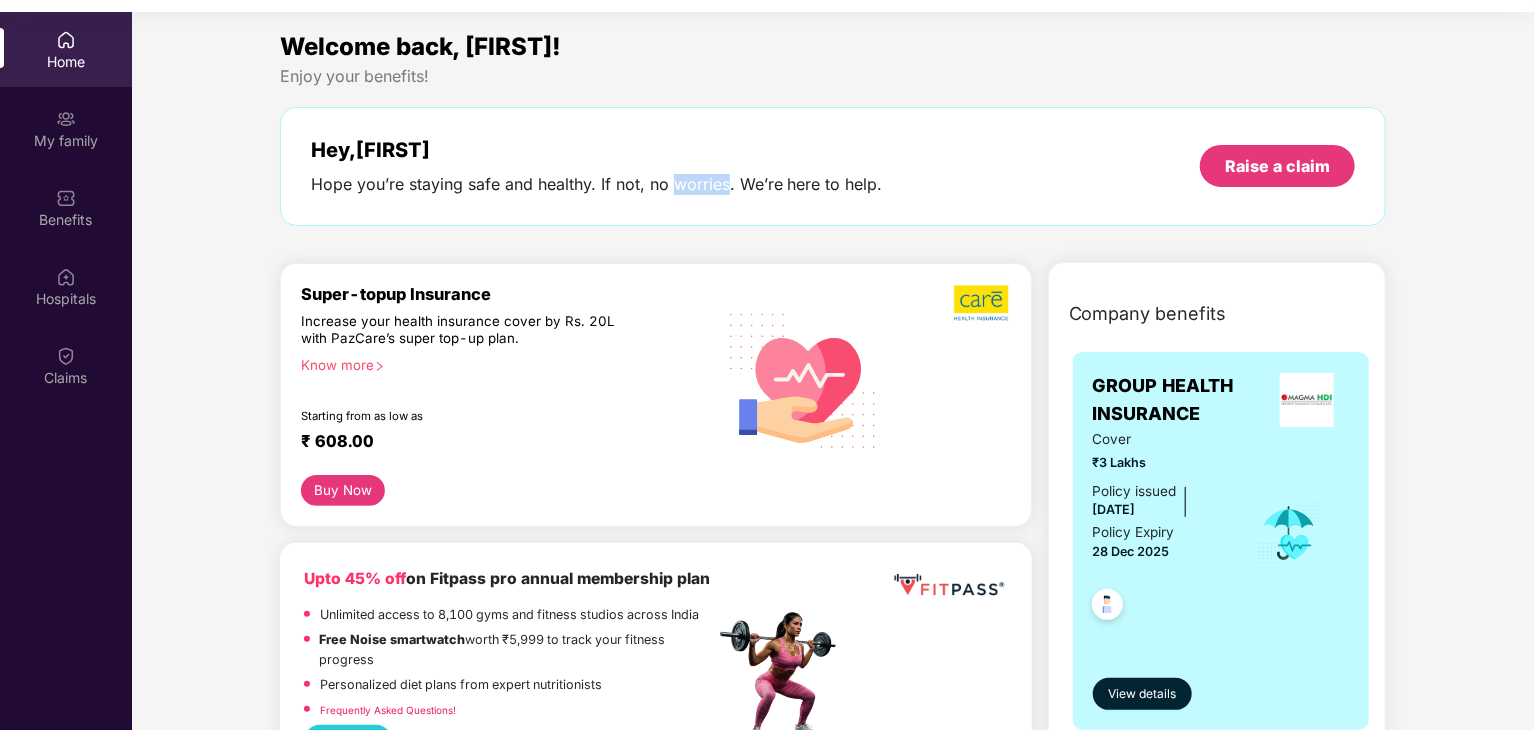 click on "Hey, [FIRST] Hope you’re staying safe and healthy. If not, no worries. We’re here to help. Raise a claim" at bounding box center (833, 166) 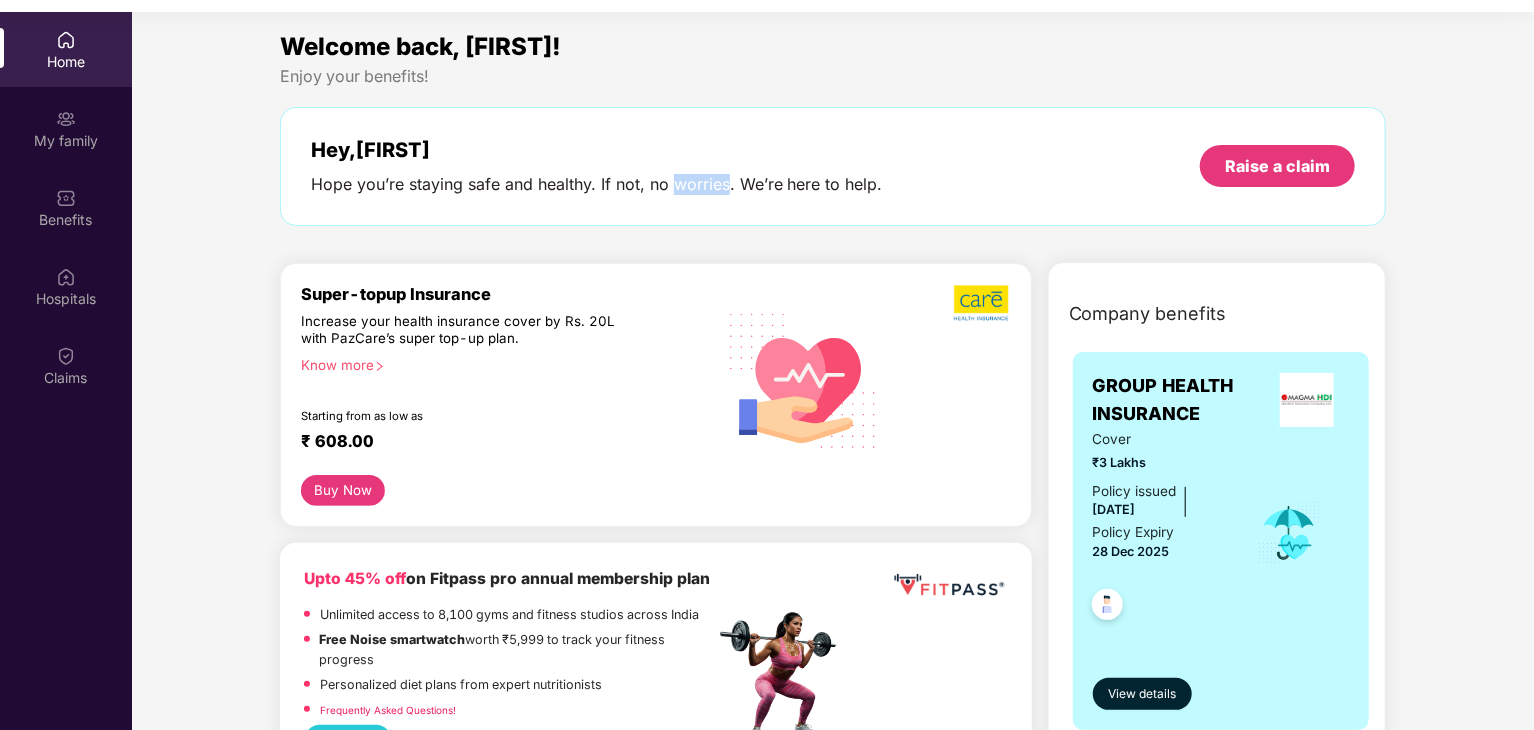 scroll, scrollTop: 0, scrollLeft: 0, axis: both 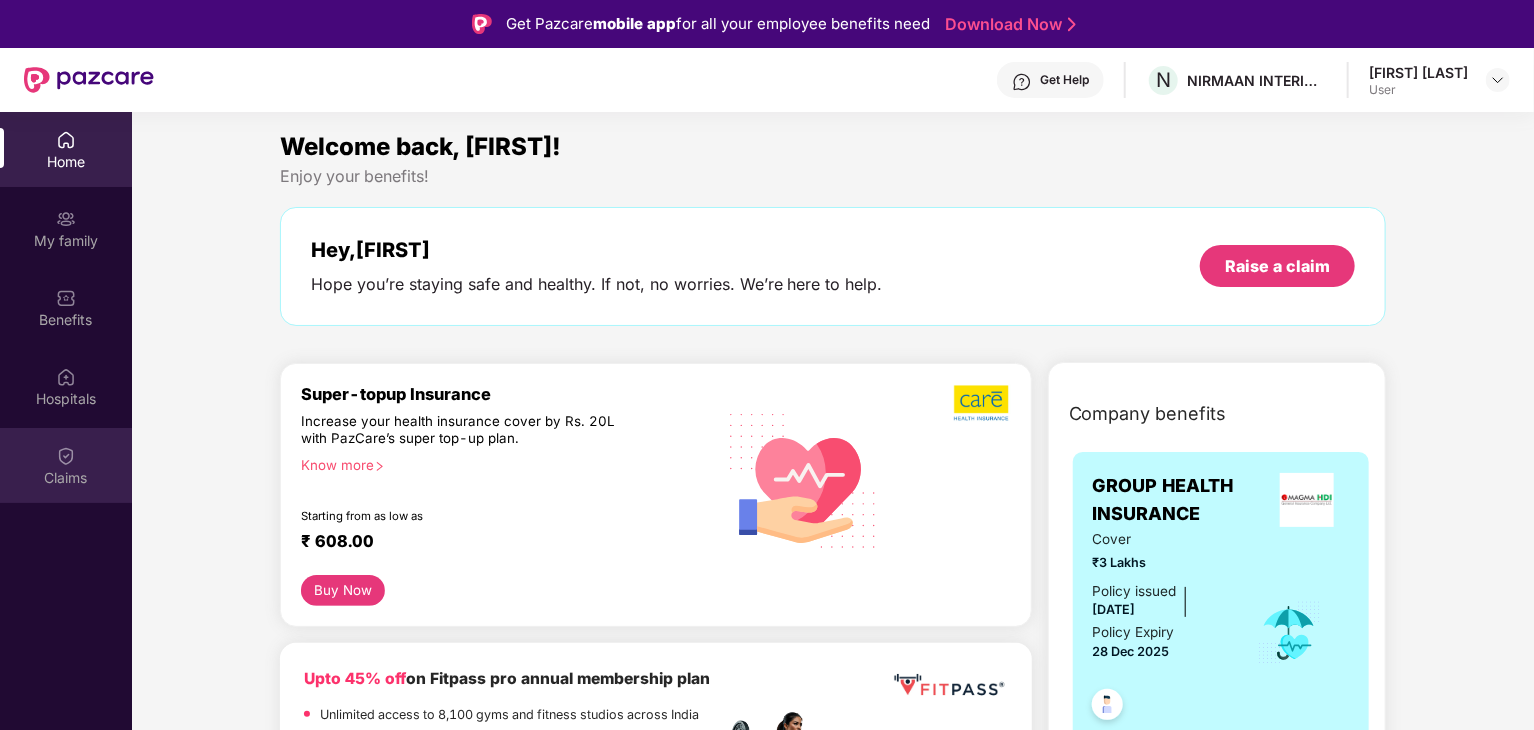 click on "Claims" at bounding box center (66, 465) 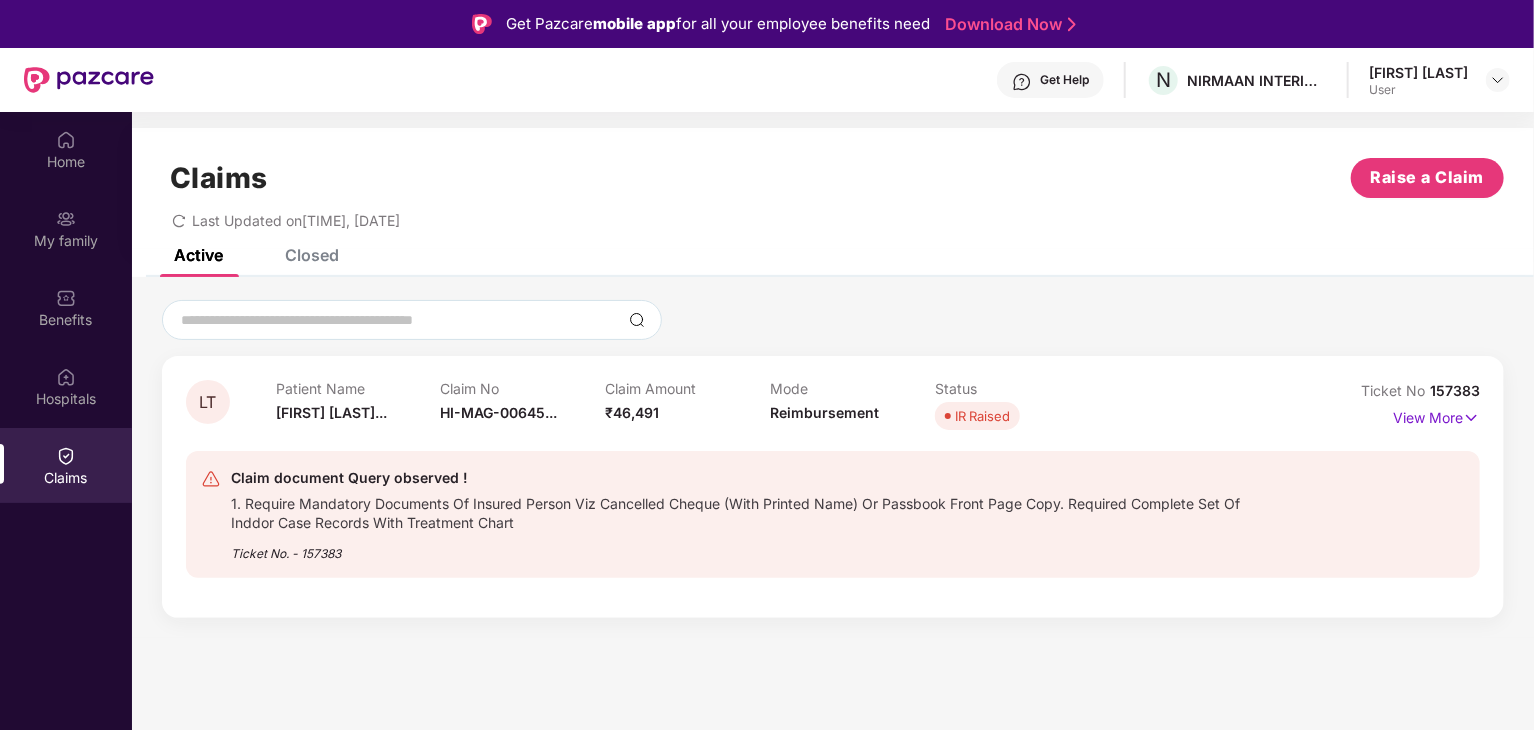 click on "LT Patient Name Lakshmi Talup...   Claim No HI-MAG-00645... Claim Amount ₹46,491 Mode Reimbursement Status IR Raised Ticket No 157383 View More   Claim document Query observed ! 1. Require Mandatory Documents Of  Insured Person Viz Cancelled Cheque (With Printed Name) Or Passbook Front Page Copy.  Required Complete Set Of Inddor Case Records With Treatment Chart   Ticket No. - 157383" at bounding box center (833, 487) 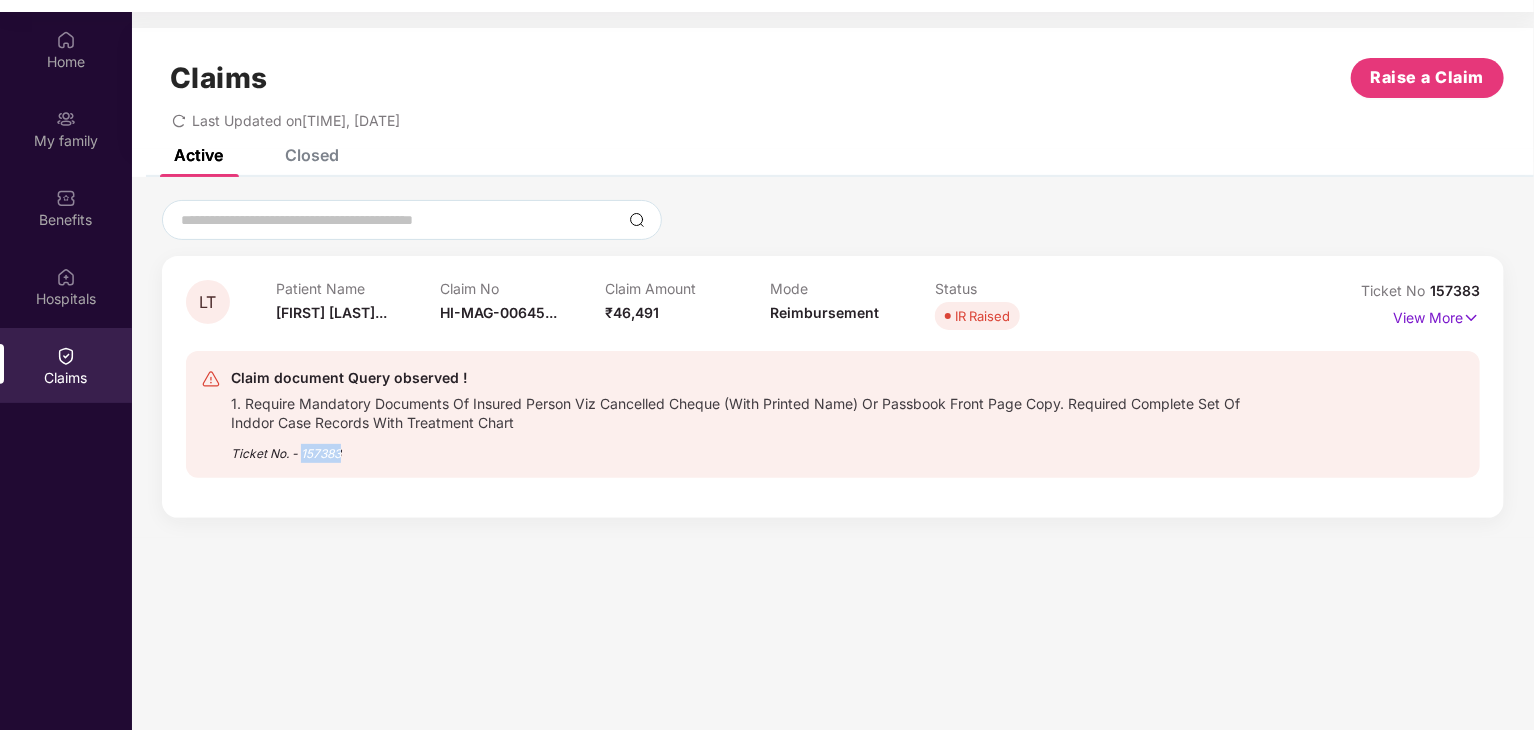 drag, startPoint x: 303, startPoint y: 453, endPoint x: 348, endPoint y: 461, distance: 45.705578 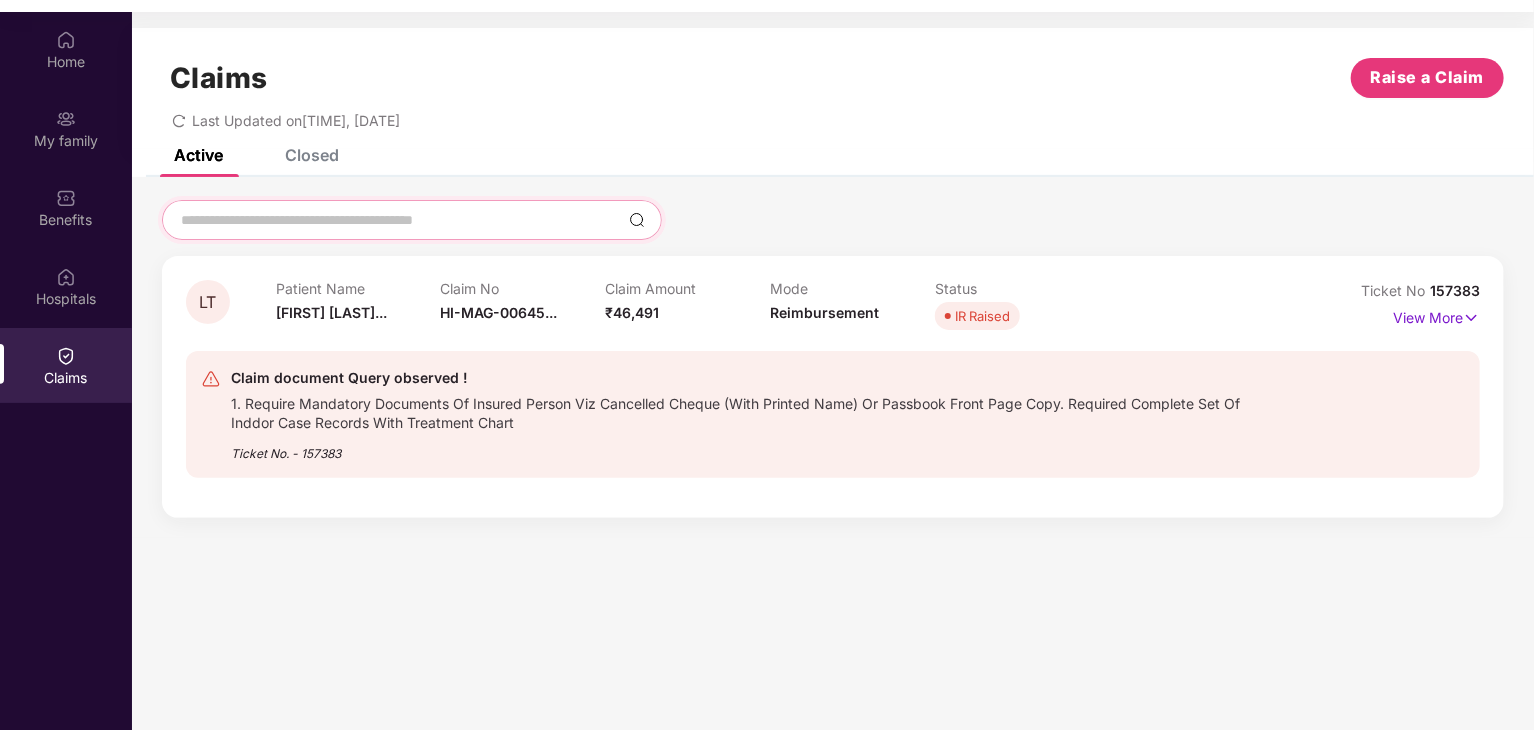 click at bounding box center [400, 220] 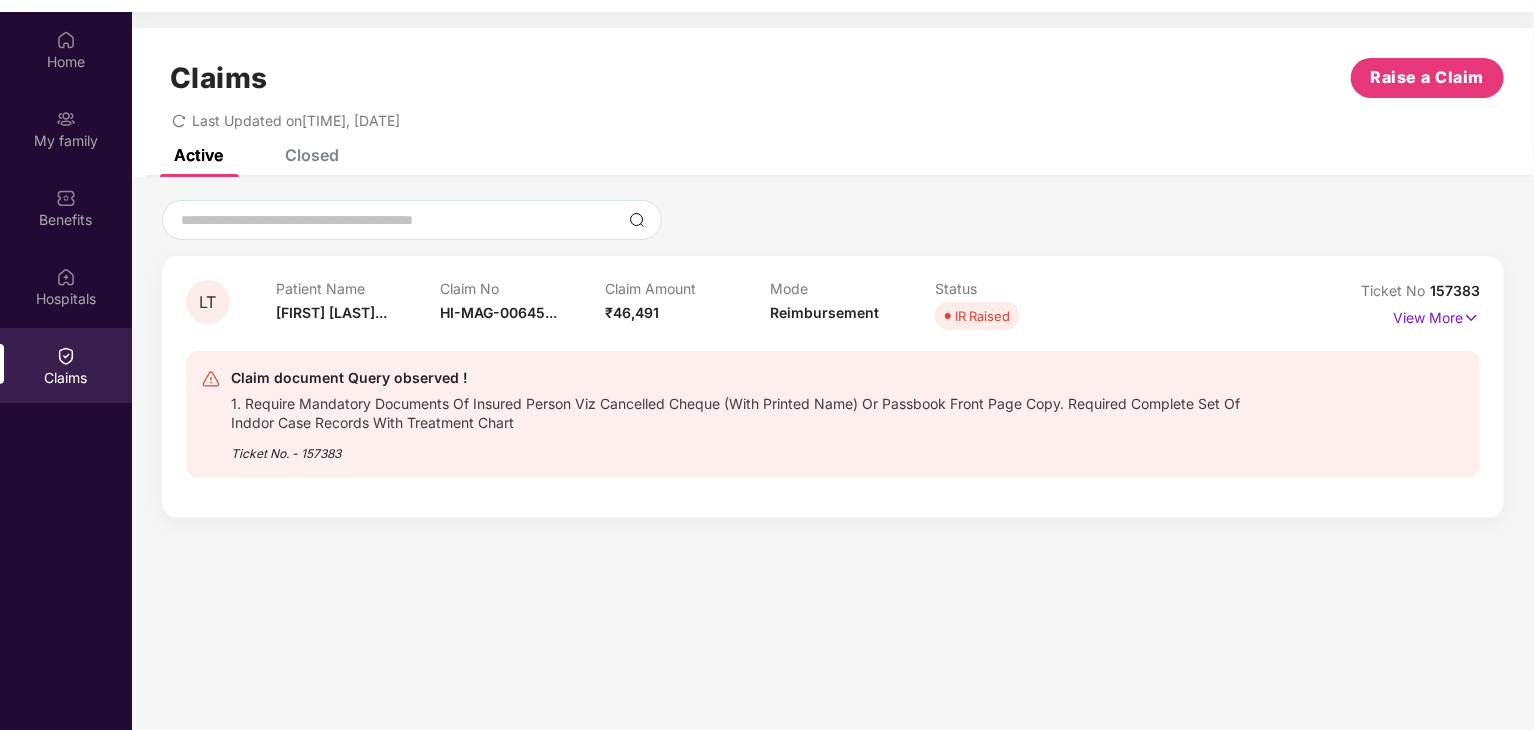 click at bounding box center (833, 220) 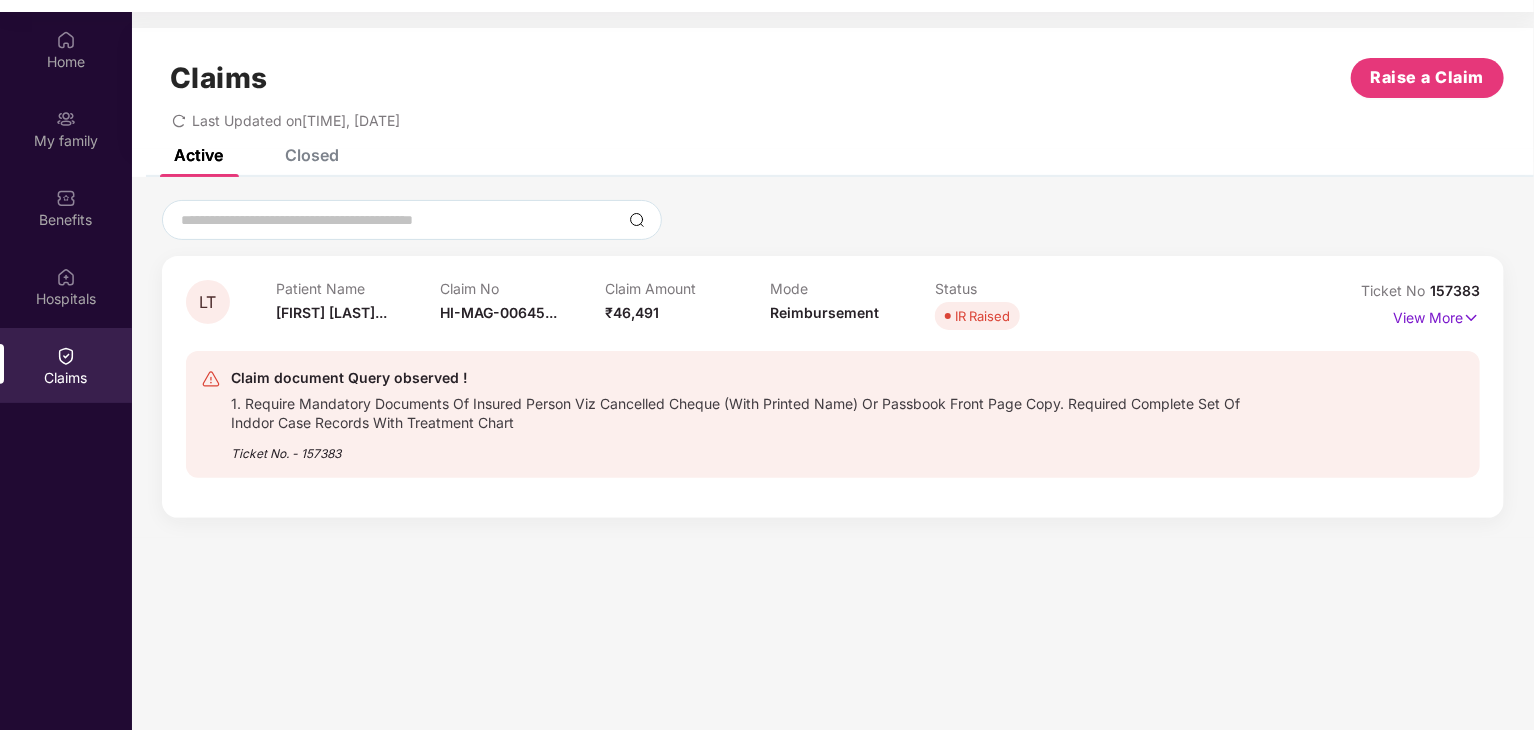 click on "Claim document Query observed ! 1. Require Mandatory Documents Of Insured Person Viz Cancelled Cheque (With Printed Name) Or Passbook Front Page Copy. Required Complete Set Of Inddor Case Records With Treatment Chart Ticket No. - [TICKET]" at bounding box center (833, 414) 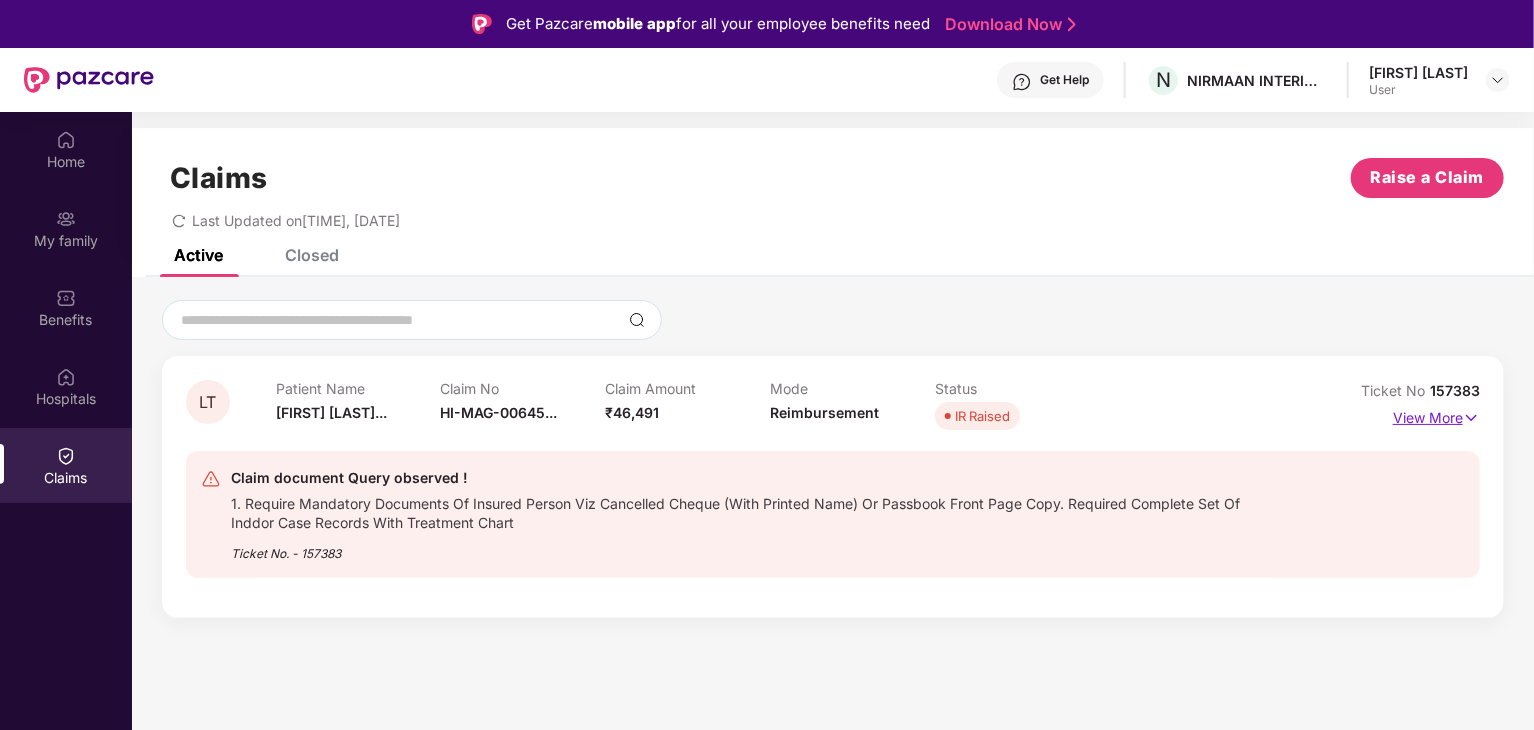 click at bounding box center (1471, 418) 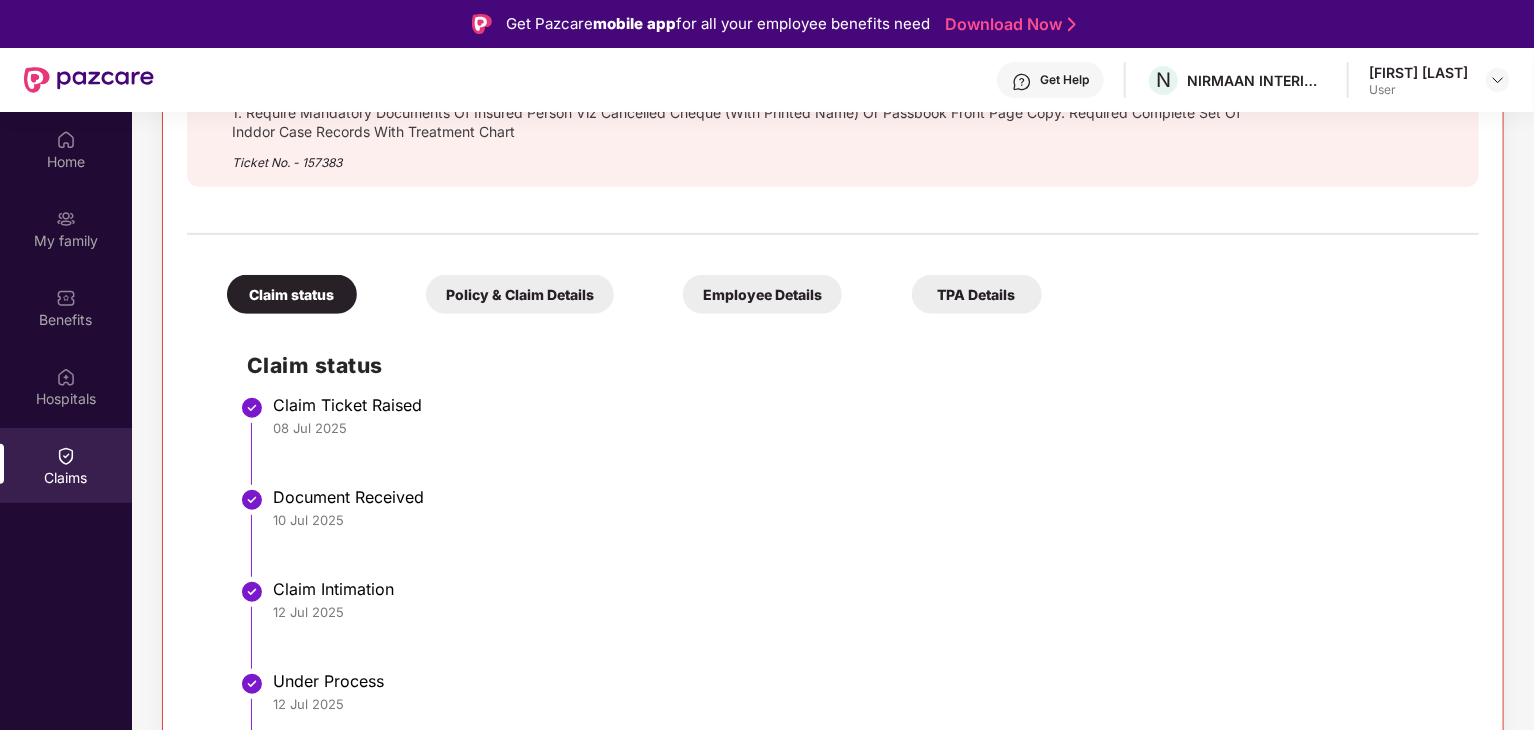 scroll, scrollTop: 476, scrollLeft: 0, axis: vertical 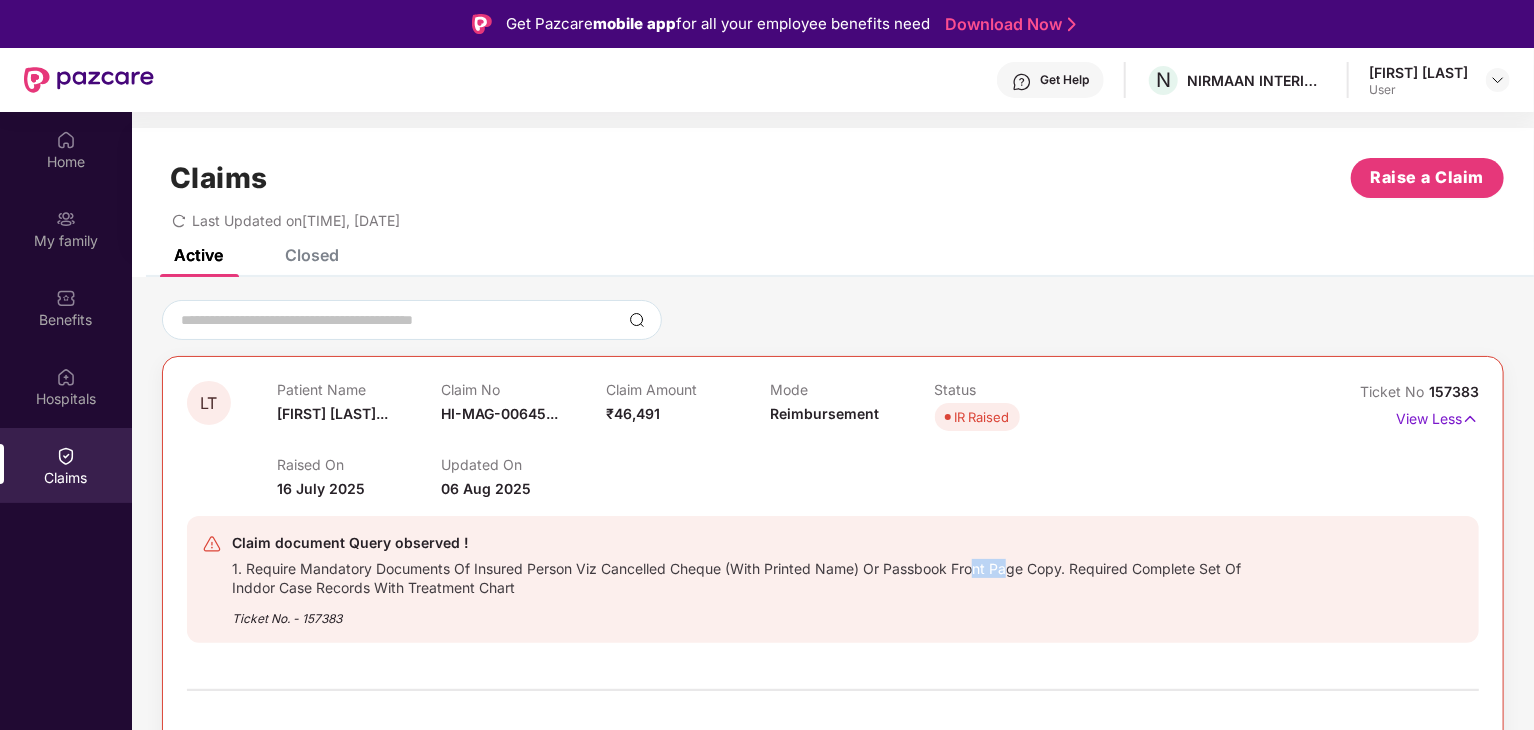 drag, startPoint x: 972, startPoint y: 565, endPoint x: 1010, endPoint y: 567, distance: 38.052597 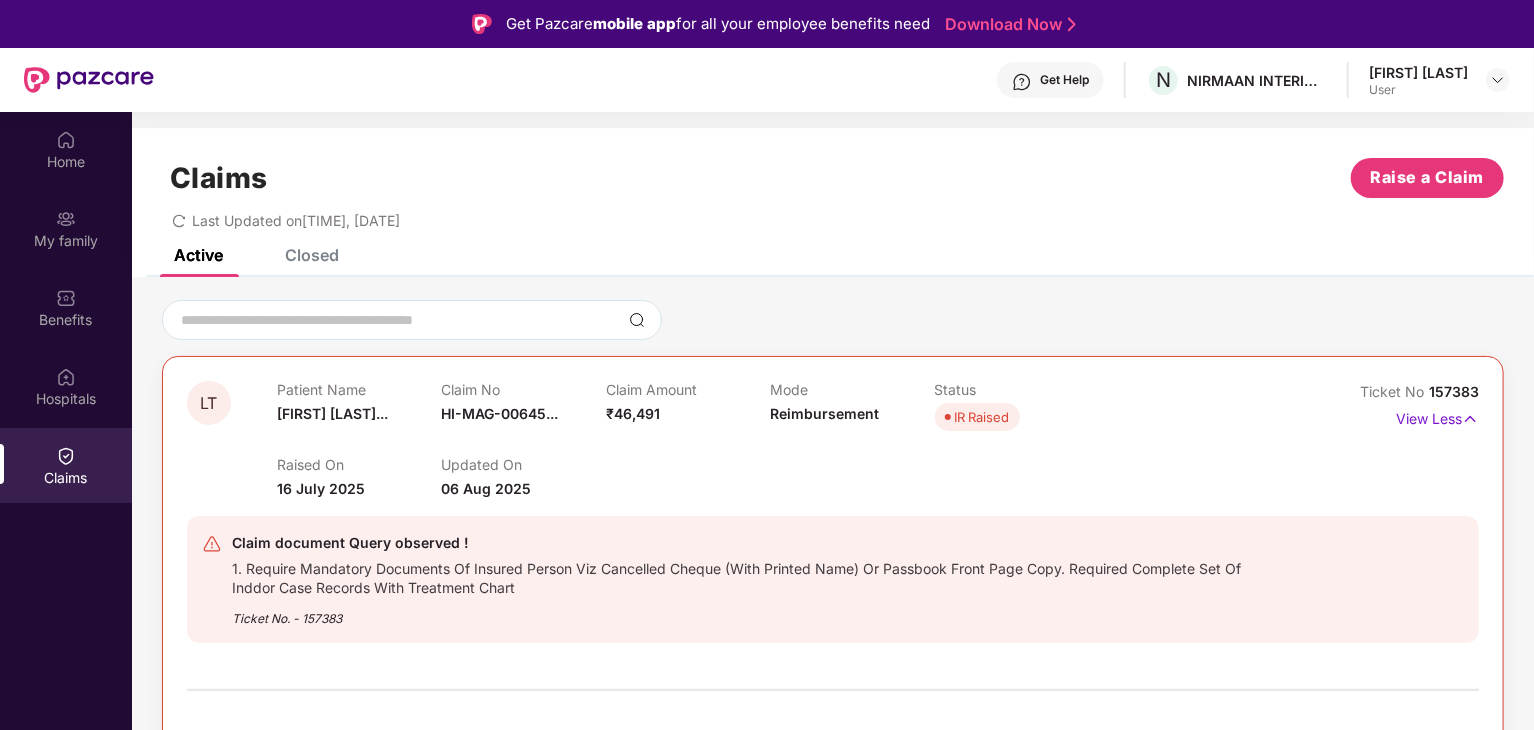 click on "Claim document Query observed ! 1. Require Mandatory Documents Of Insured Person Viz Cancelled Cheque (With Printed Name) Or Passbook Front Page Copy. Required Complete Set Of Inddor Case Records With Treatment Chart Ticket No. - [TICKET]" at bounding box center (833, 579) 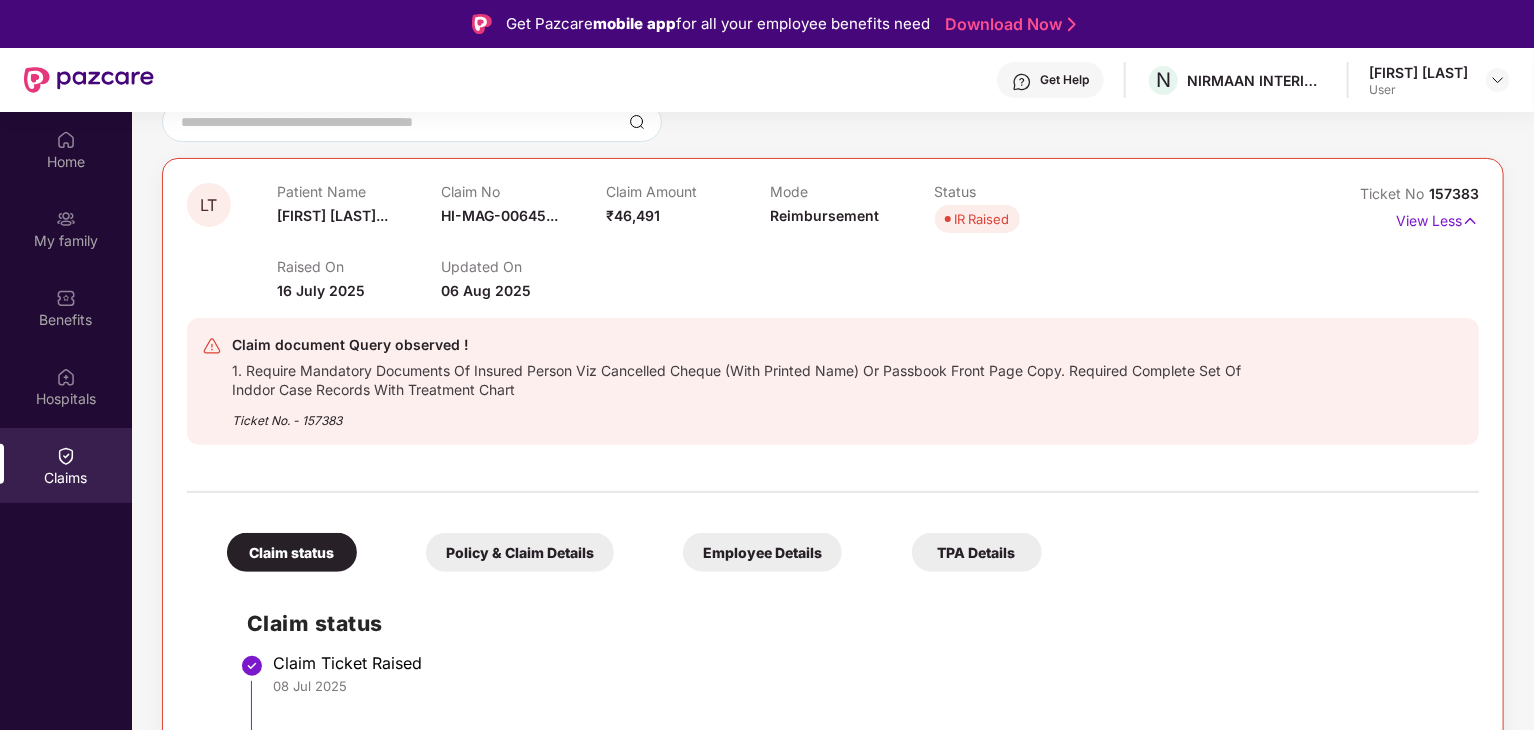 scroll, scrollTop: 200, scrollLeft: 0, axis: vertical 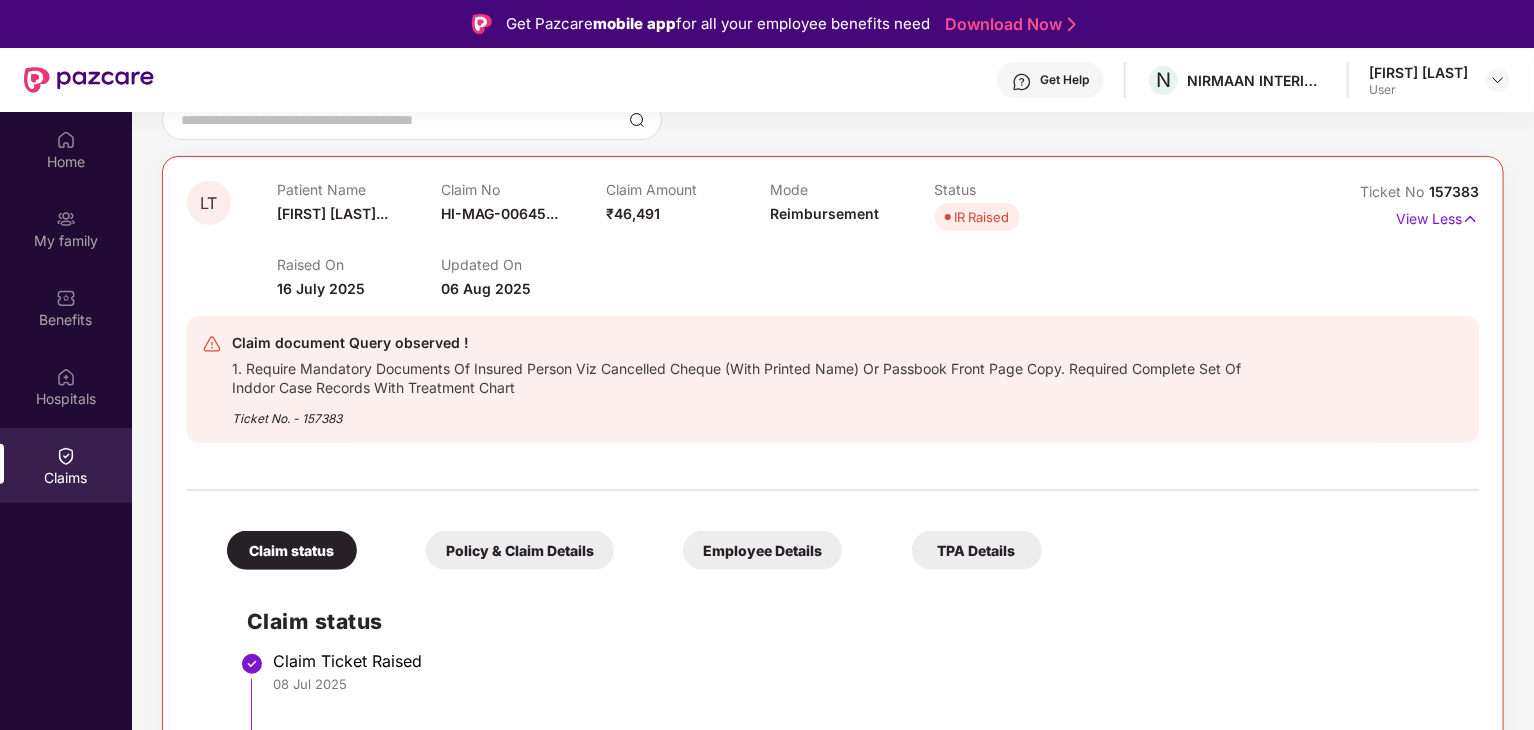 drag, startPoint x: 386, startPoint y: 349, endPoint x: 389, endPoint y: 389, distance: 40.112343 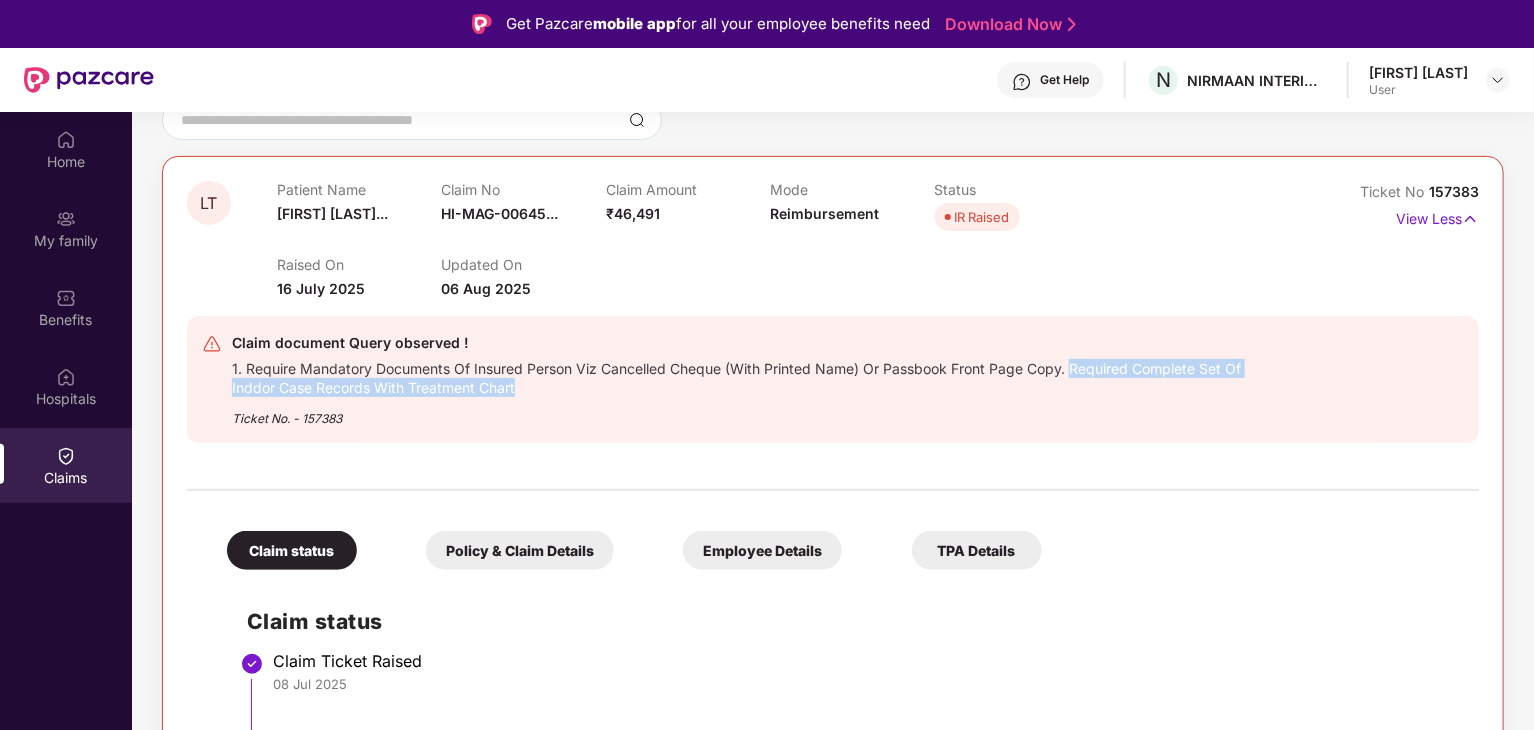 drag, startPoint x: 1072, startPoint y: 365, endPoint x: 1083, endPoint y: 395, distance: 31.95309 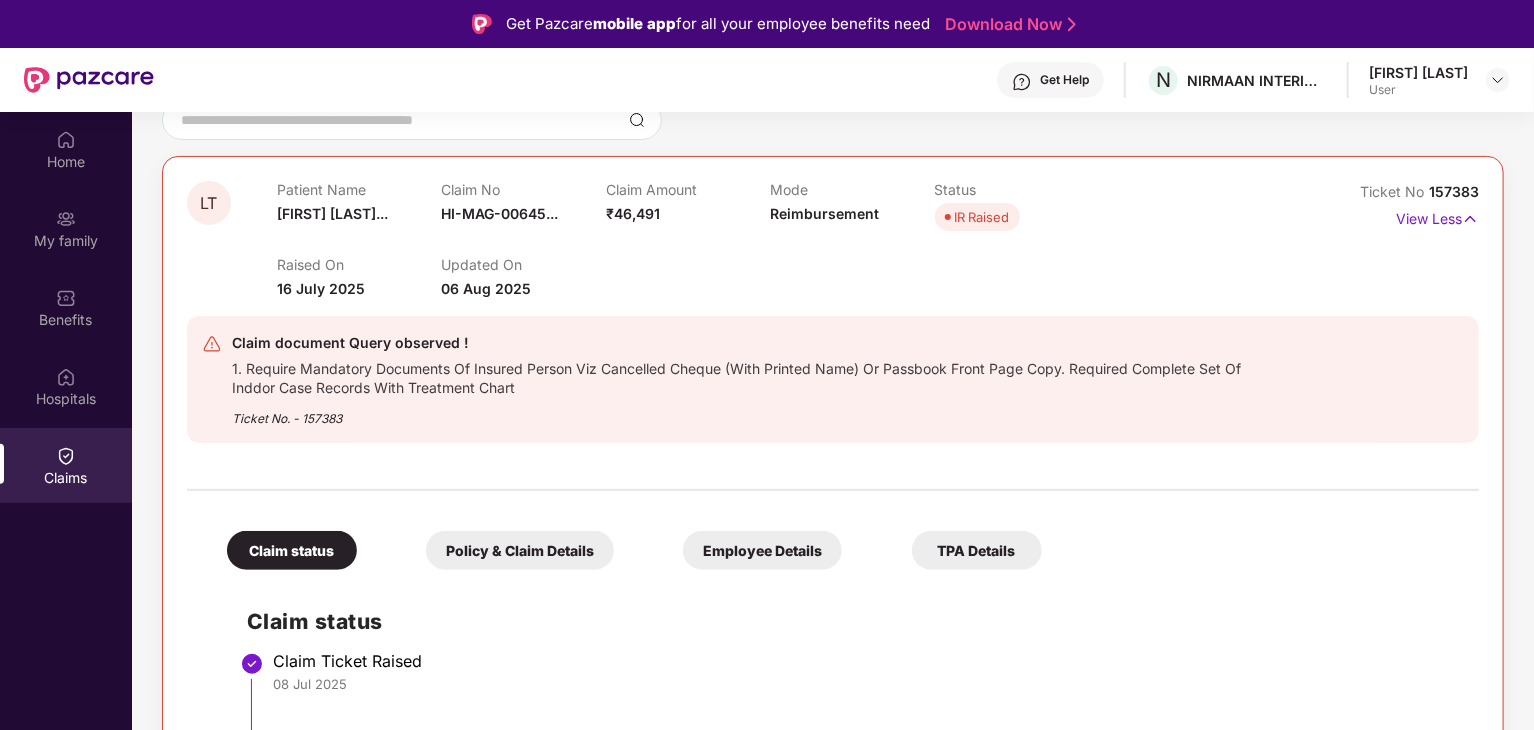 click on "Ticket No. - 157383" at bounding box center (743, 412) 